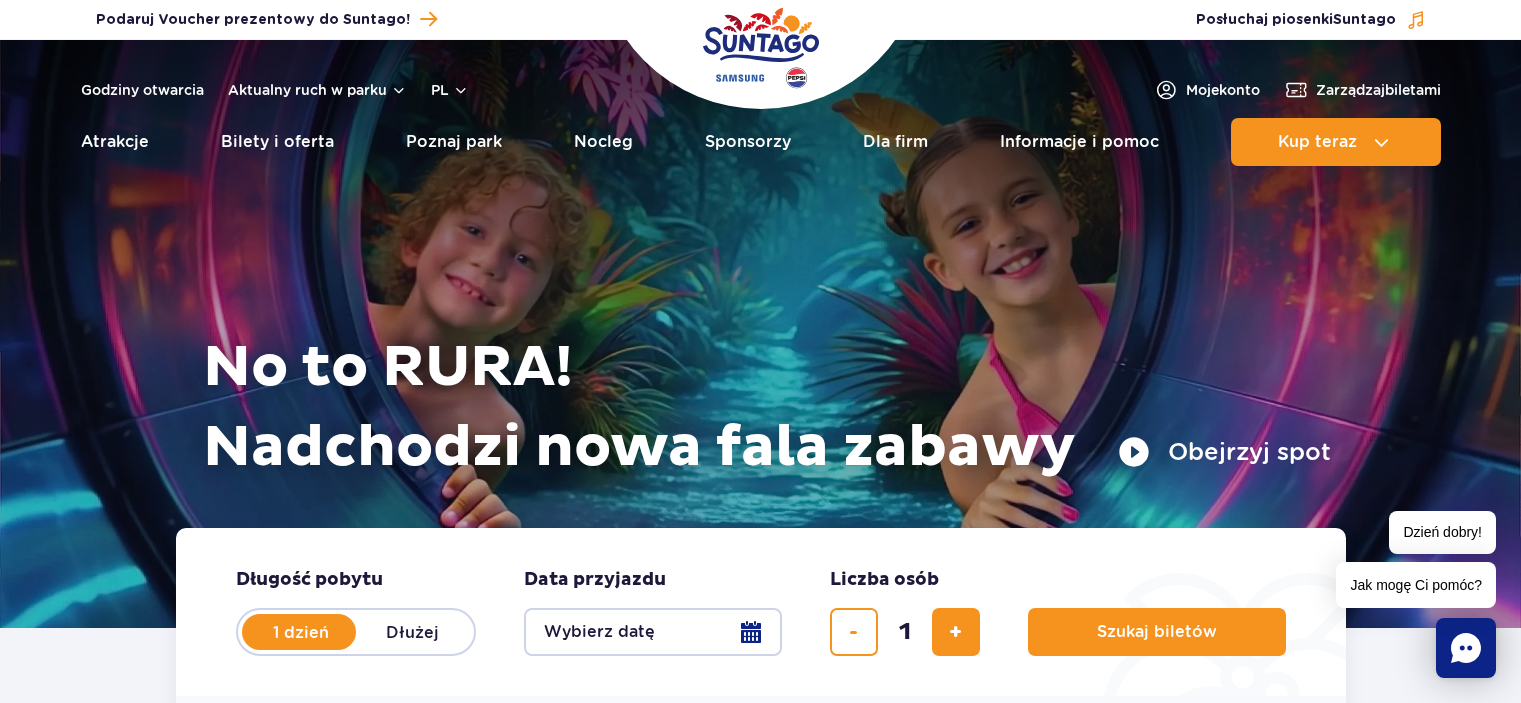 scroll, scrollTop: 0, scrollLeft: 0, axis: both 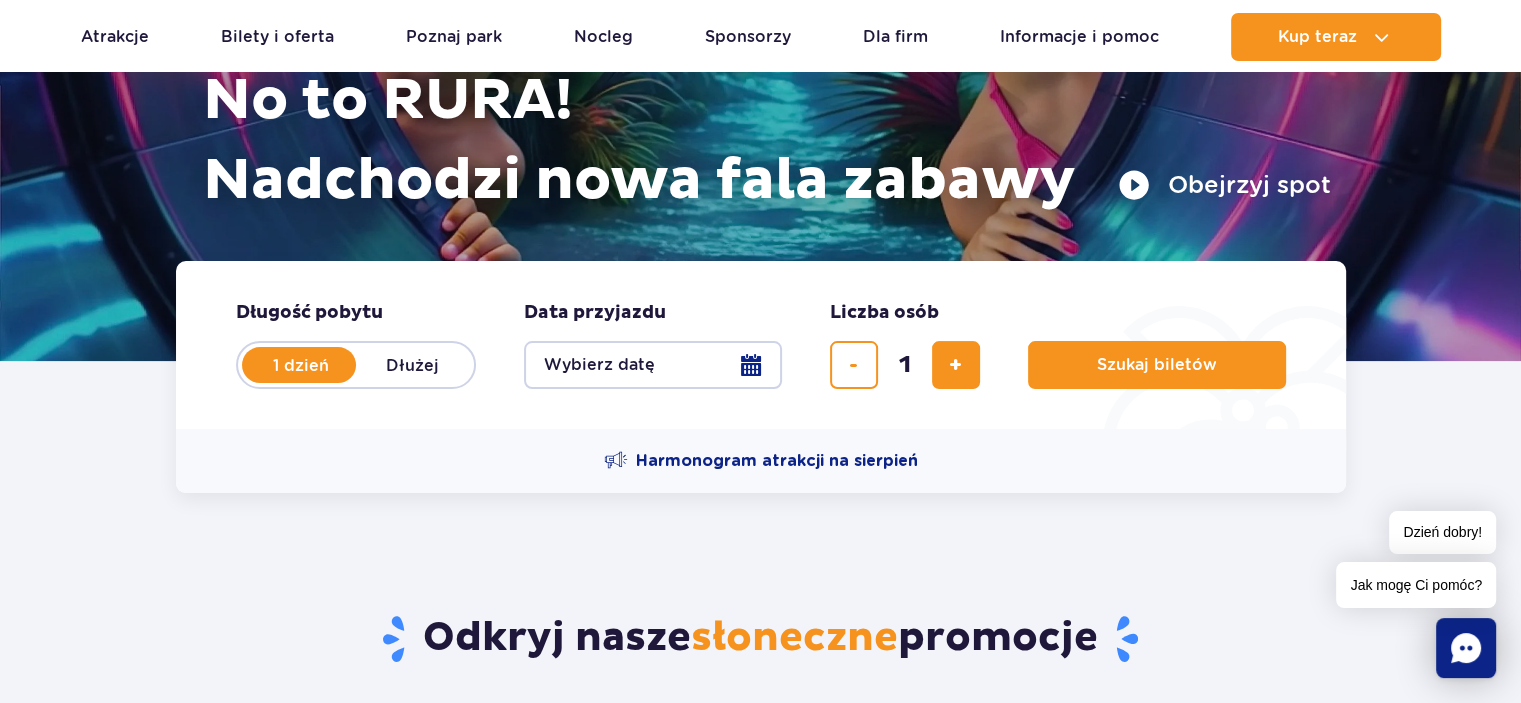 click on "Dłużej" at bounding box center [413, 365] 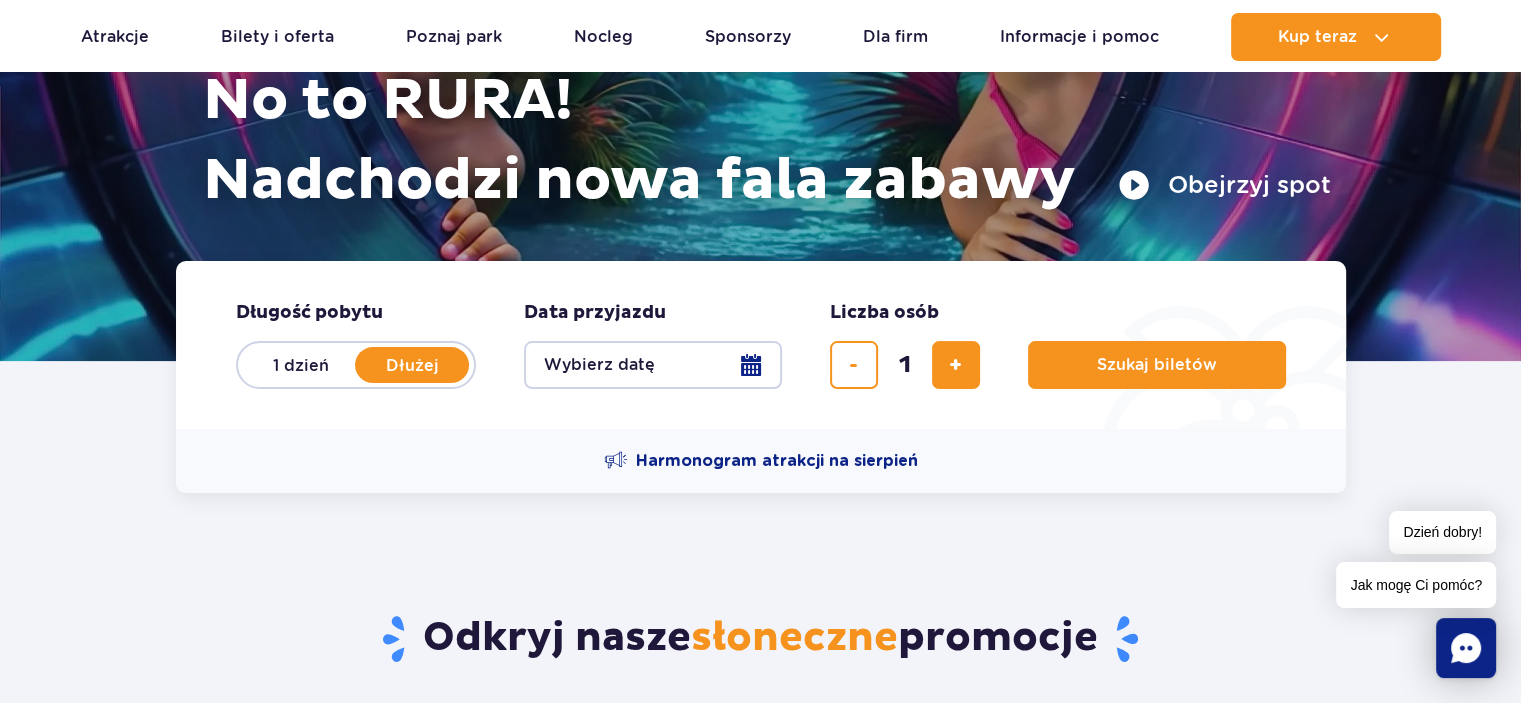 click on "Wybierz datę" at bounding box center [653, 365] 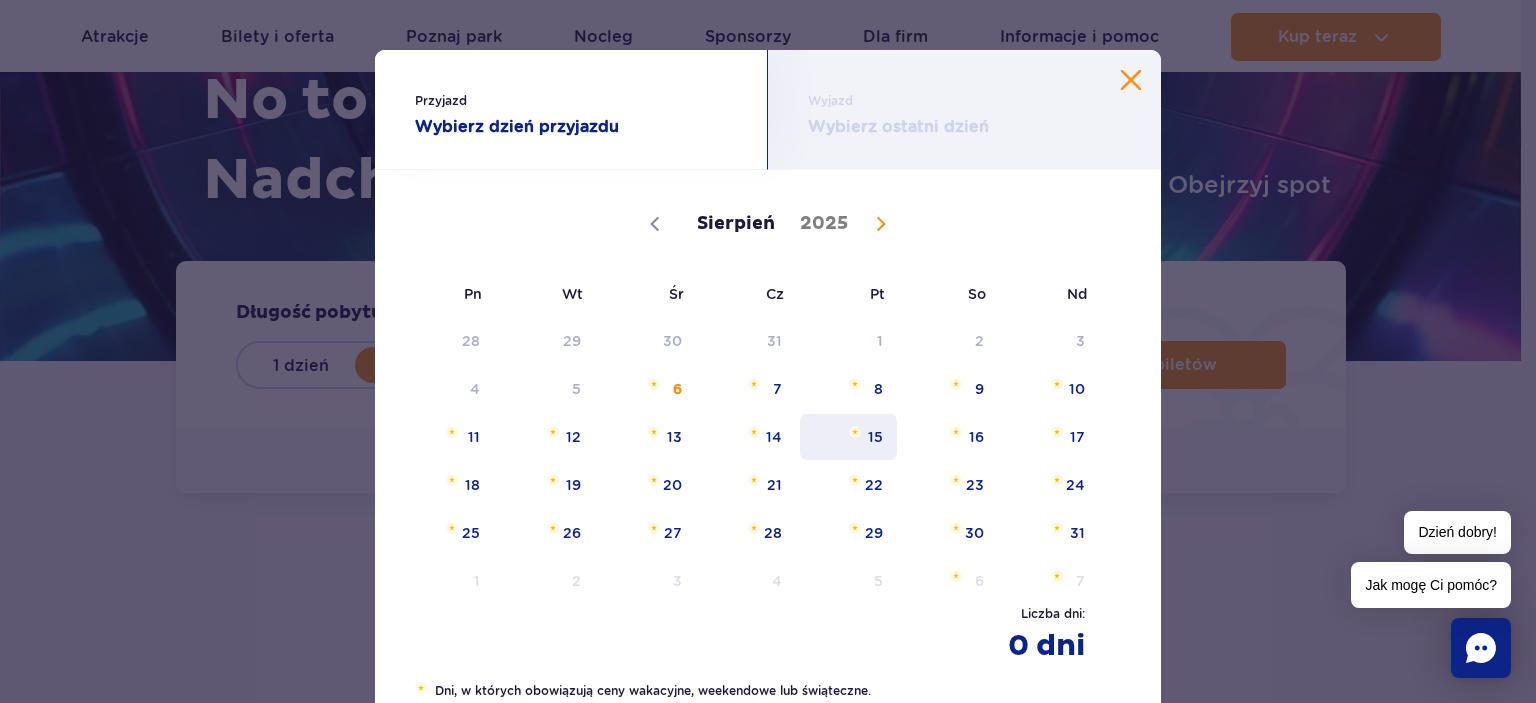 click on "15" at bounding box center [848, 437] 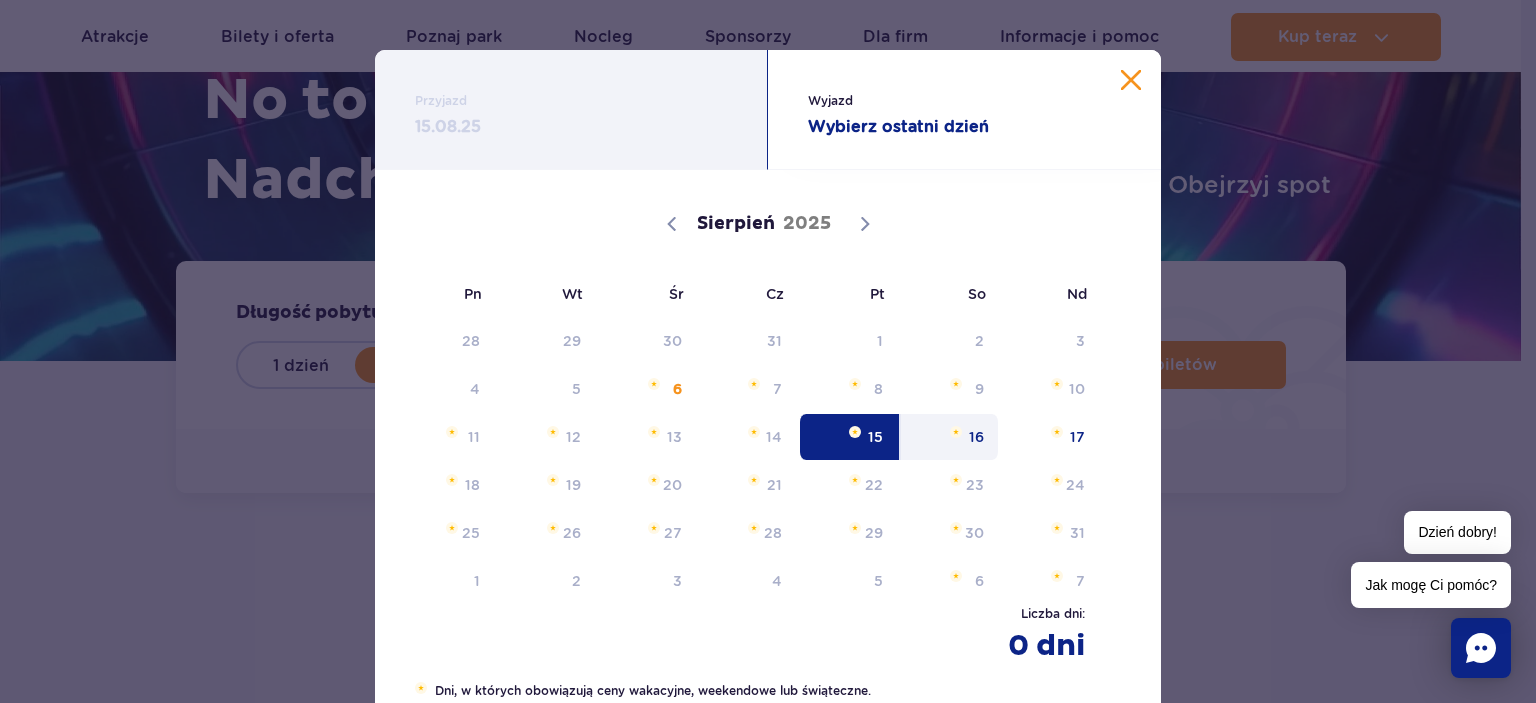 click on "16" at bounding box center (949, 437) 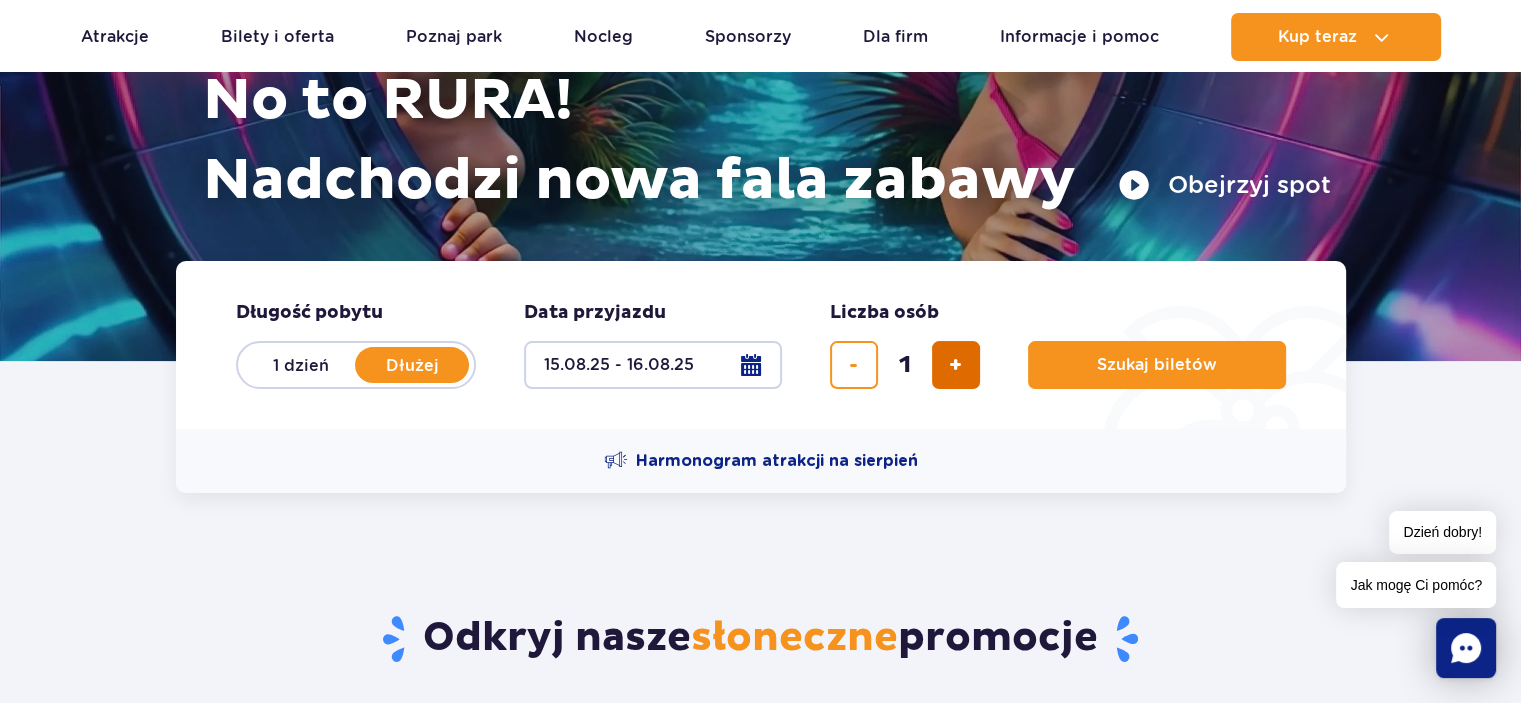 click at bounding box center (956, 365) 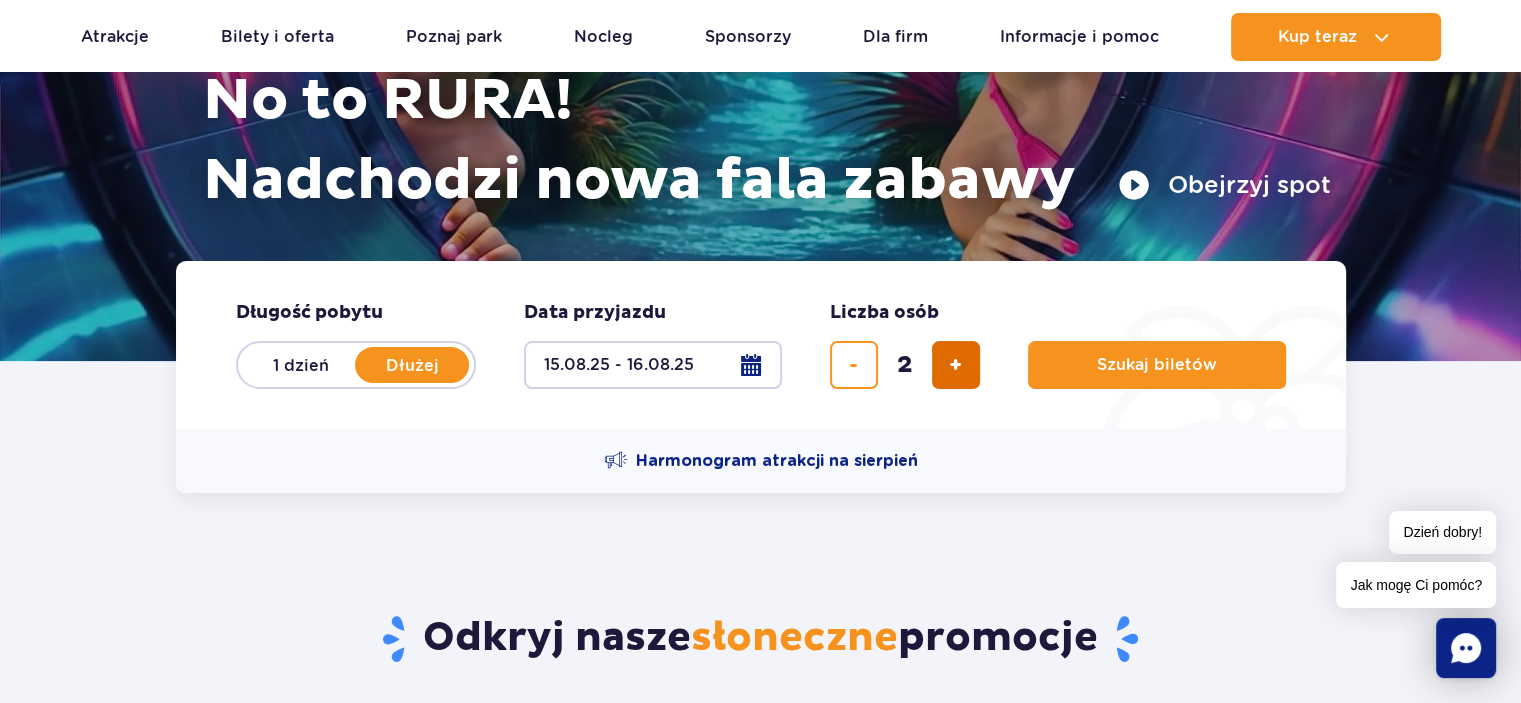 click at bounding box center (956, 365) 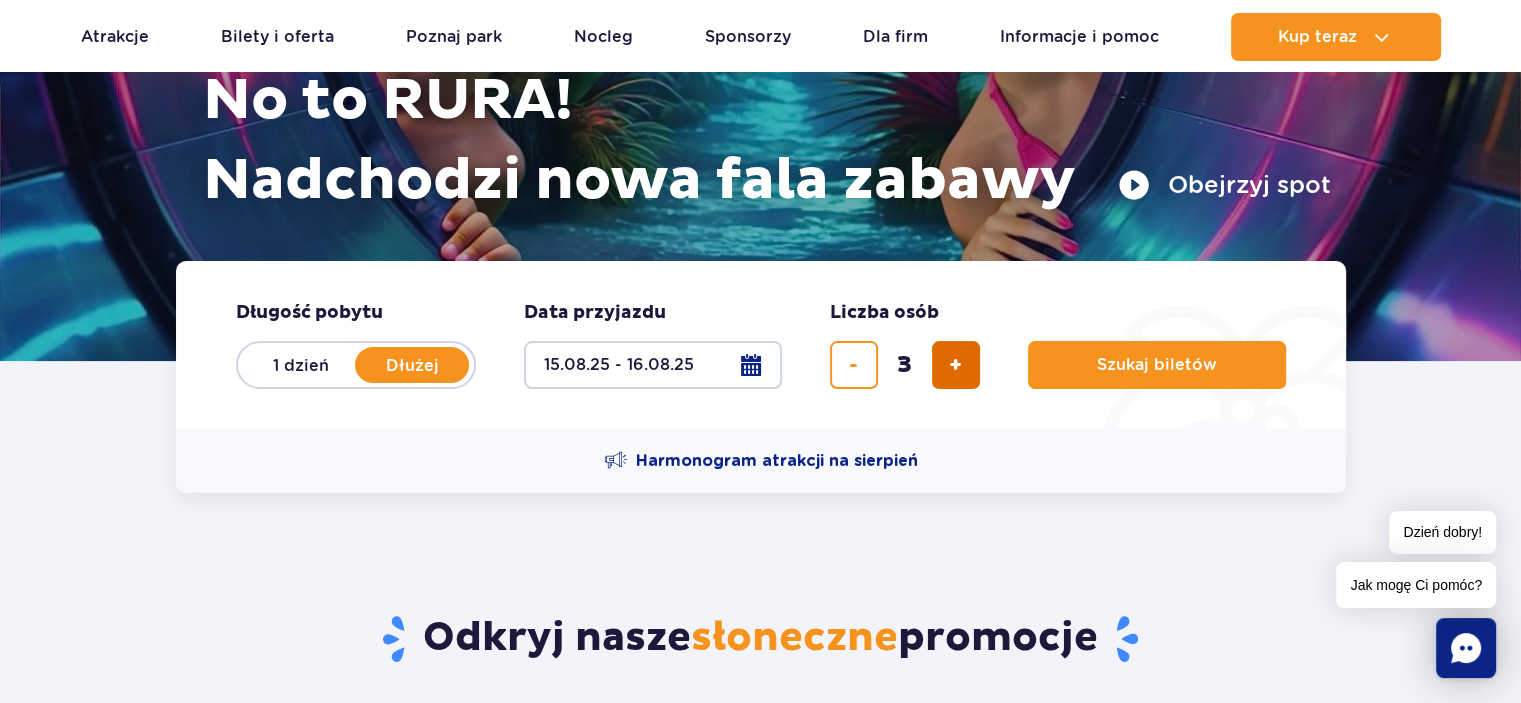 click at bounding box center [956, 365] 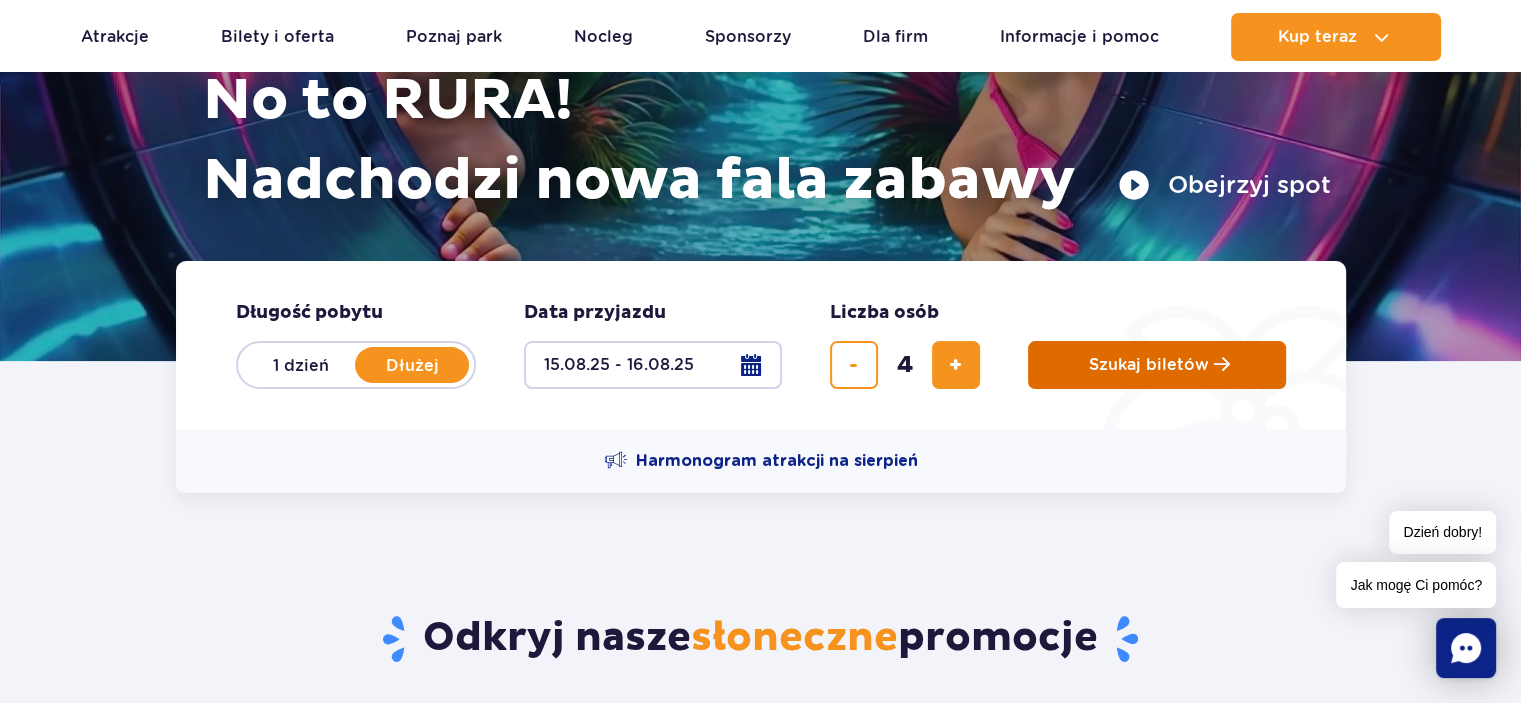 click on "Szukaj biletów" at bounding box center [1157, 365] 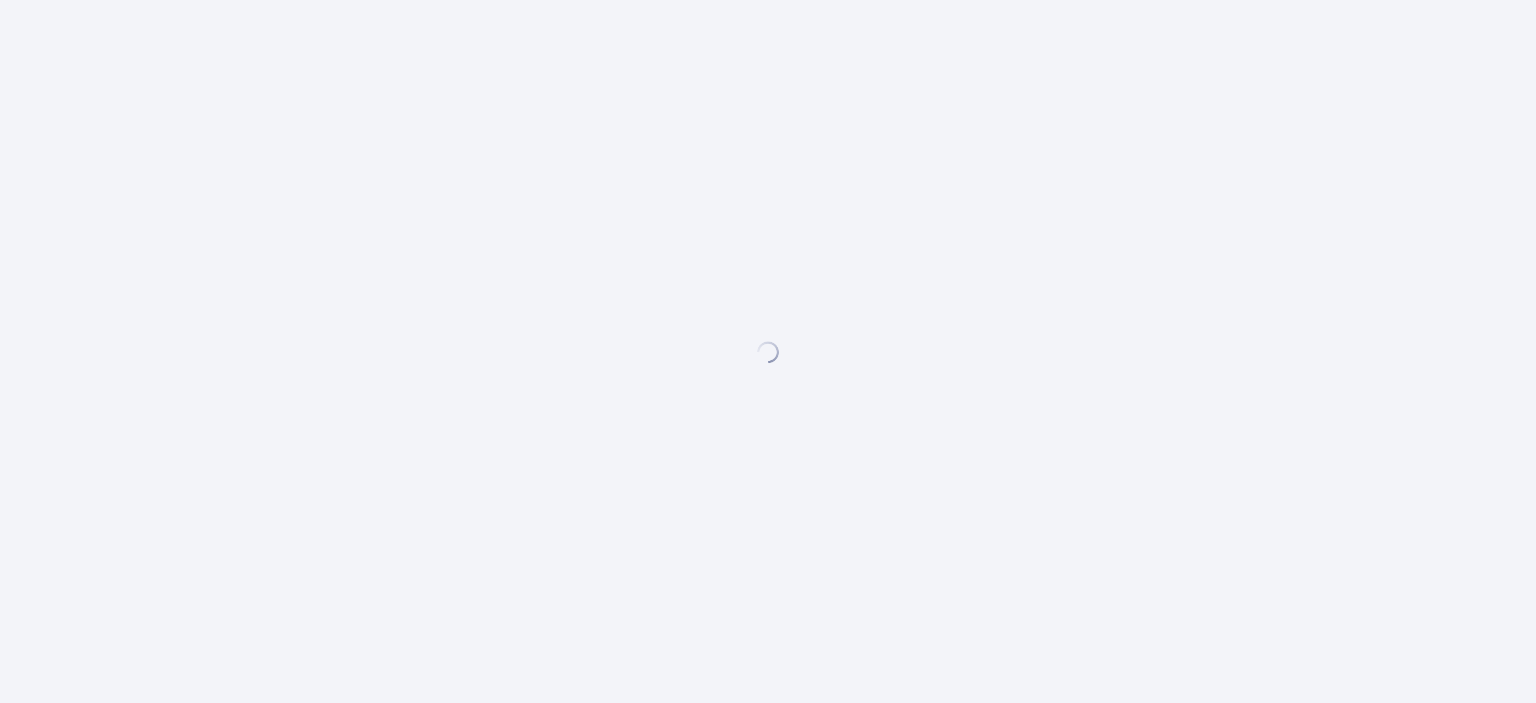 scroll, scrollTop: 0, scrollLeft: 0, axis: both 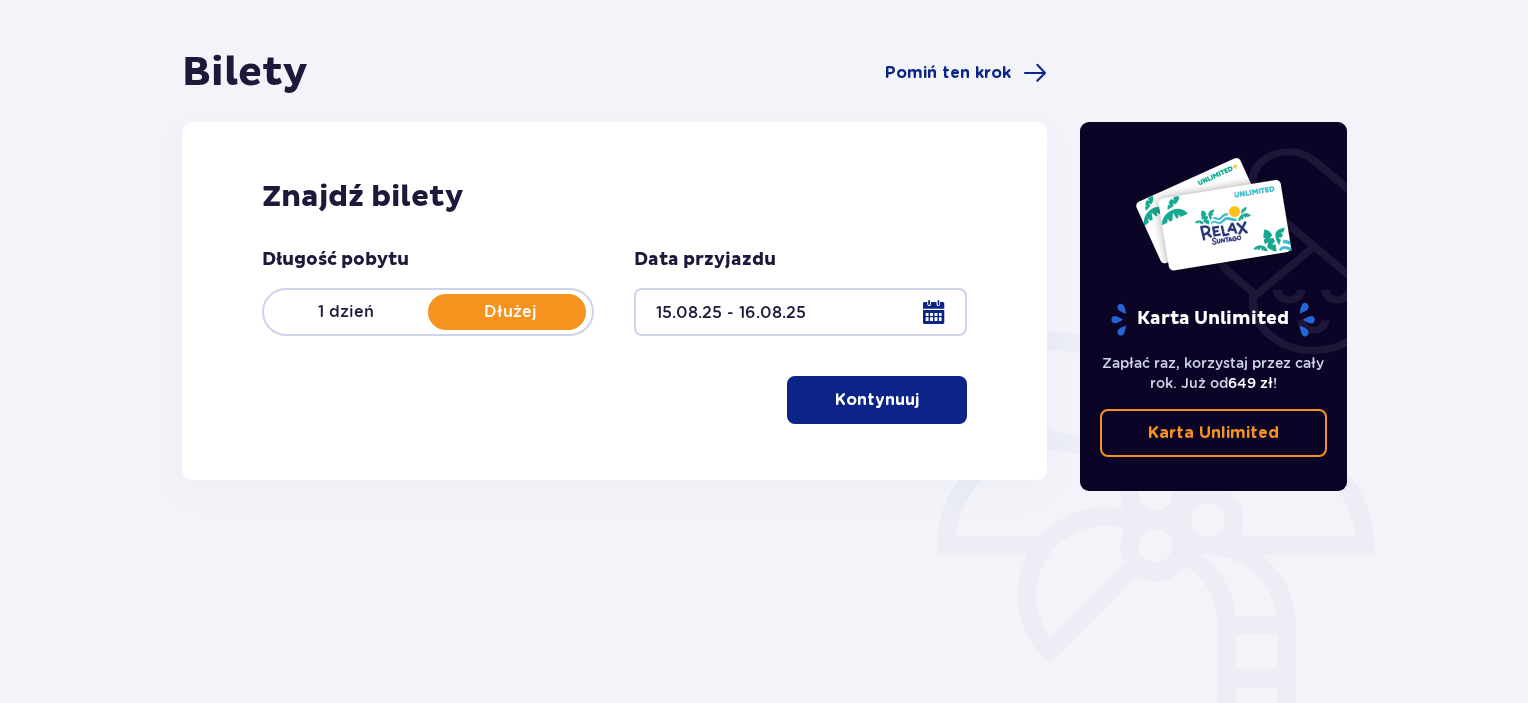 click on "Kontynuuj" at bounding box center (877, 400) 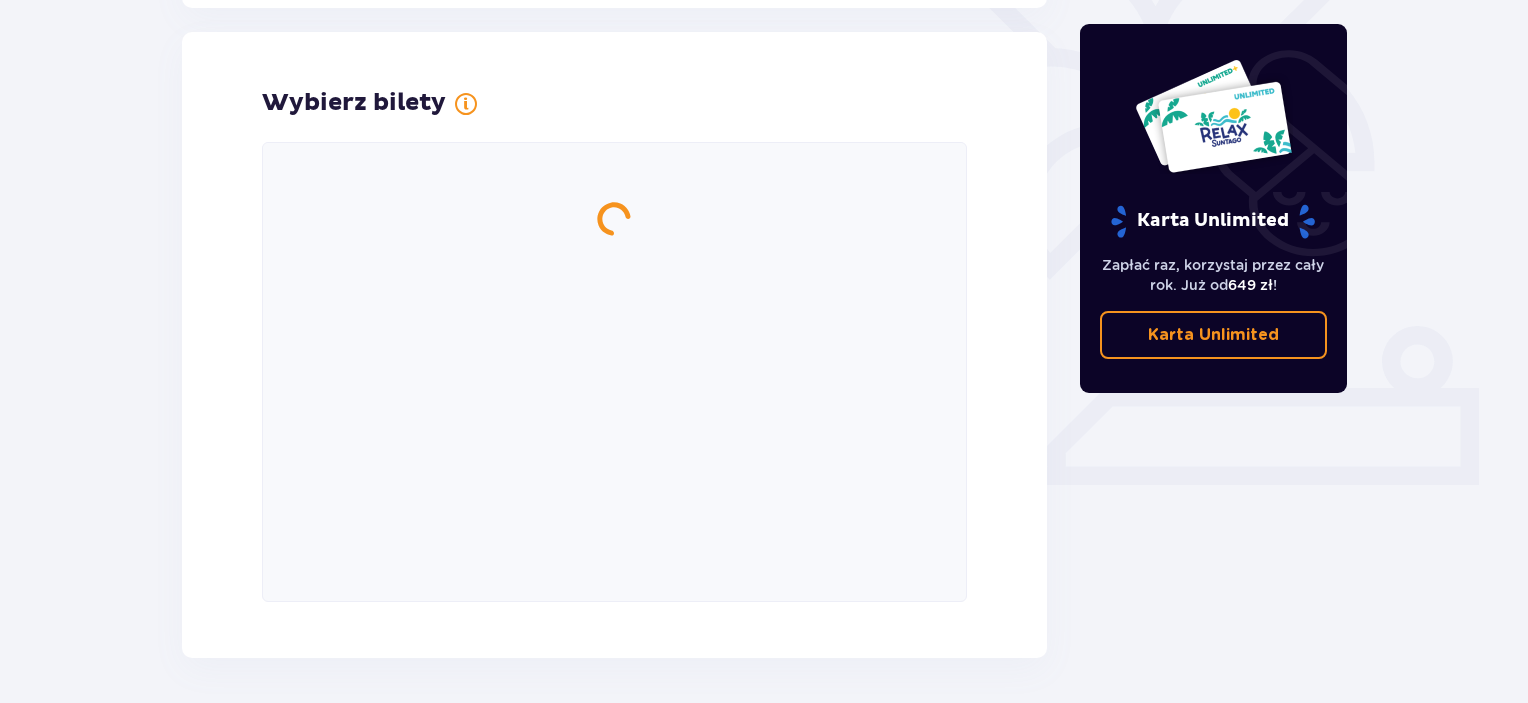 scroll, scrollTop: 556, scrollLeft: 0, axis: vertical 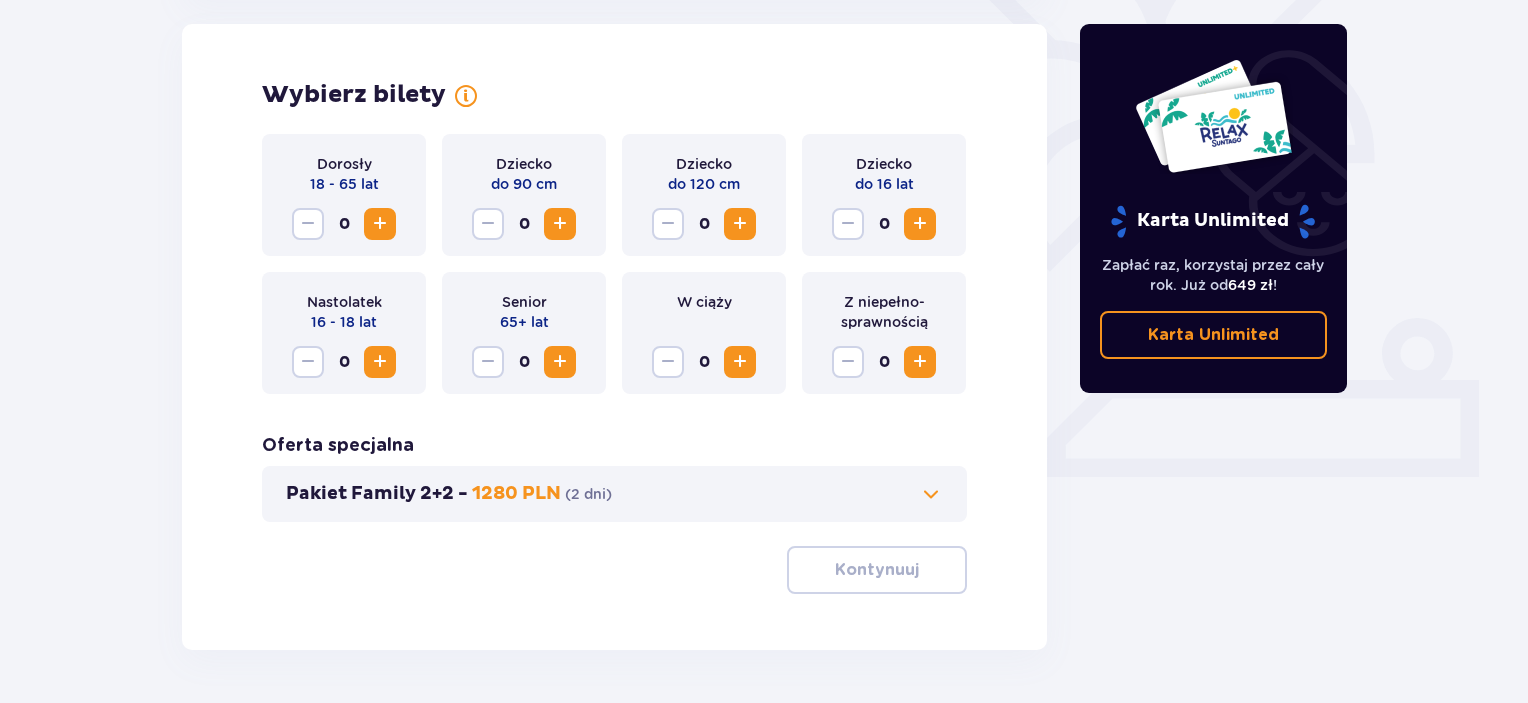 click at bounding box center (380, 224) 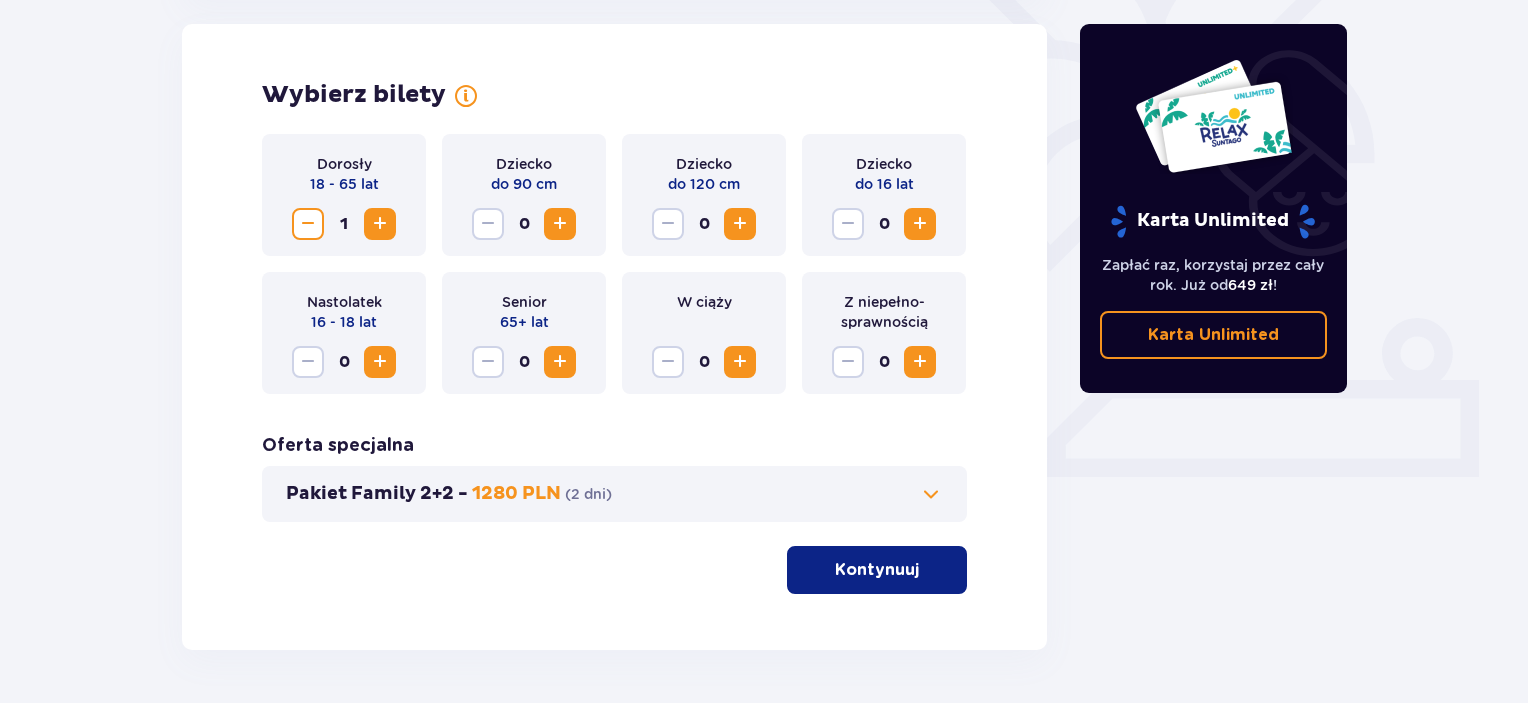 click at bounding box center (380, 224) 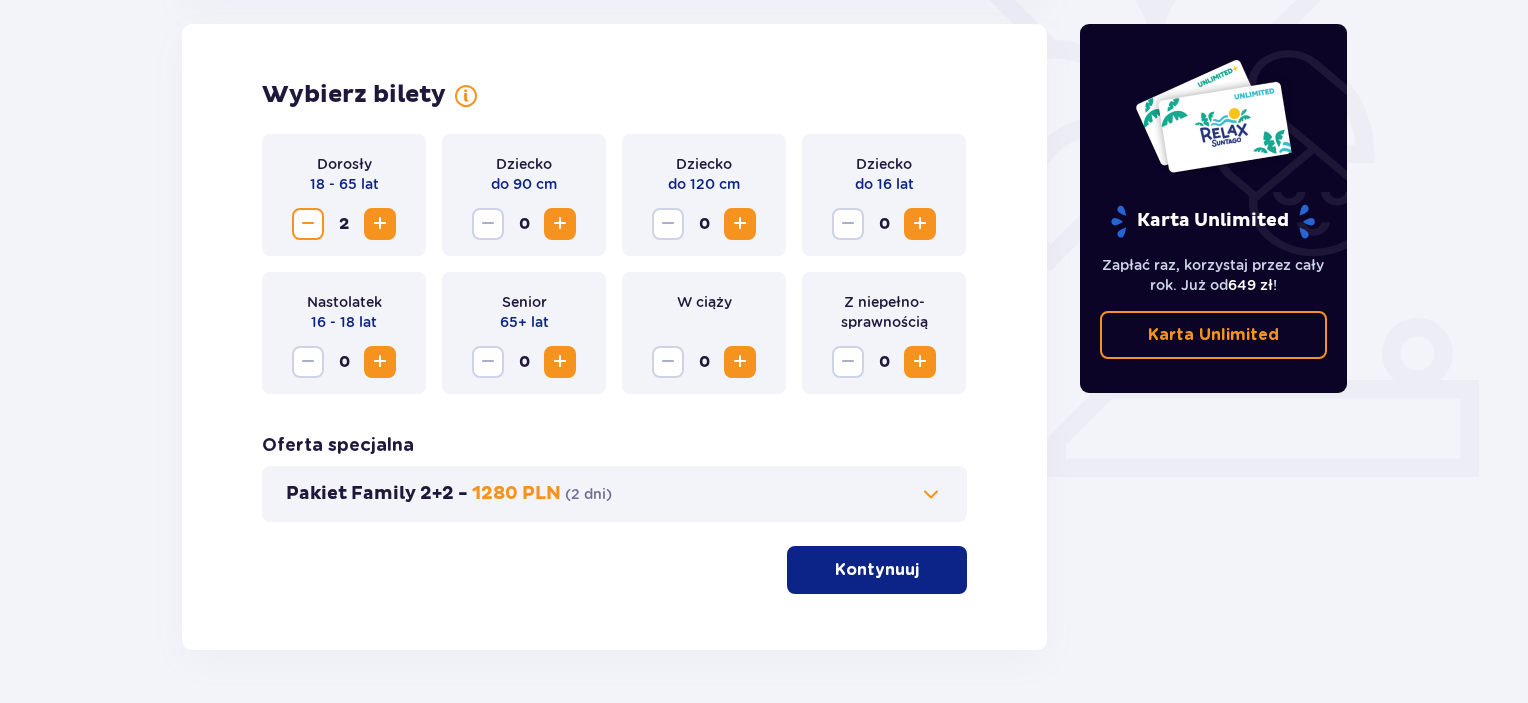 click at bounding box center [560, 224] 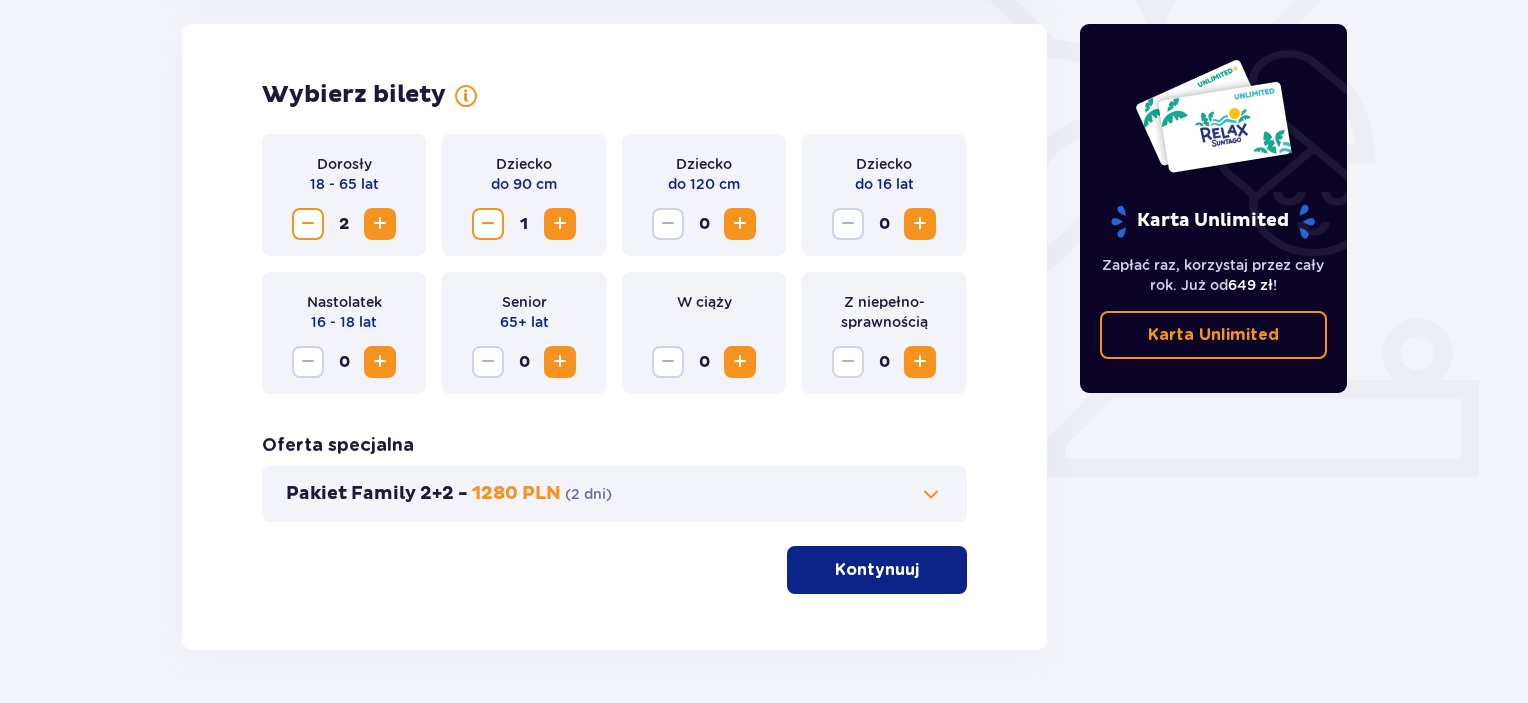 click at bounding box center (740, 224) 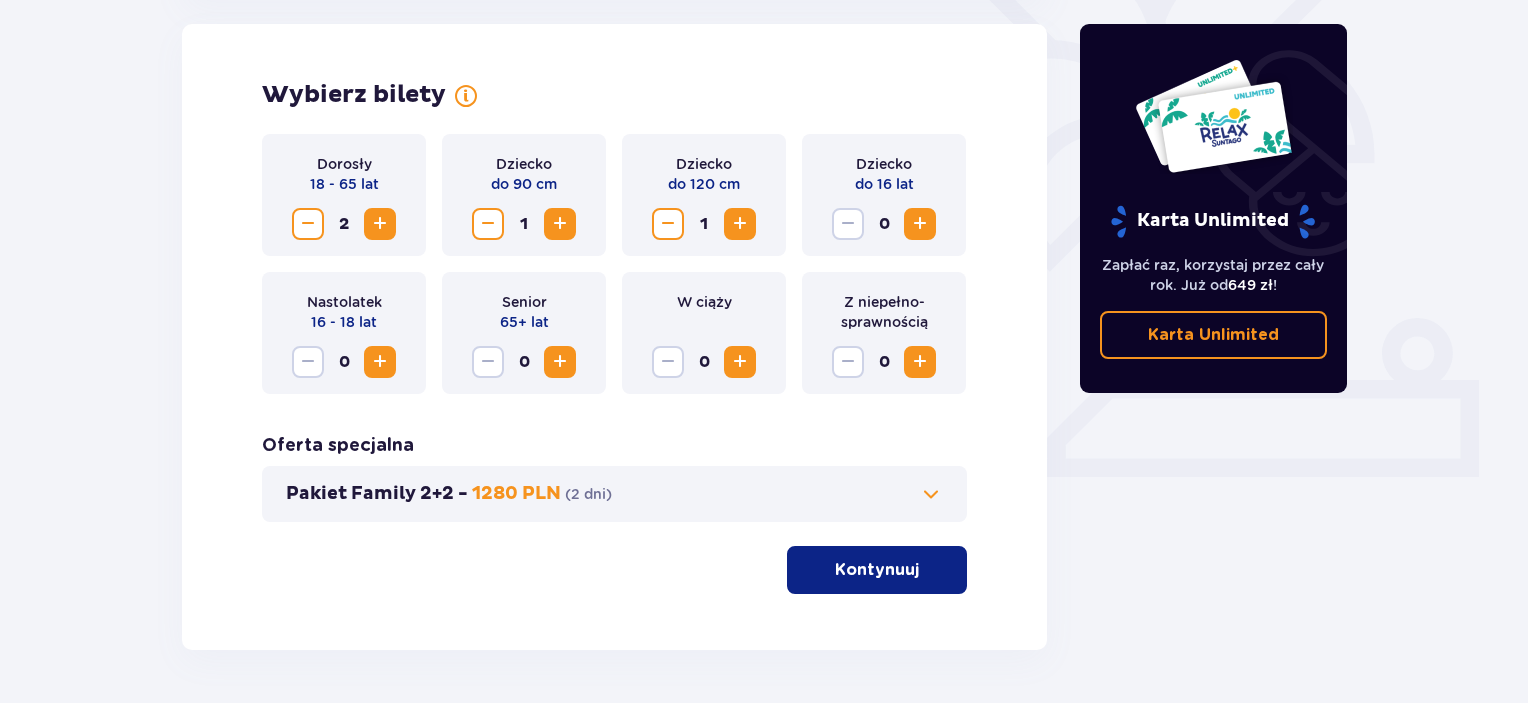 click on "Kontynuuj" at bounding box center [877, 570] 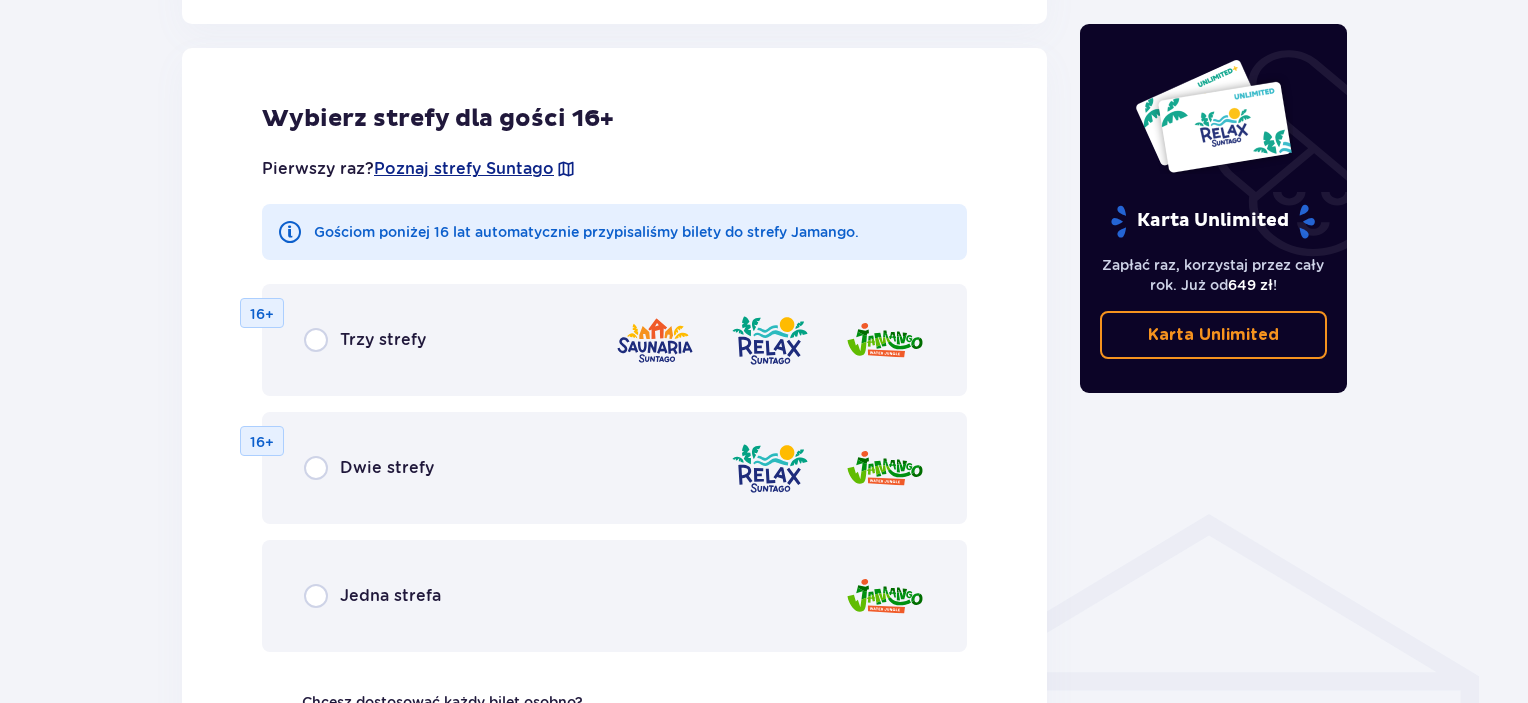 scroll, scrollTop: 1391, scrollLeft: 0, axis: vertical 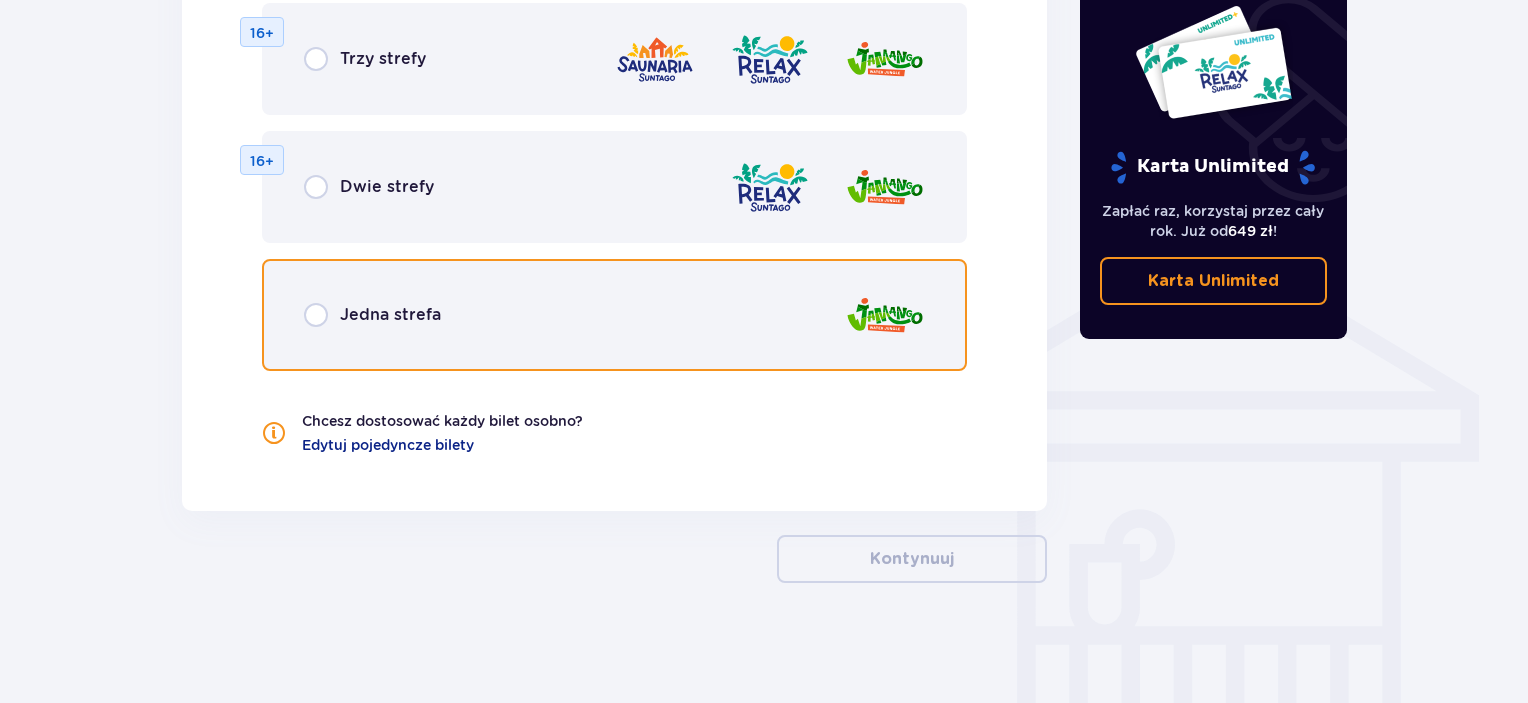 click at bounding box center [316, 315] 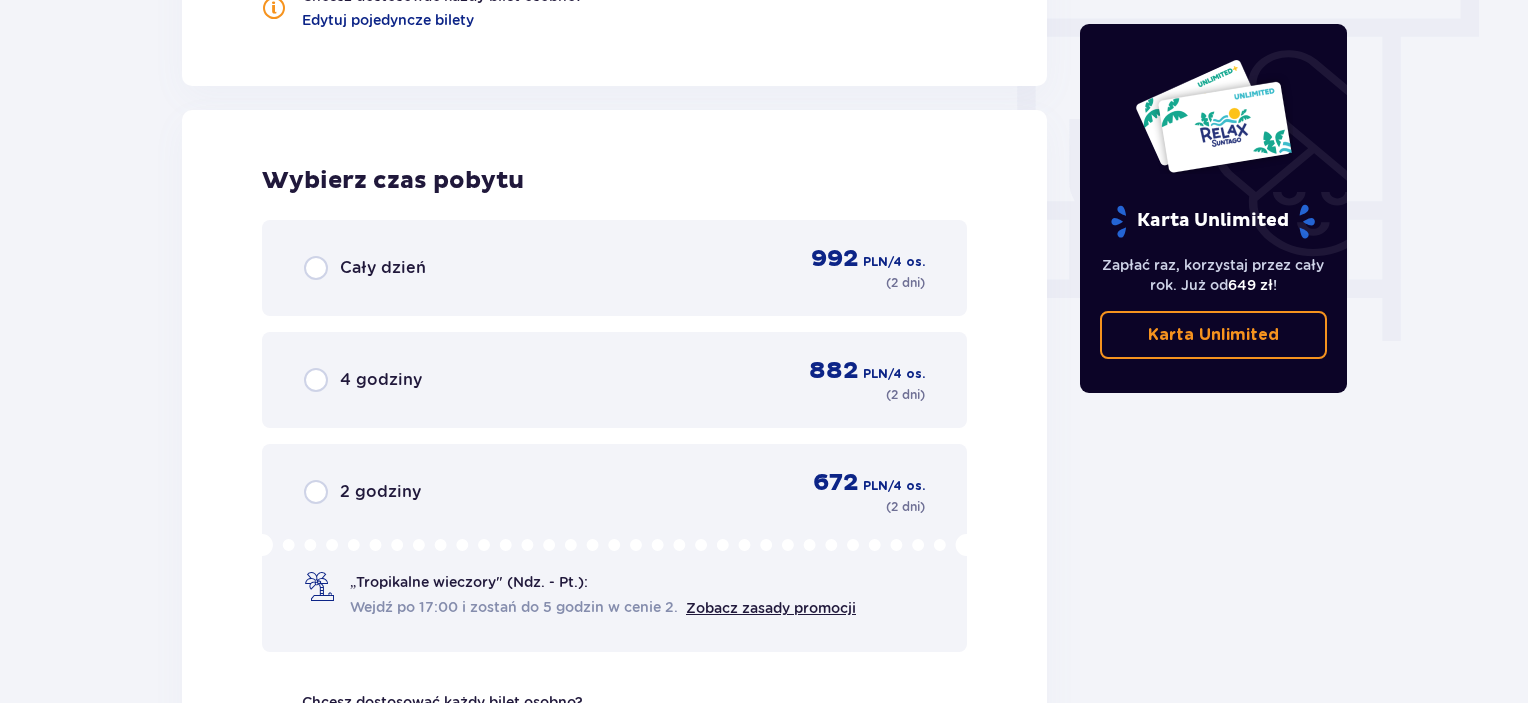 scroll, scrollTop: 1878, scrollLeft: 0, axis: vertical 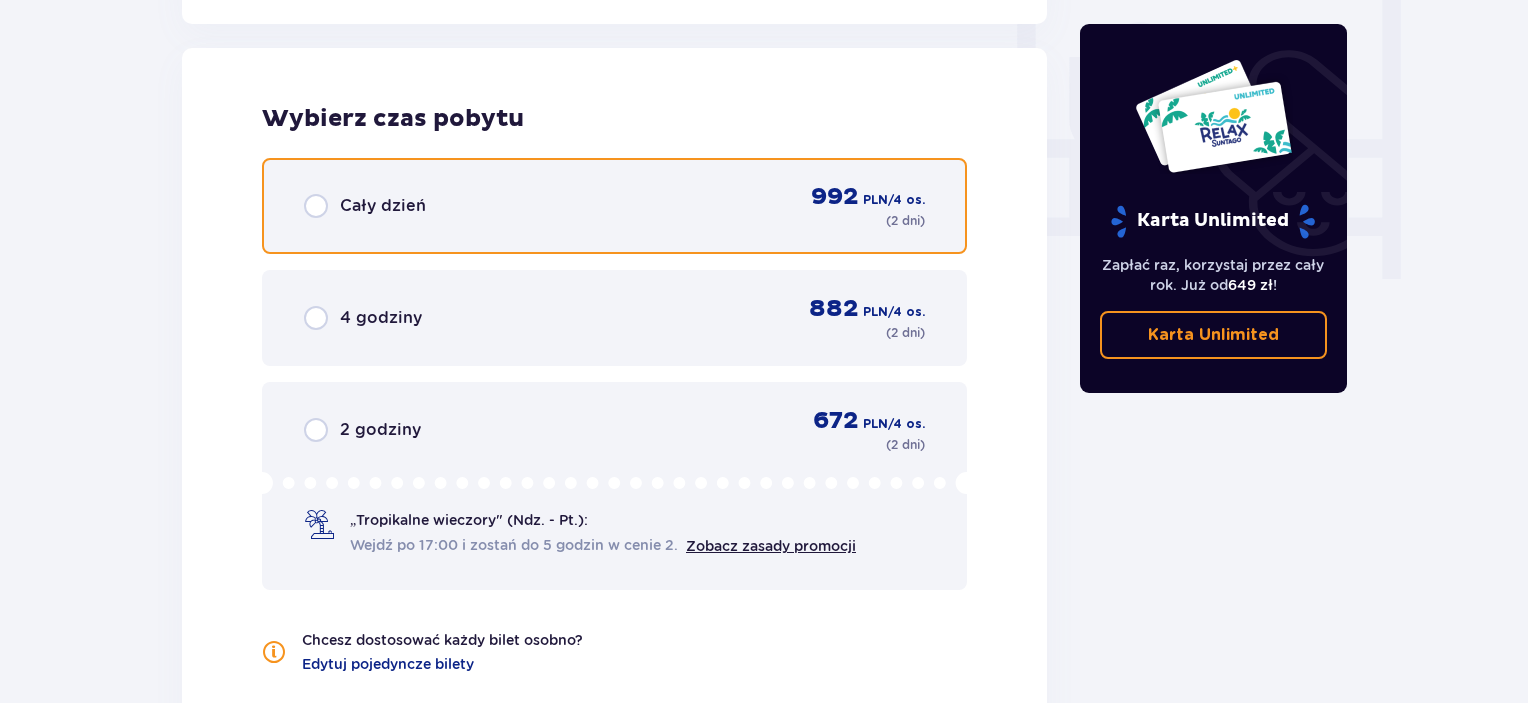 click at bounding box center (316, 206) 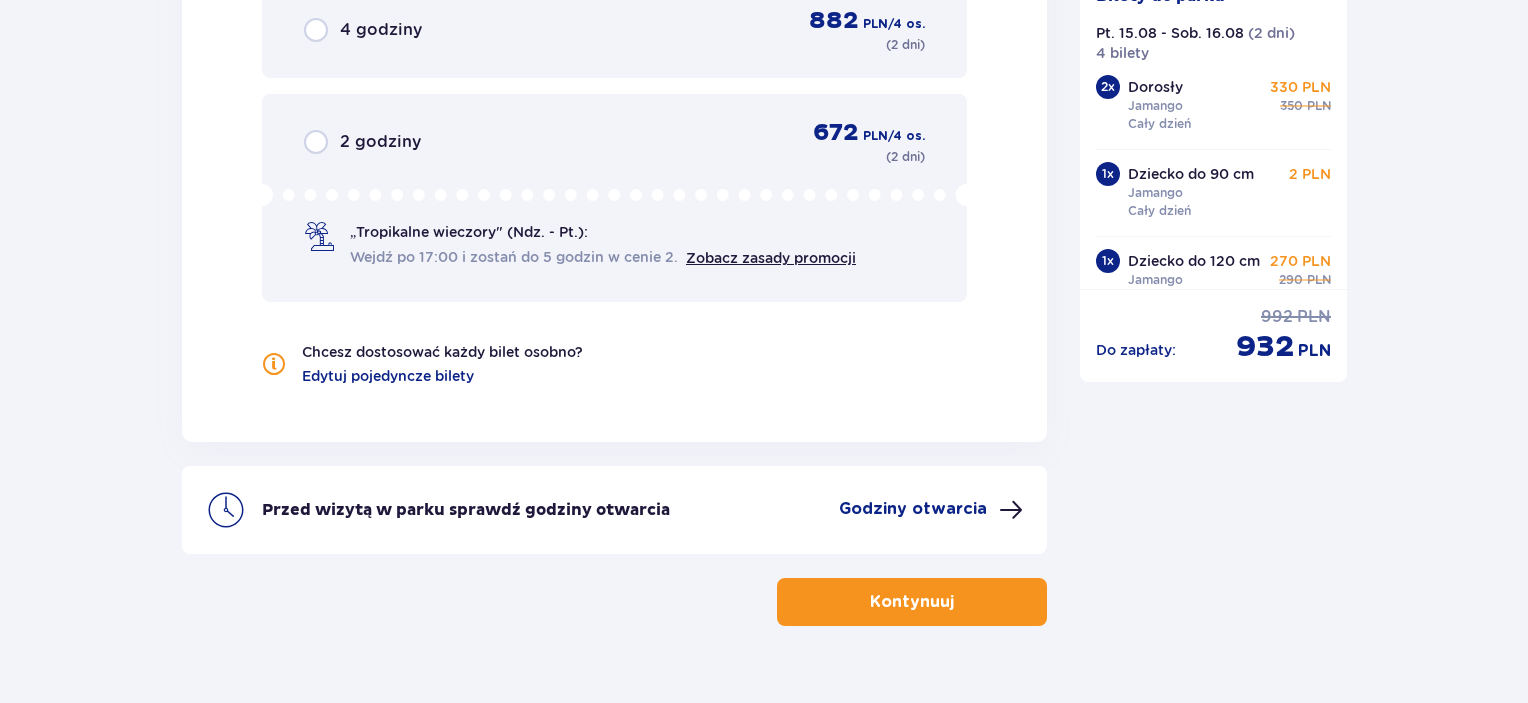 scroll, scrollTop: 2168, scrollLeft: 0, axis: vertical 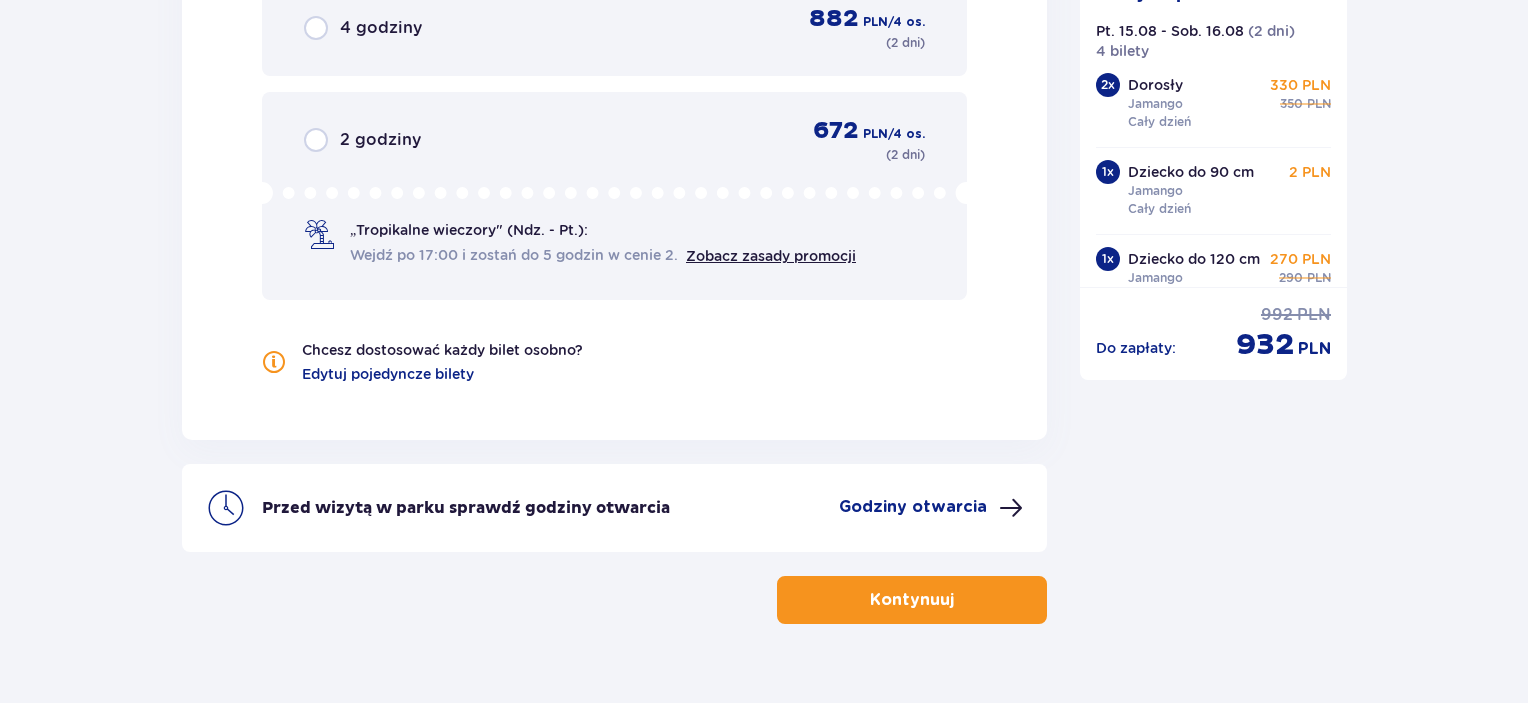 click on "Kontynuuj" at bounding box center (912, 600) 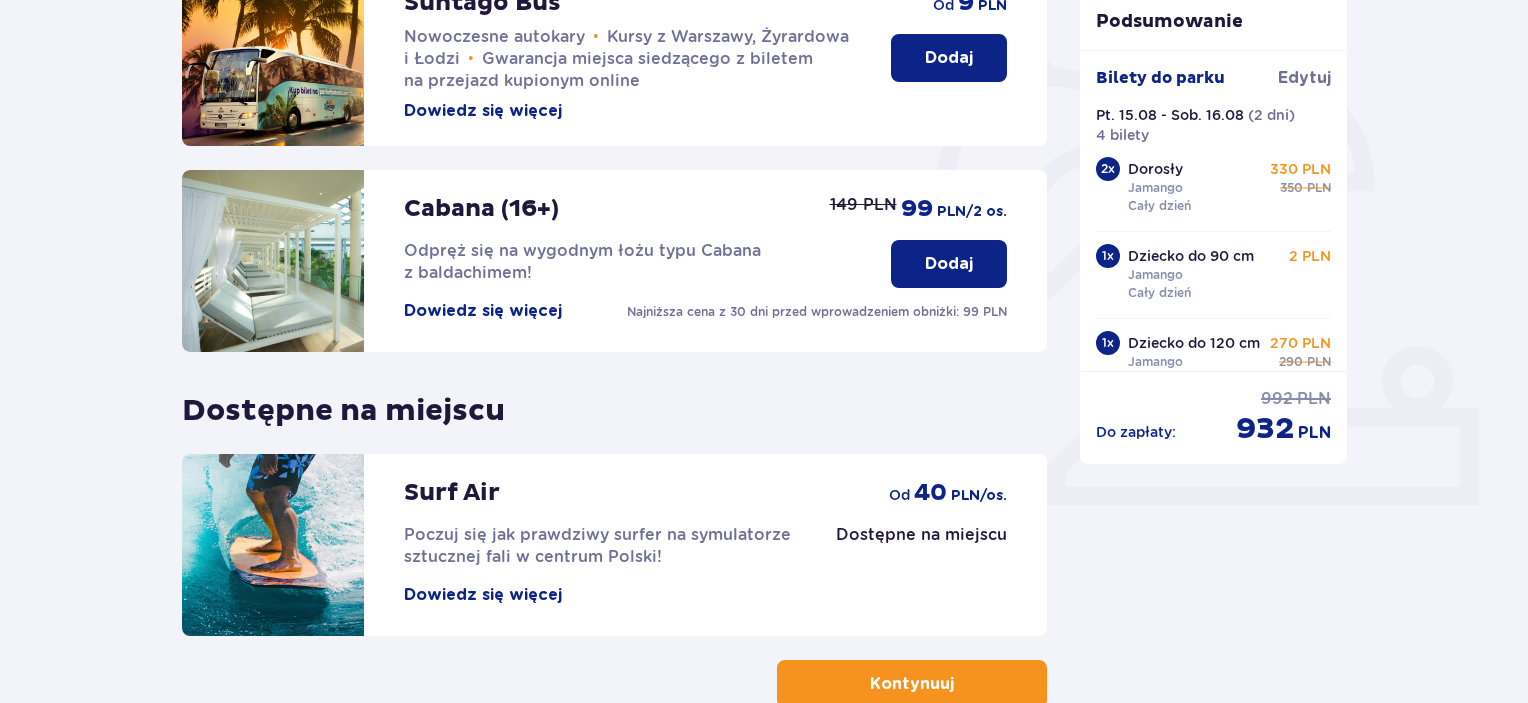 scroll, scrollTop: 579, scrollLeft: 0, axis: vertical 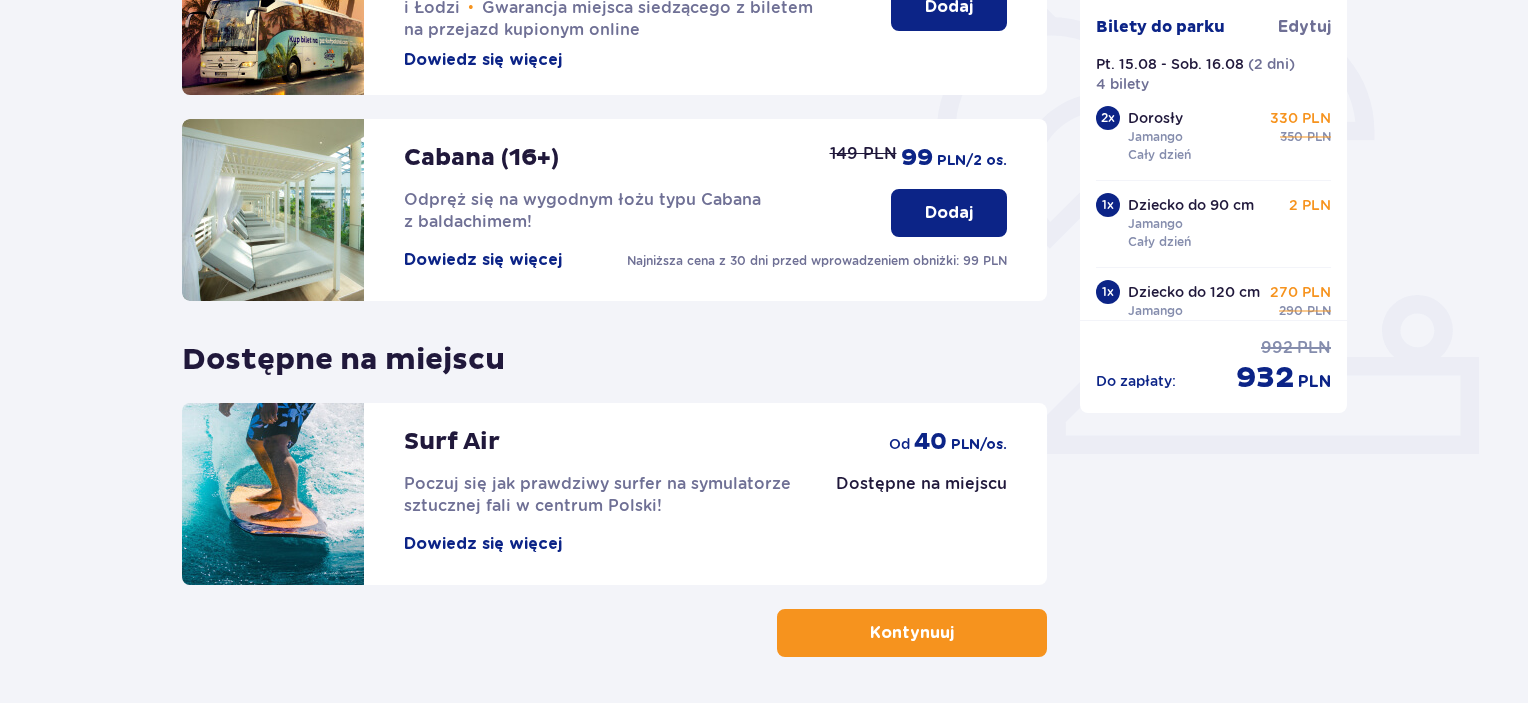click on "Kontynuuj" at bounding box center (912, 633) 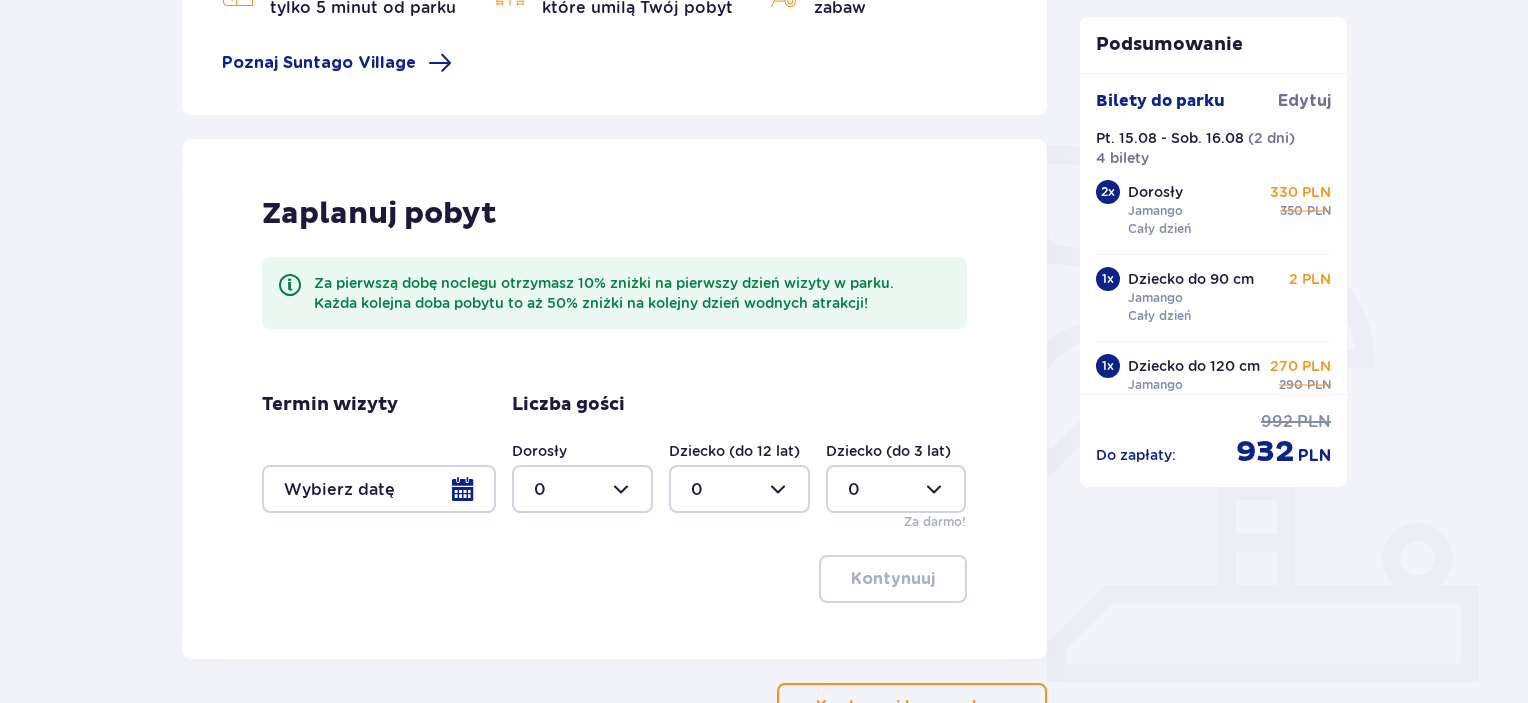 scroll, scrollTop: 352, scrollLeft: 0, axis: vertical 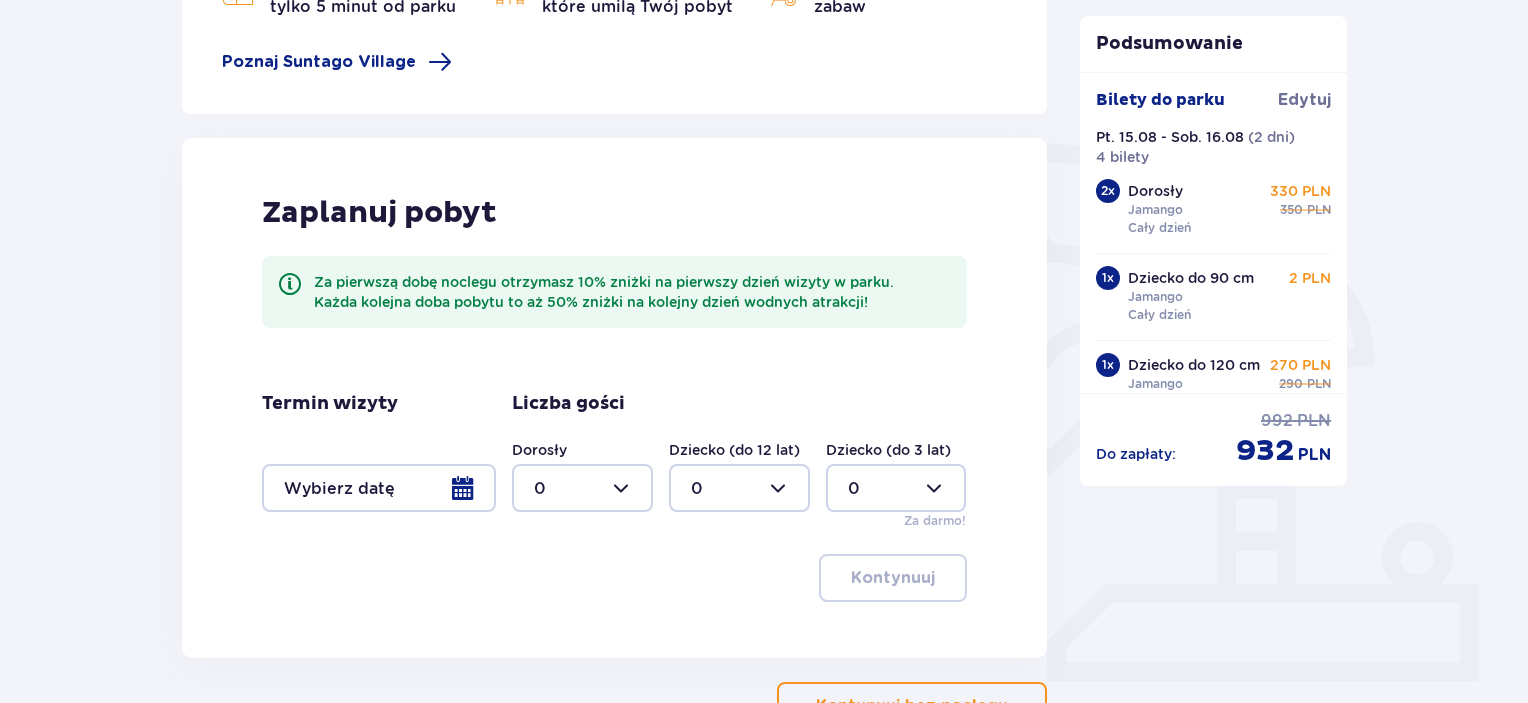 click at bounding box center (379, 488) 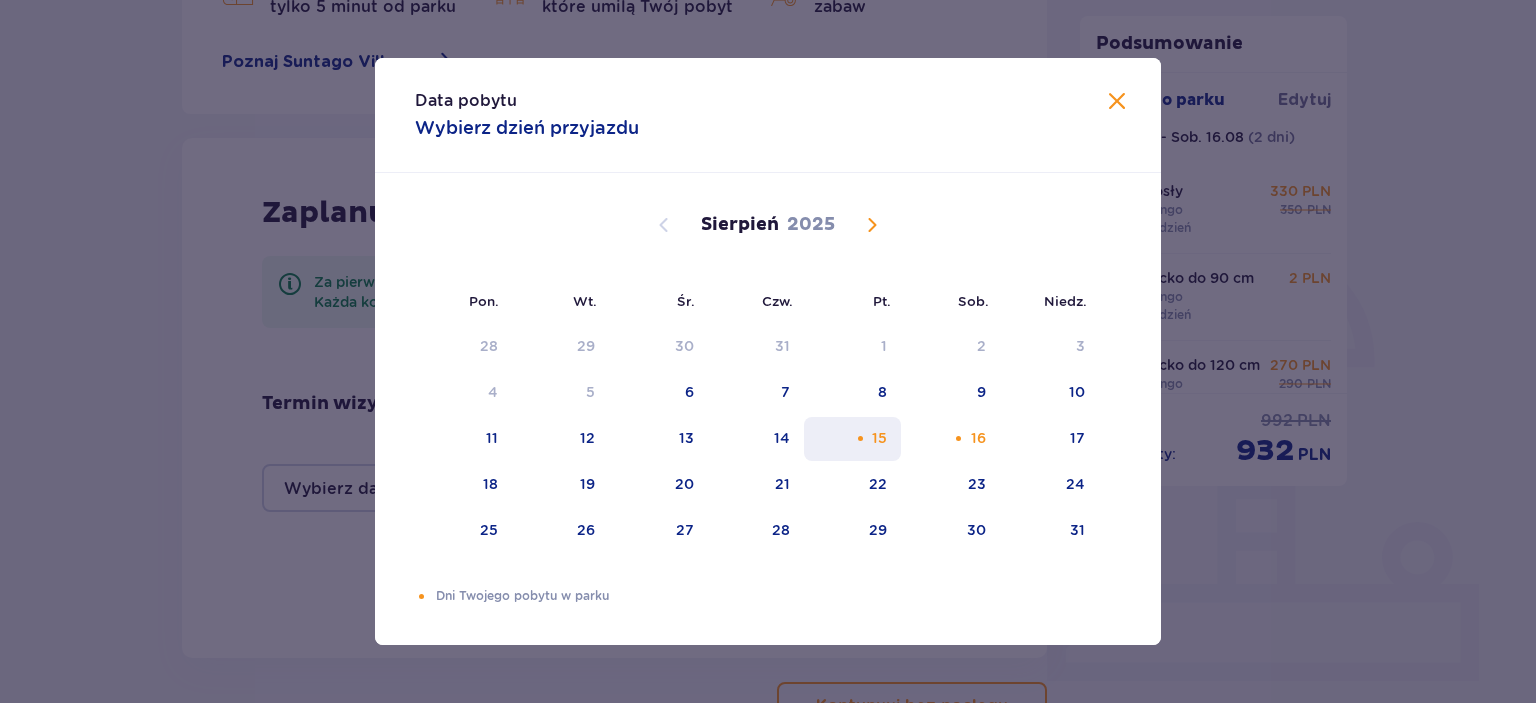 click on "15" at bounding box center (879, 438) 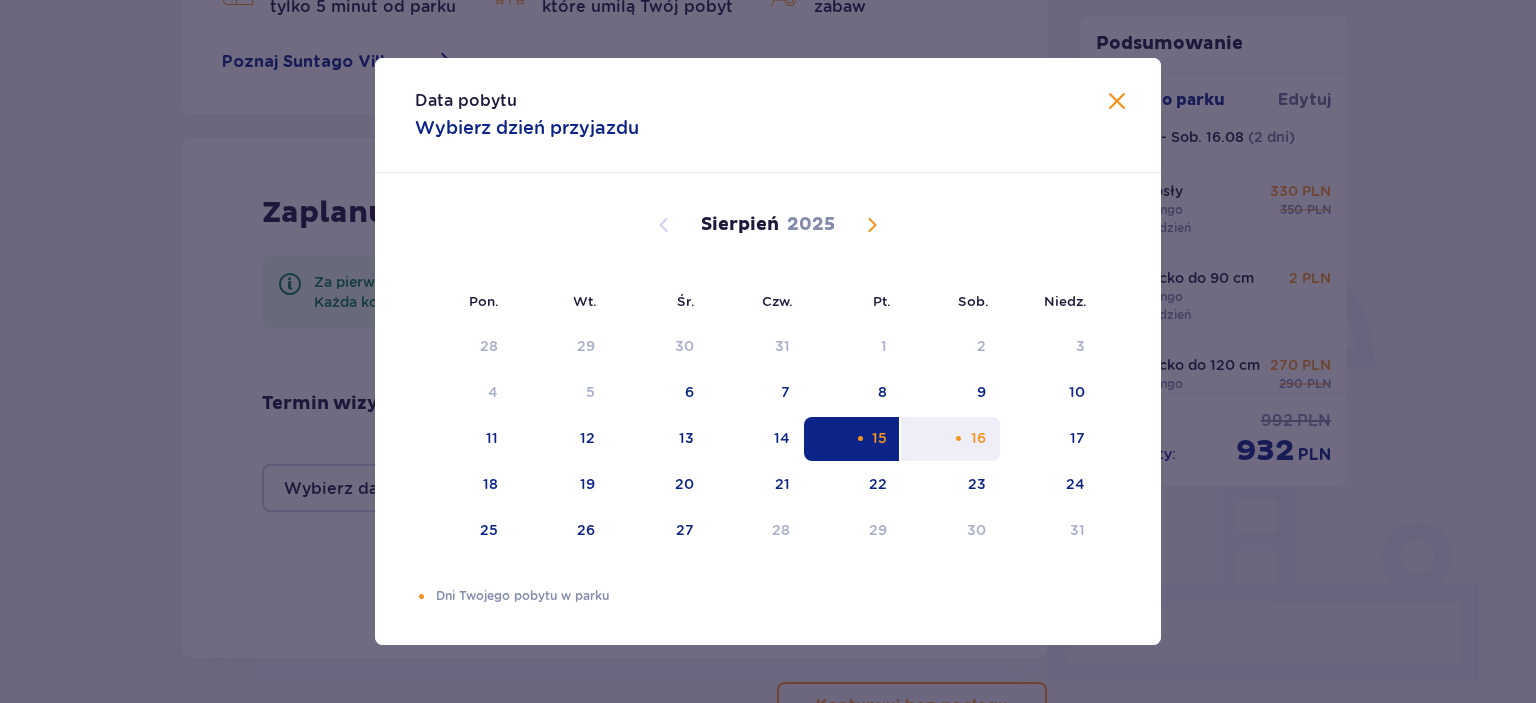 click on "16" at bounding box center (950, 439) 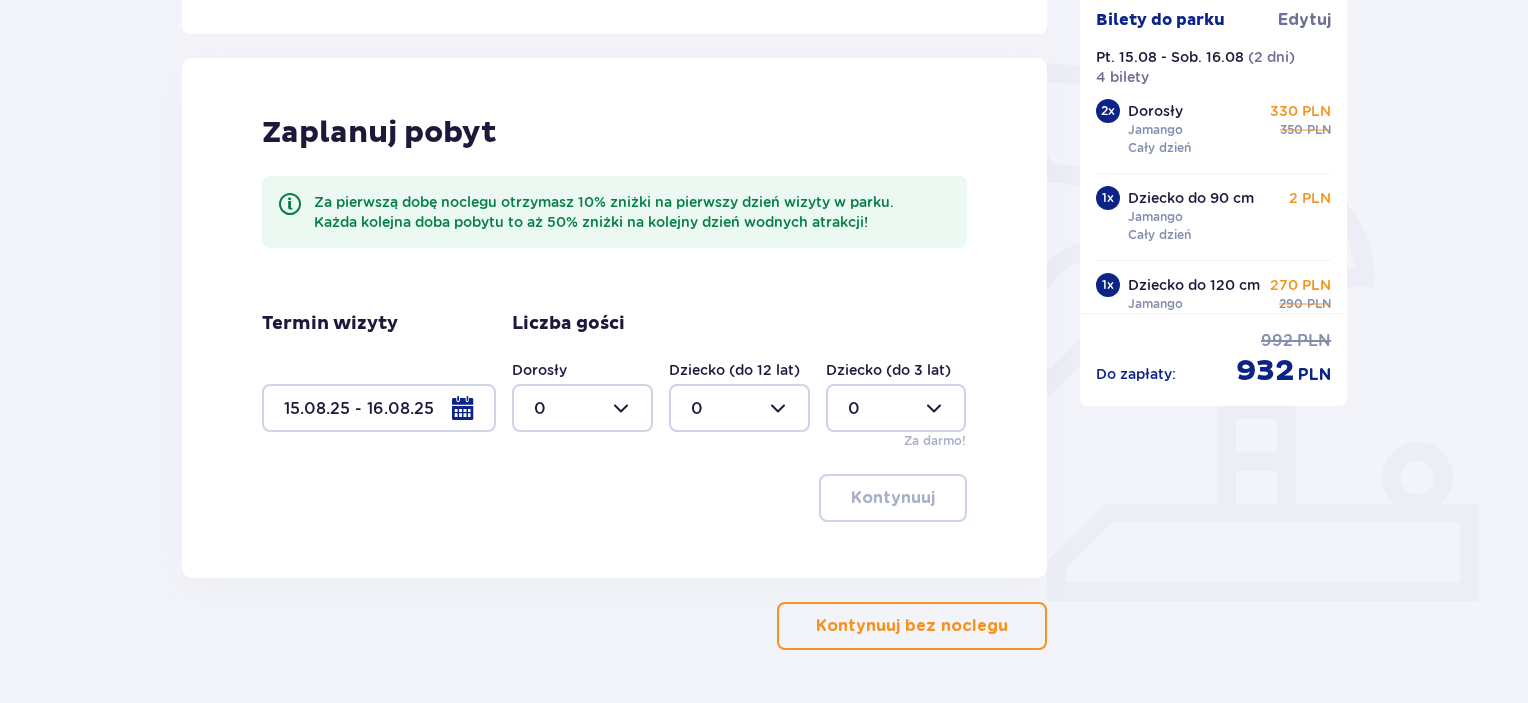 scroll, scrollTop: 434, scrollLeft: 0, axis: vertical 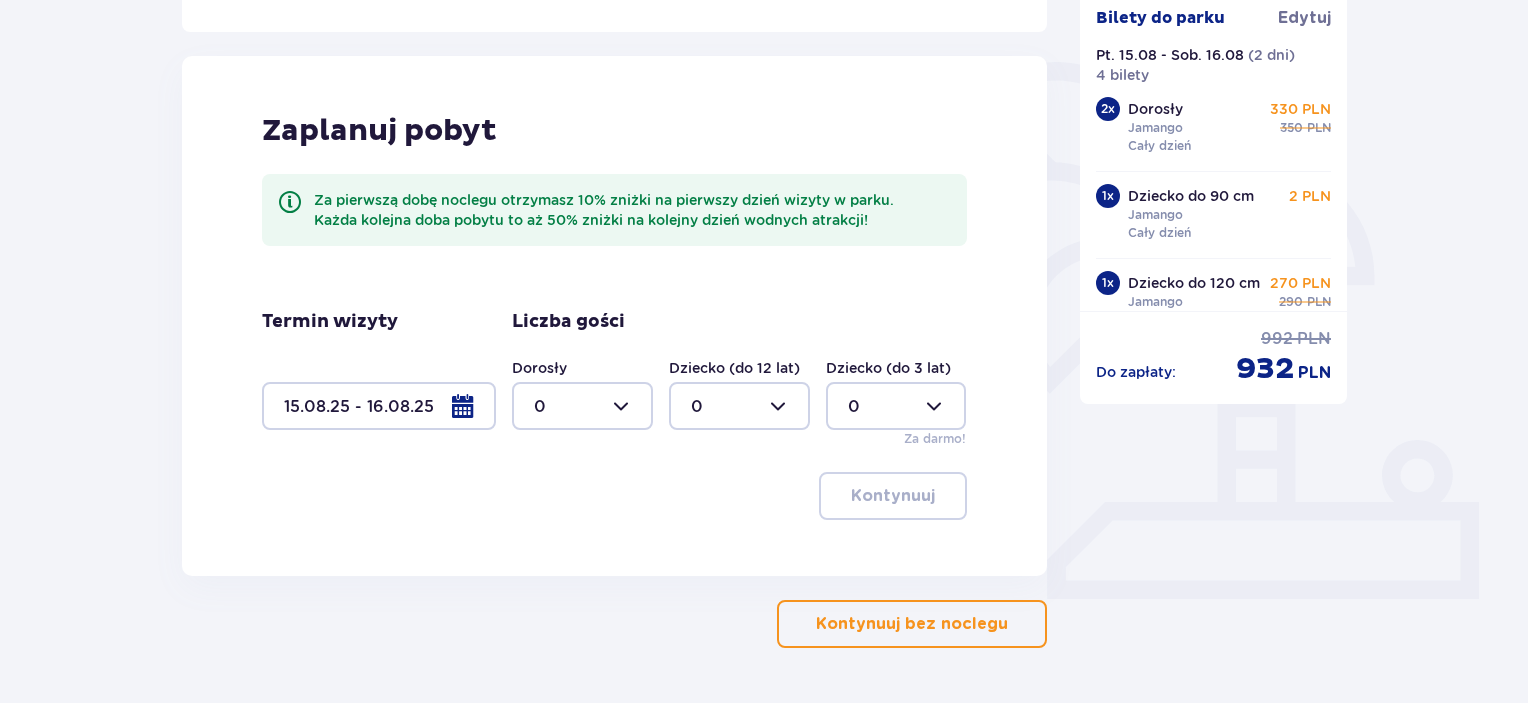click at bounding box center (582, 406) 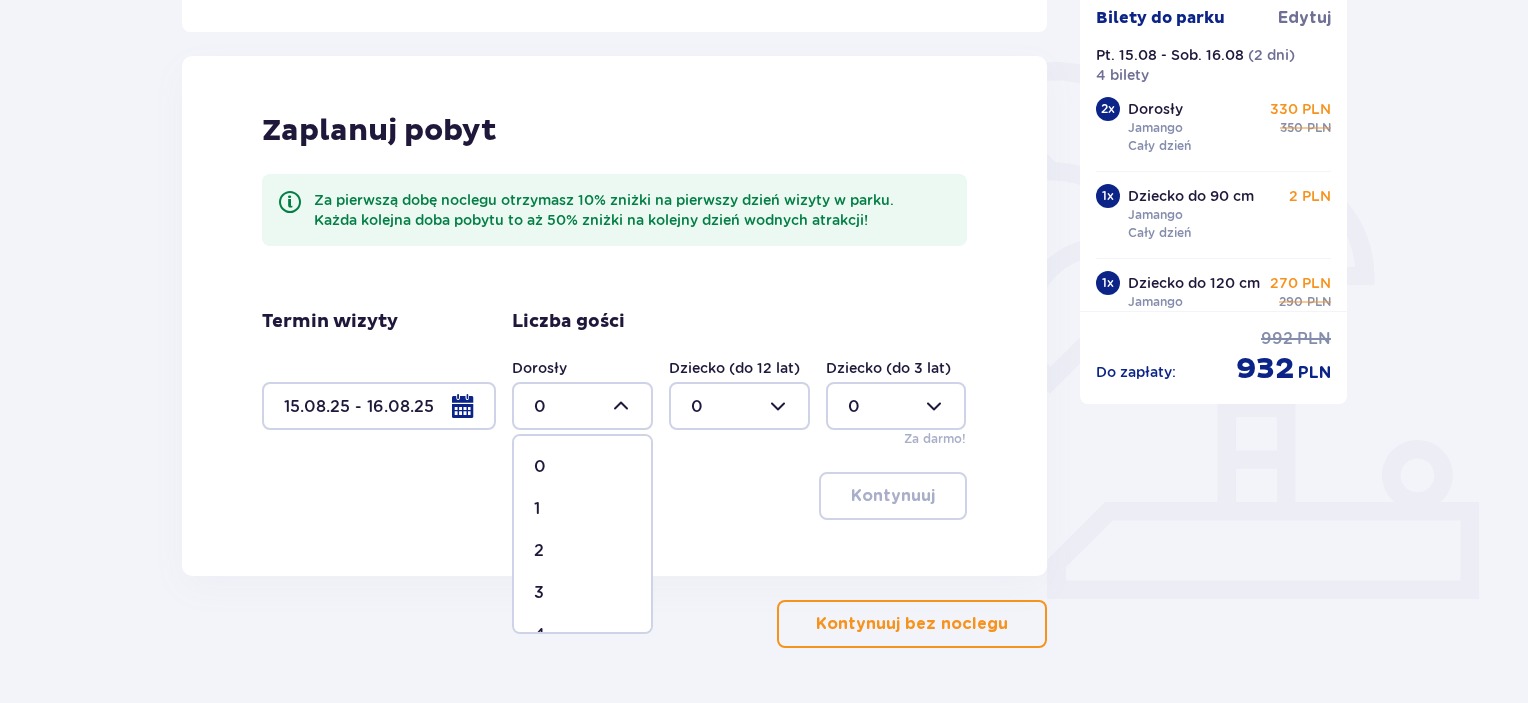 click on "2" at bounding box center (539, 551) 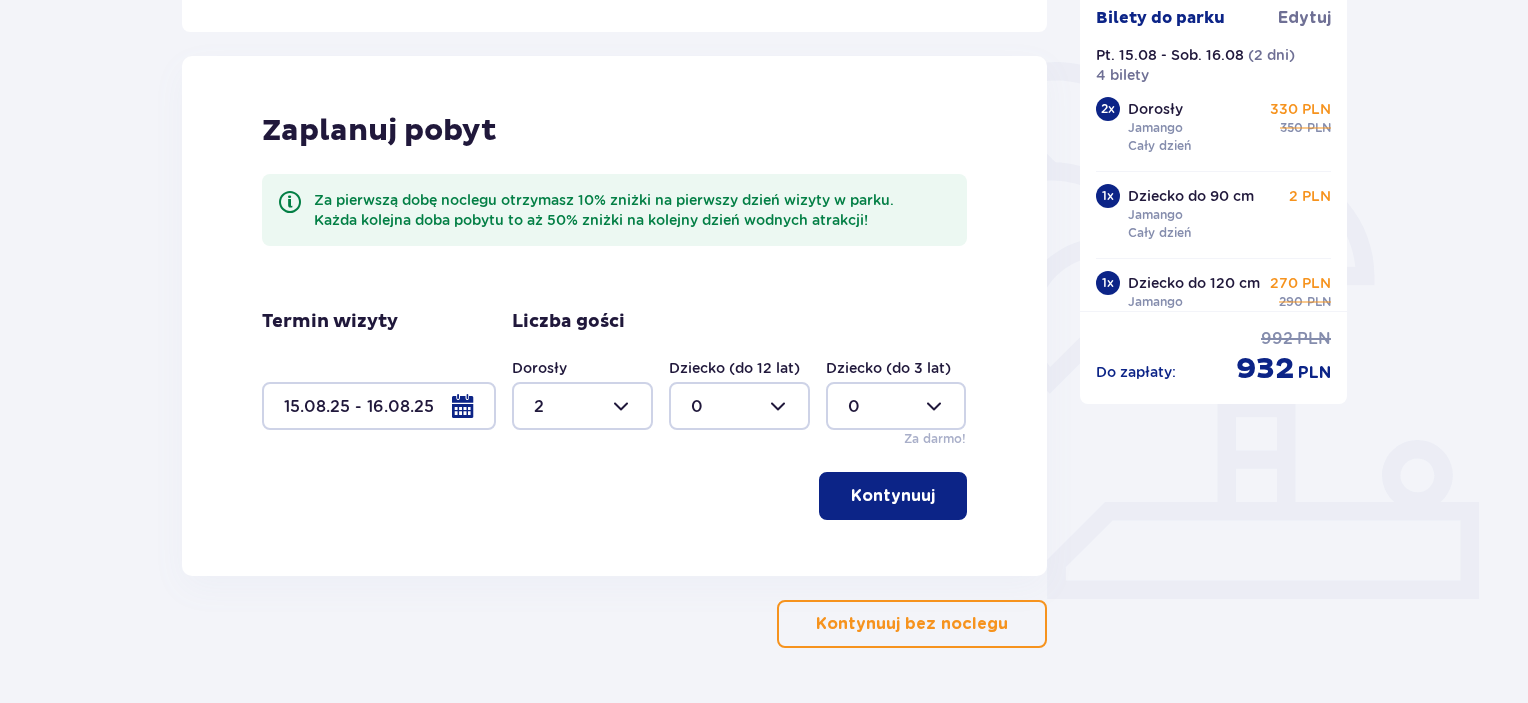 click at bounding box center [739, 406] 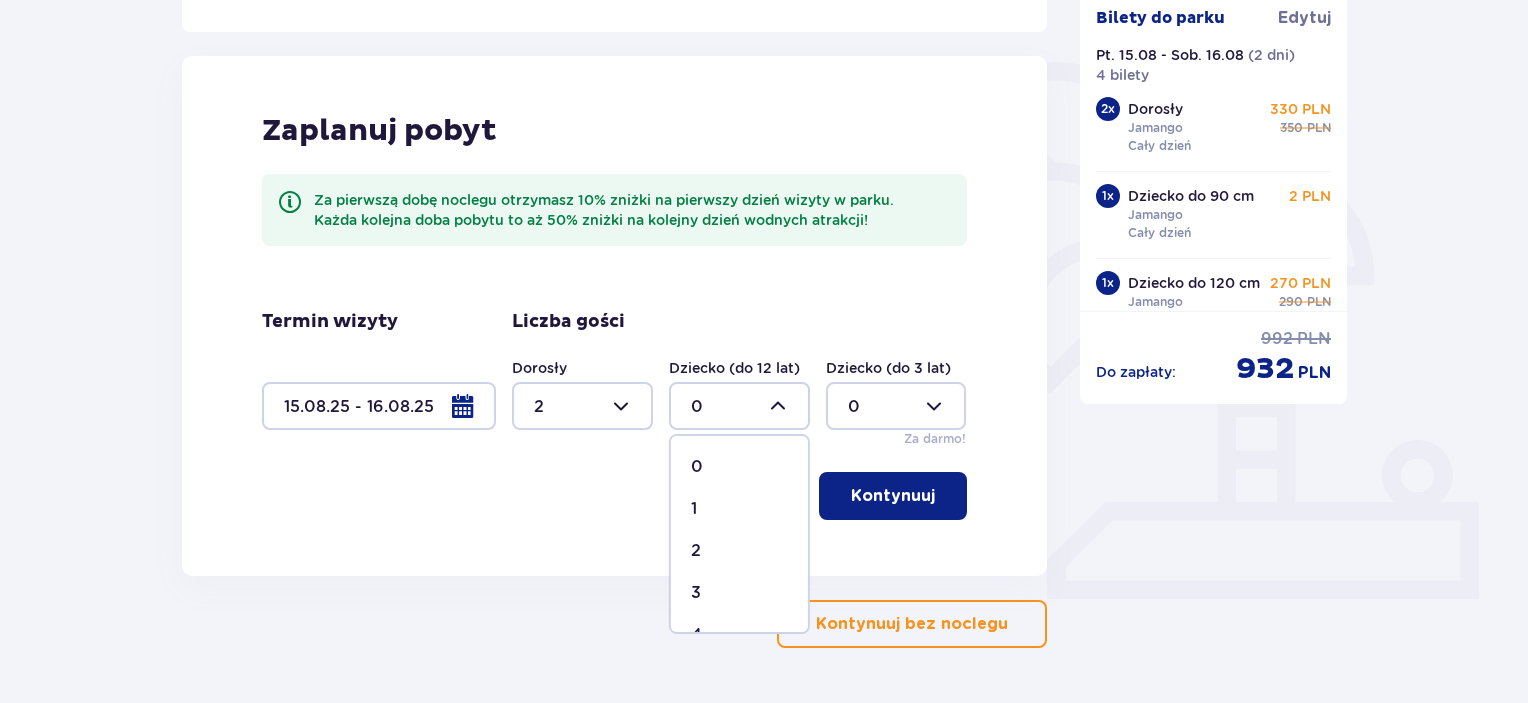 click on "1" at bounding box center [739, 509] 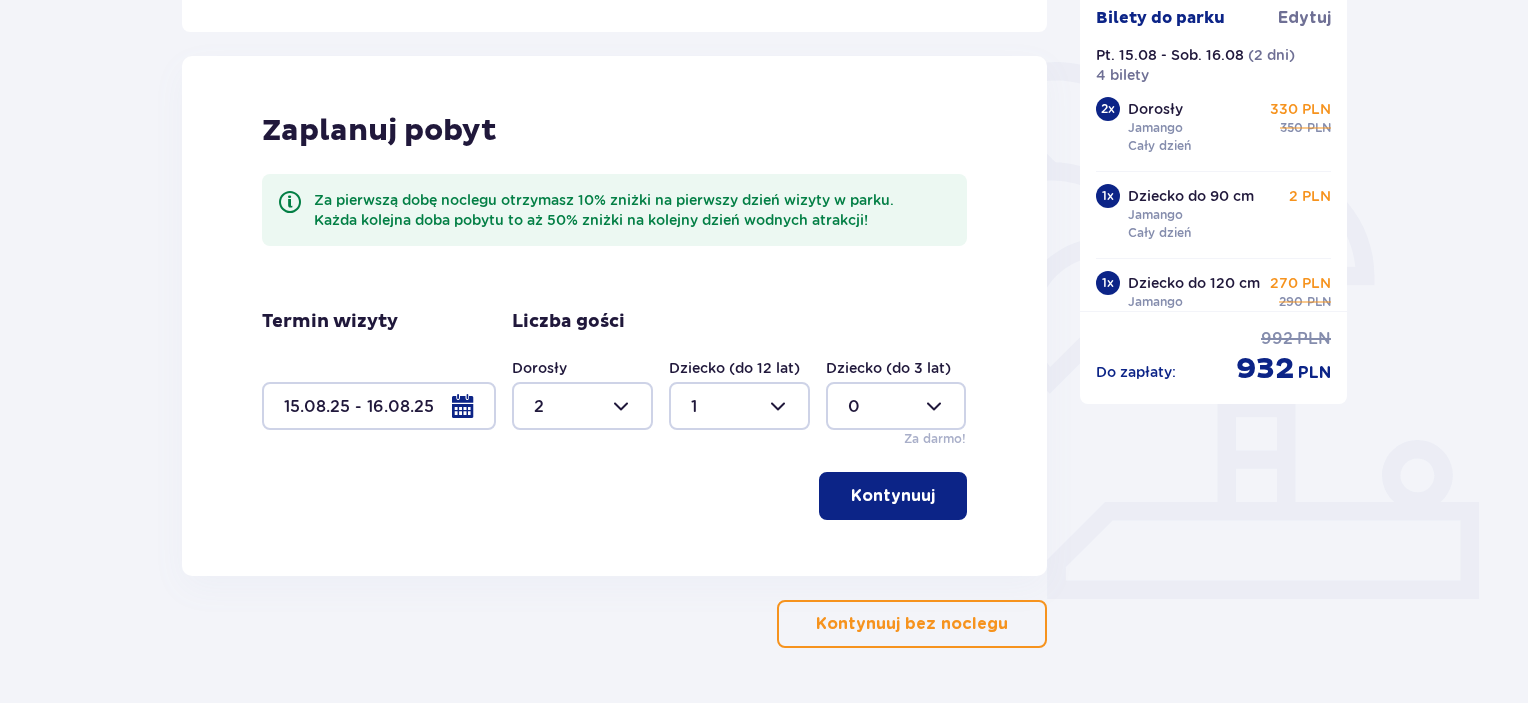click at bounding box center (896, 406) 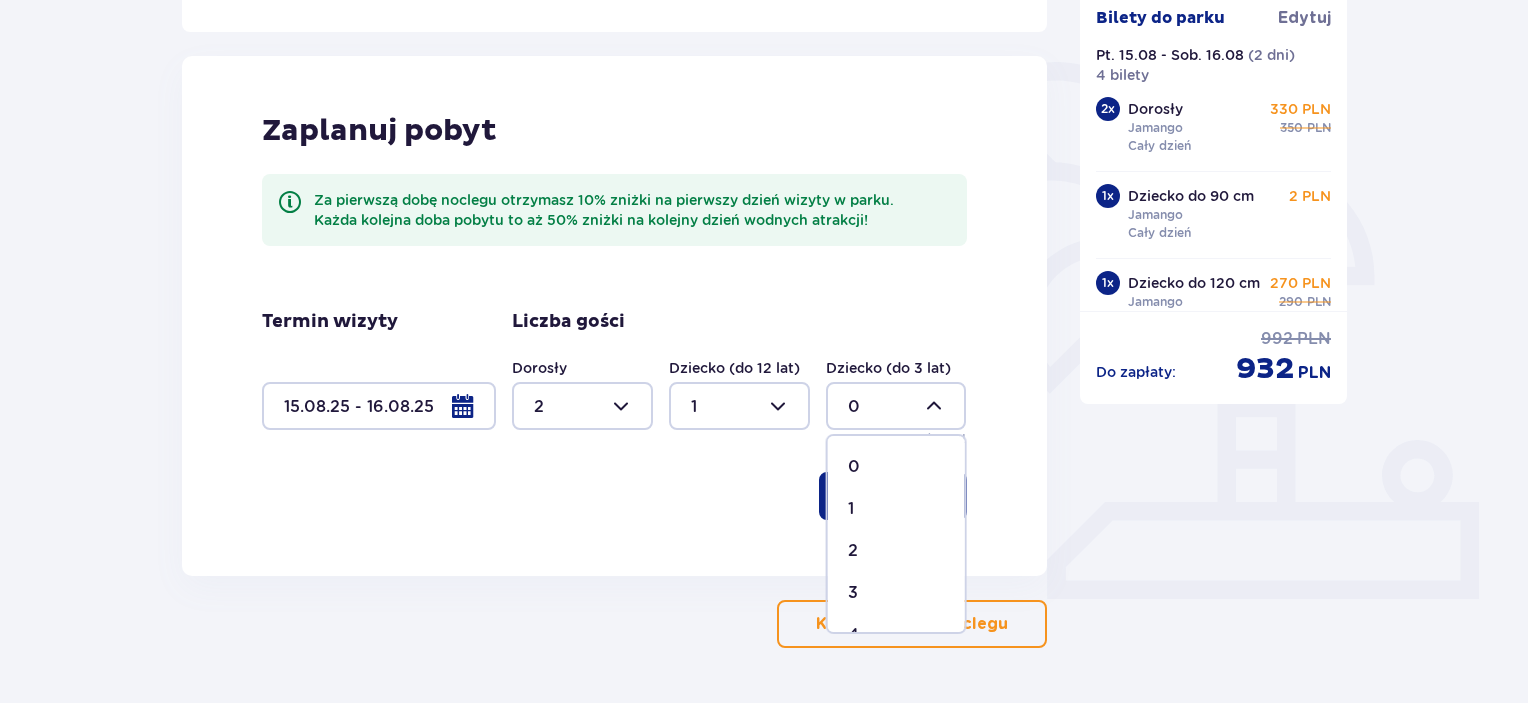 click on "1" at bounding box center (896, 509) 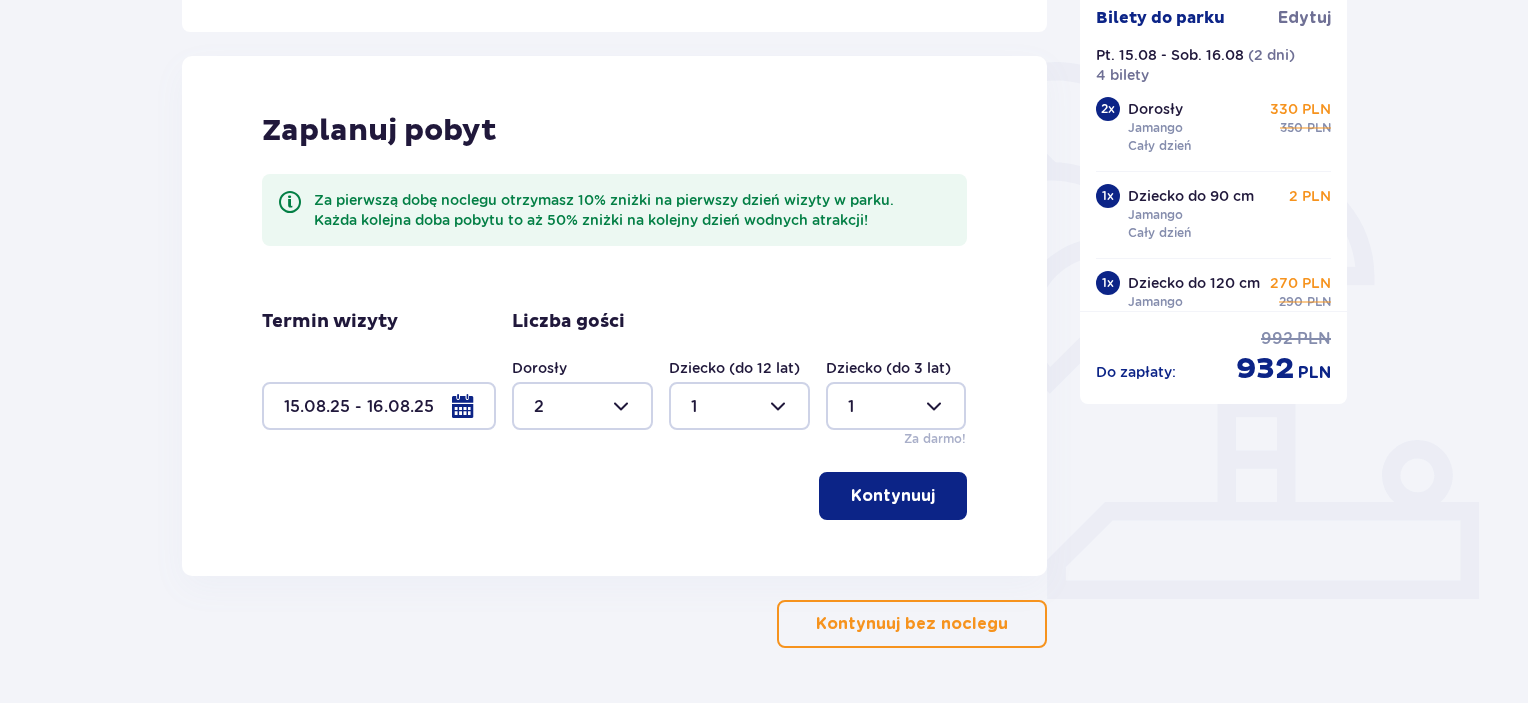 click on "Kontynuuj" at bounding box center [893, 496] 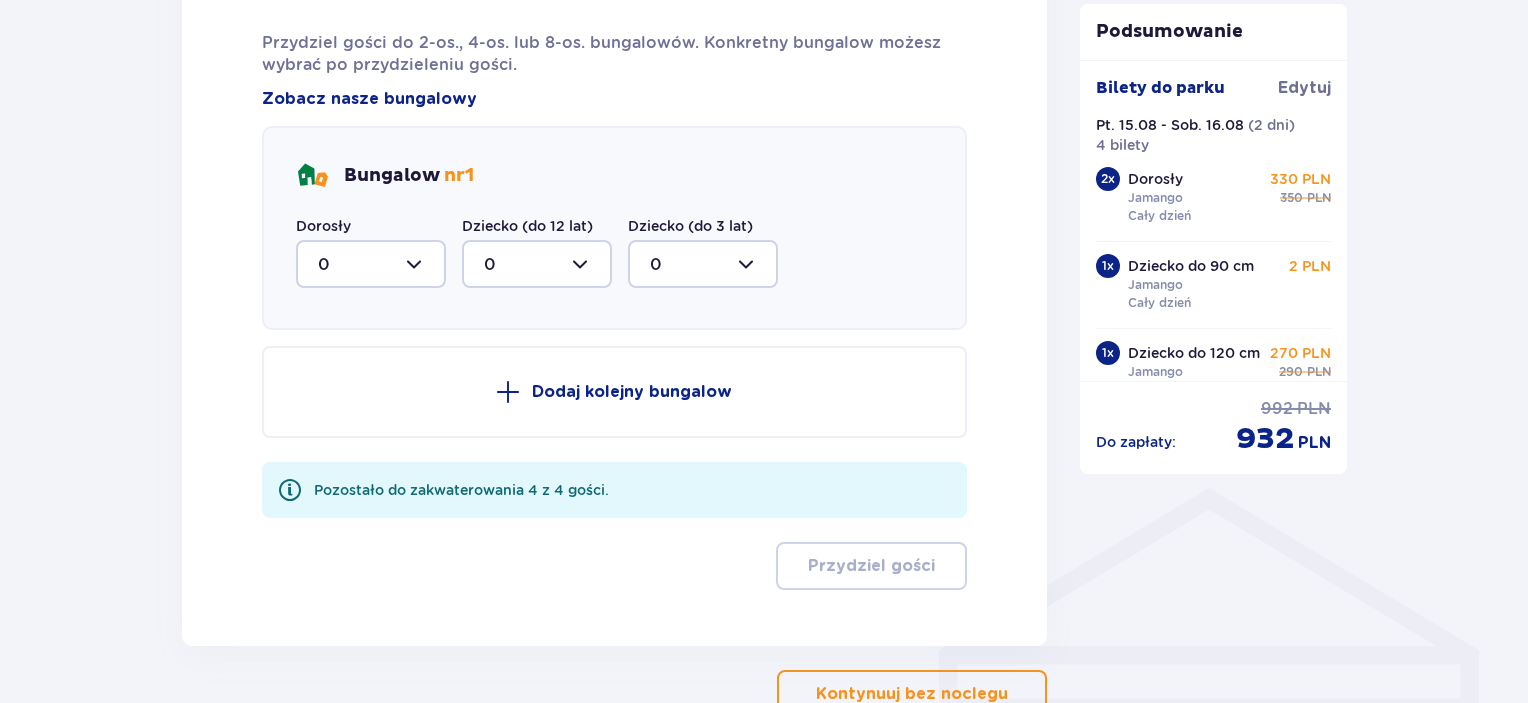 scroll, scrollTop: 1138, scrollLeft: 0, axis: vertical 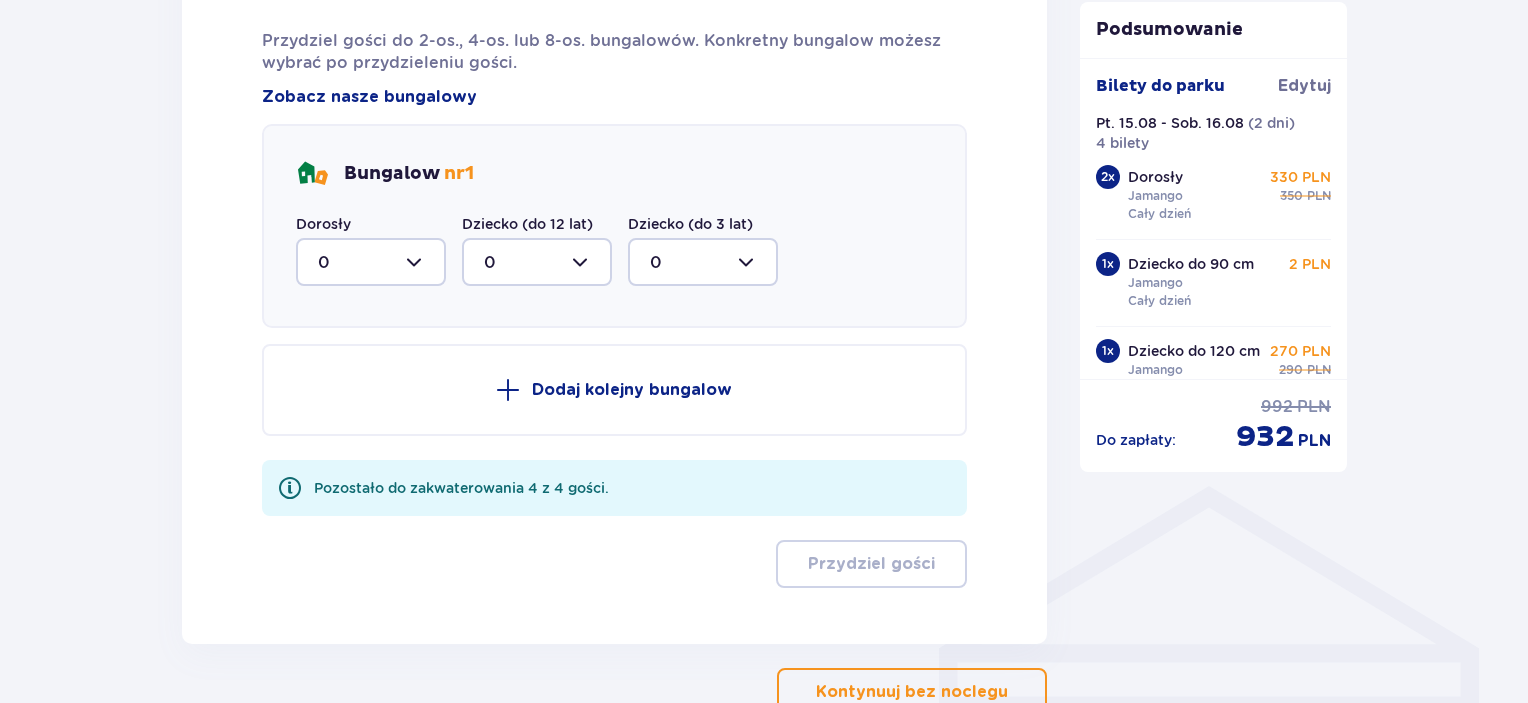 click at bounding box center [371, 262] 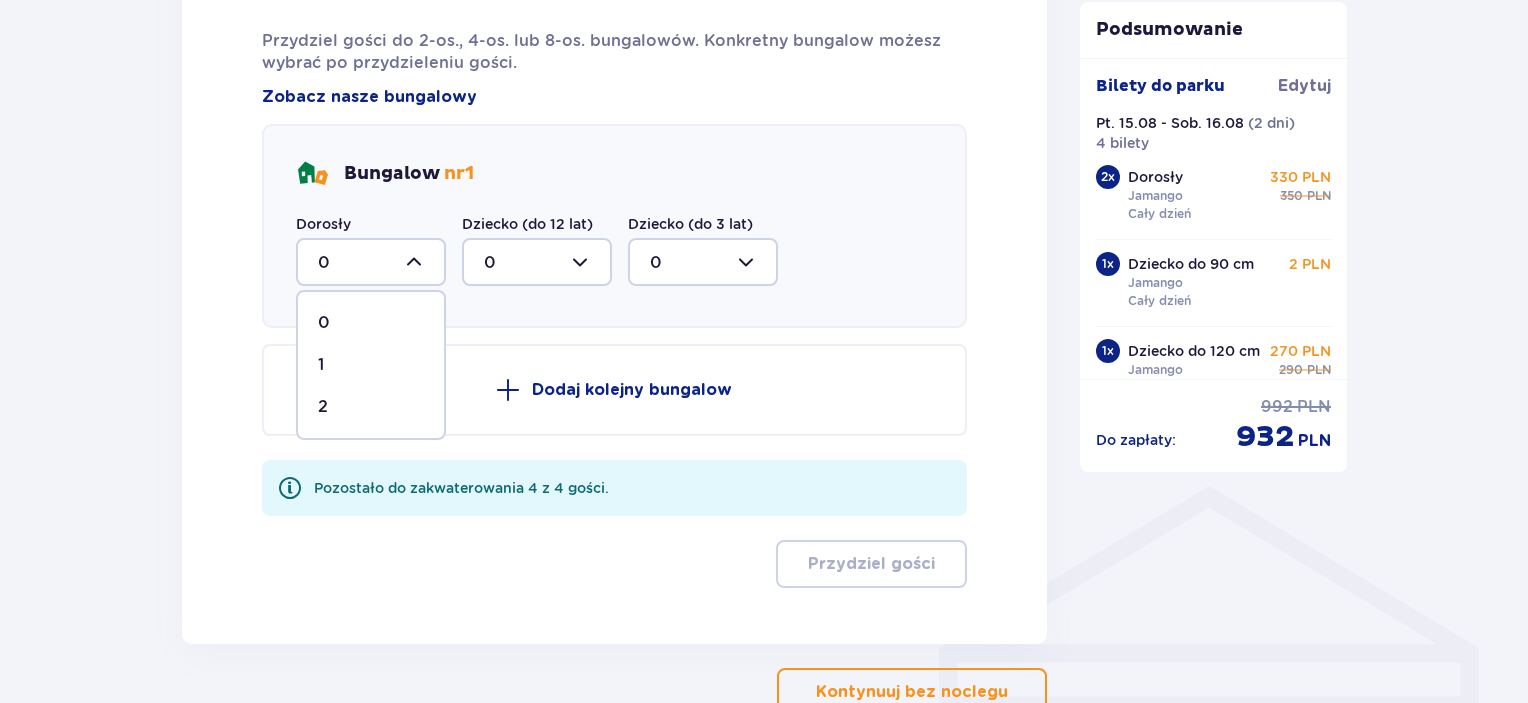 click on "2" at bounding box center [371, 407] 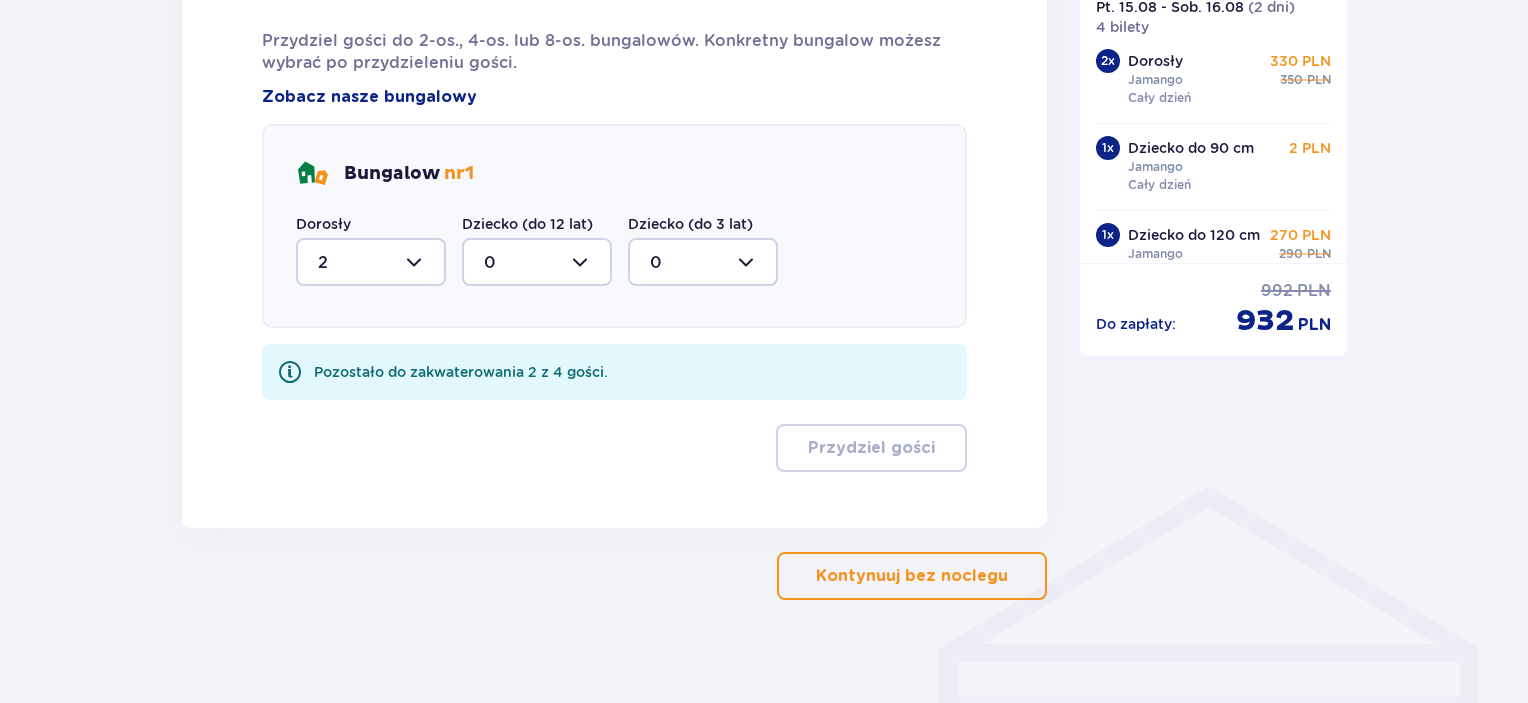 click at bounding box center (537, 262) 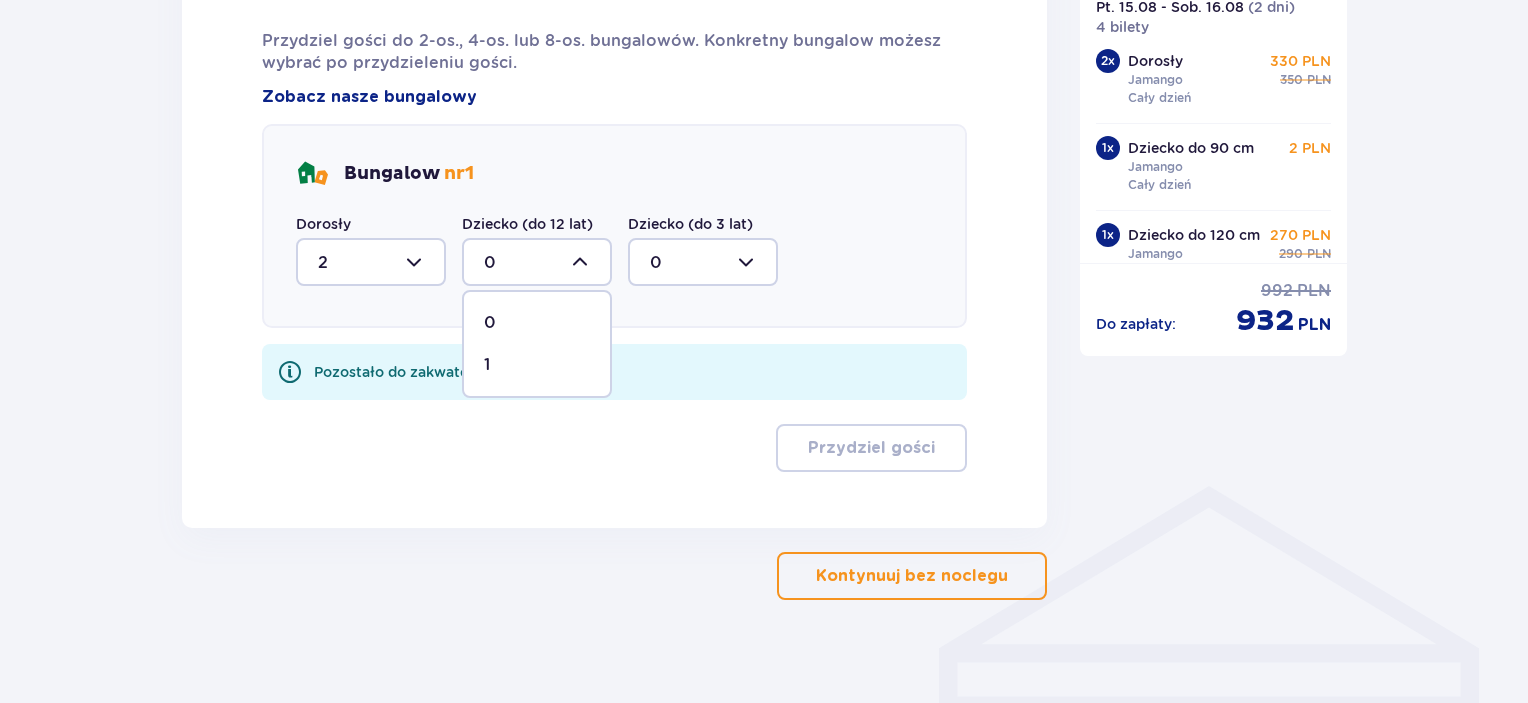 click on "1" at bounding box center (537, 365) 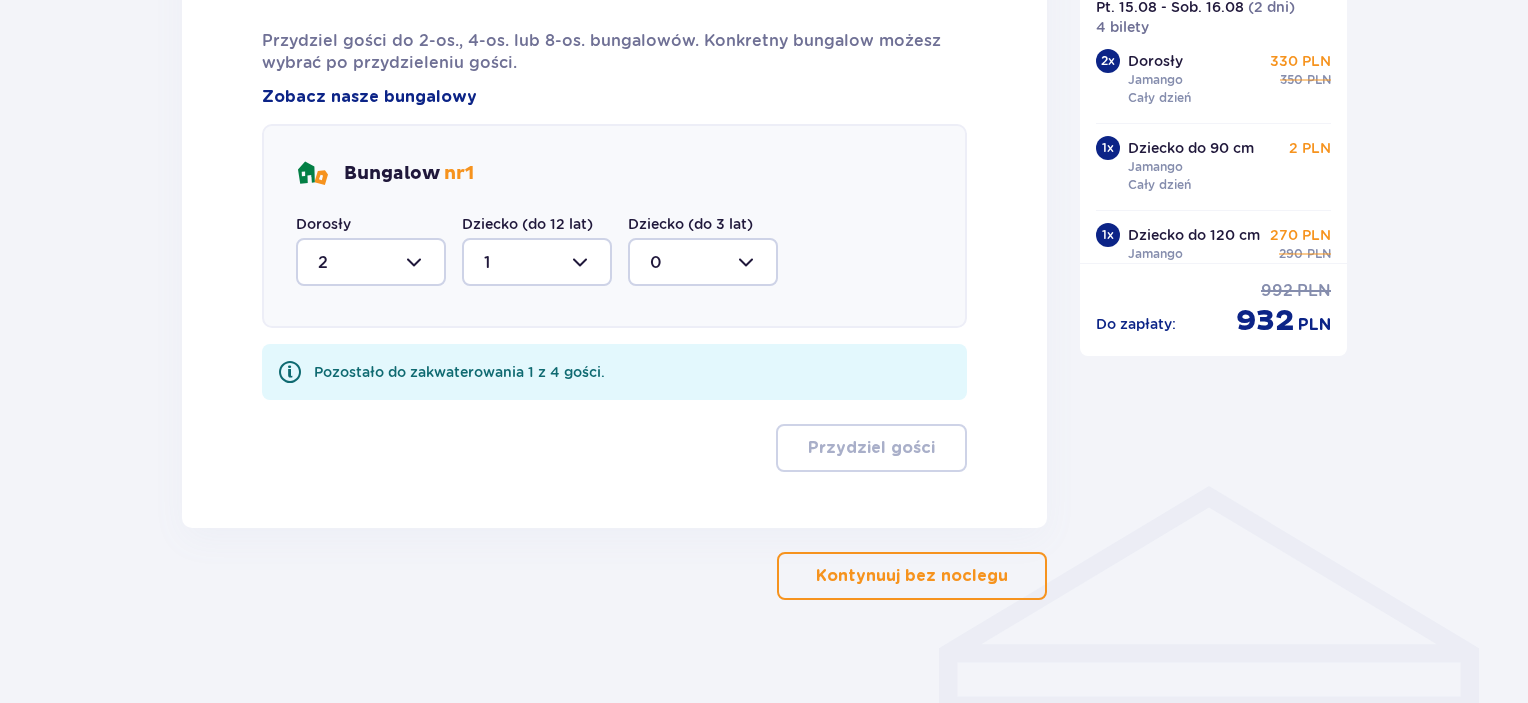 click at bounding box center [703, 262] 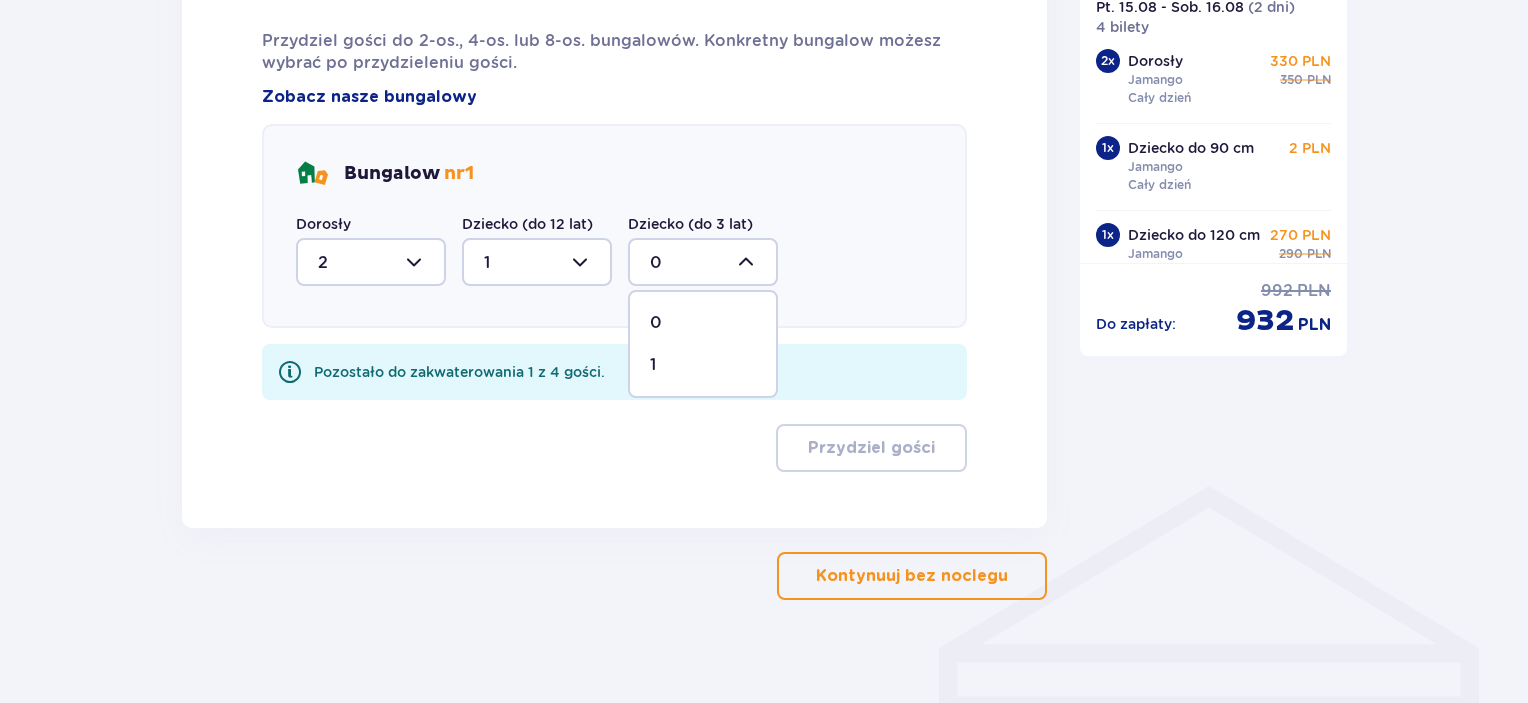 click on "1" at bounding box center (703, 365) 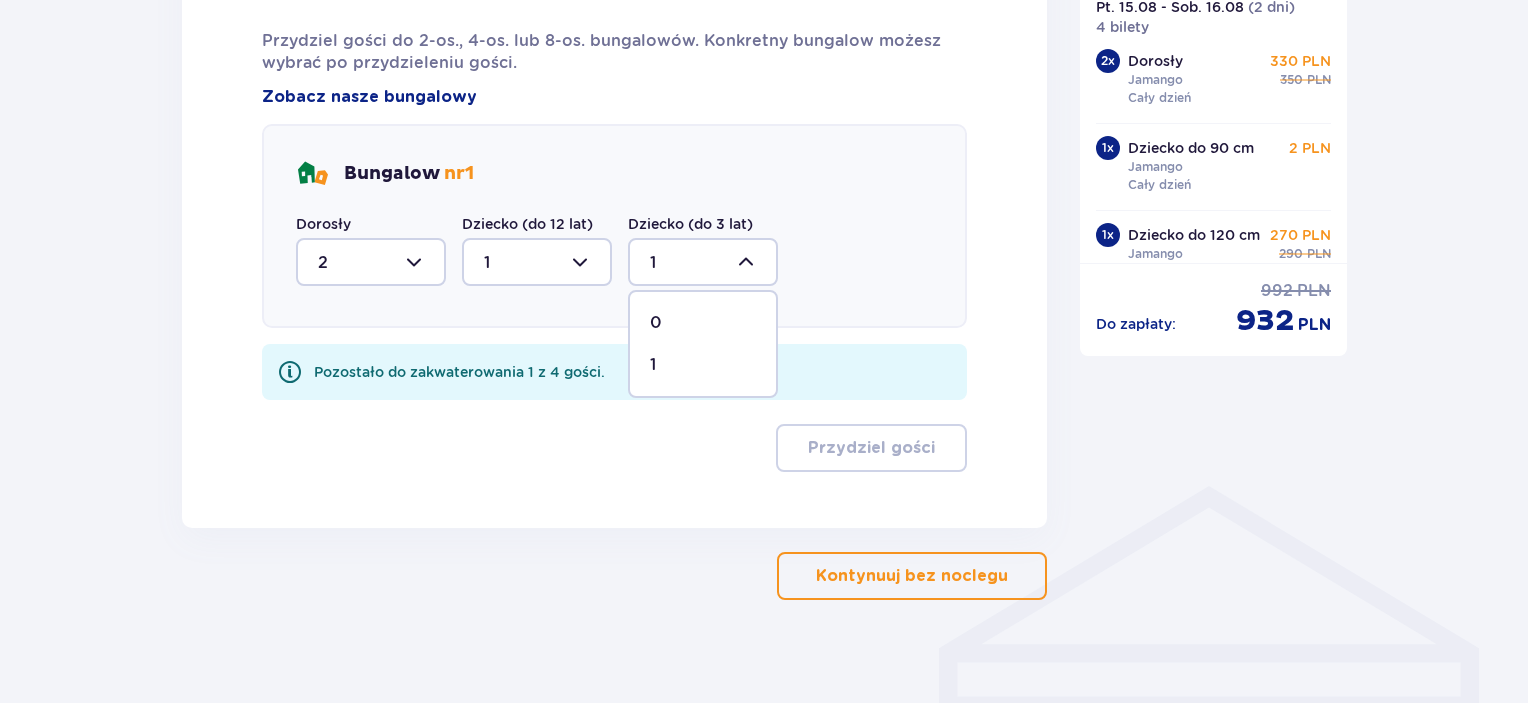 scroll, scrollTop: 1074, scrollLeft: 0, axis: vertical 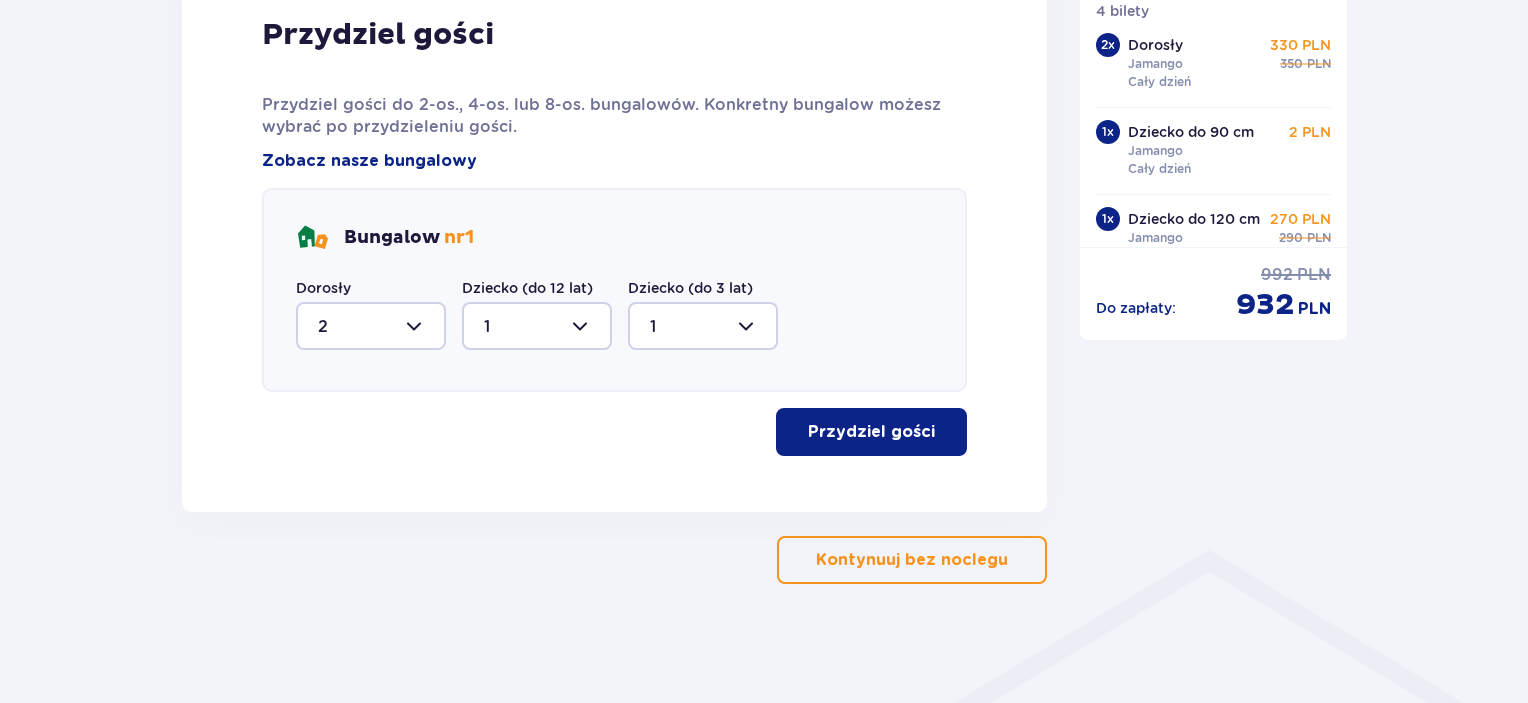 click on "Przydziel gości" at bounding box center [871, 432] 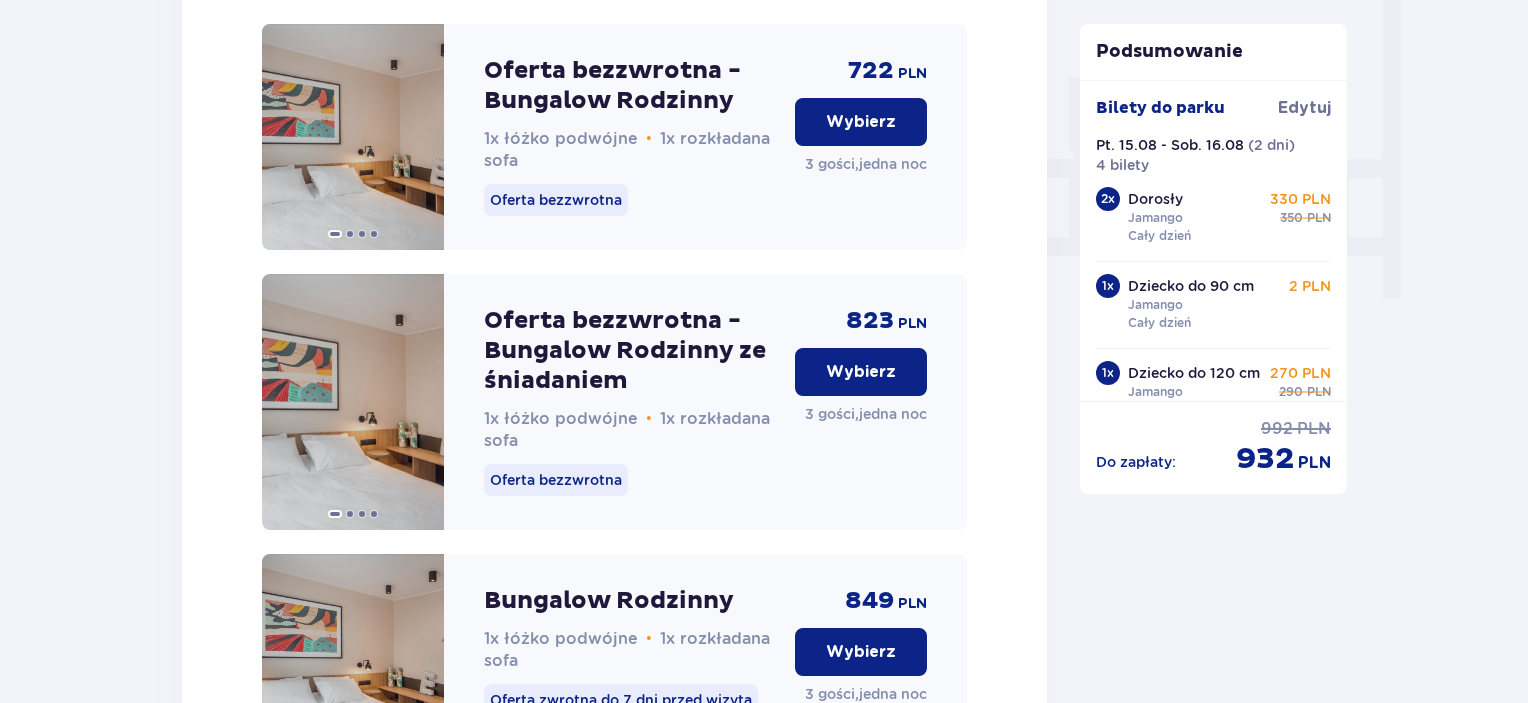 scroll, scrollTop: 1860, scrollLeft: 0, axis: vertical 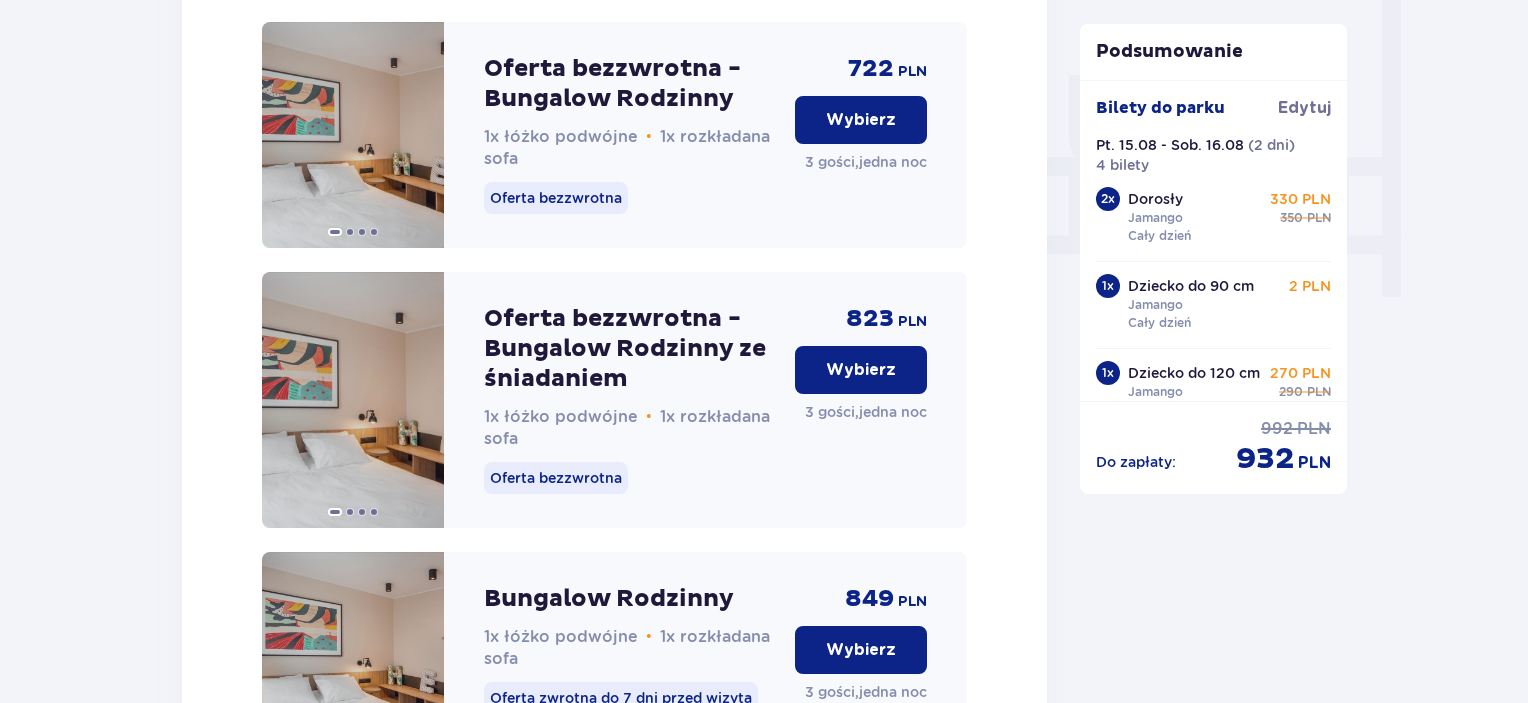 click on "Wybierz" at bounding box center (861, 370) 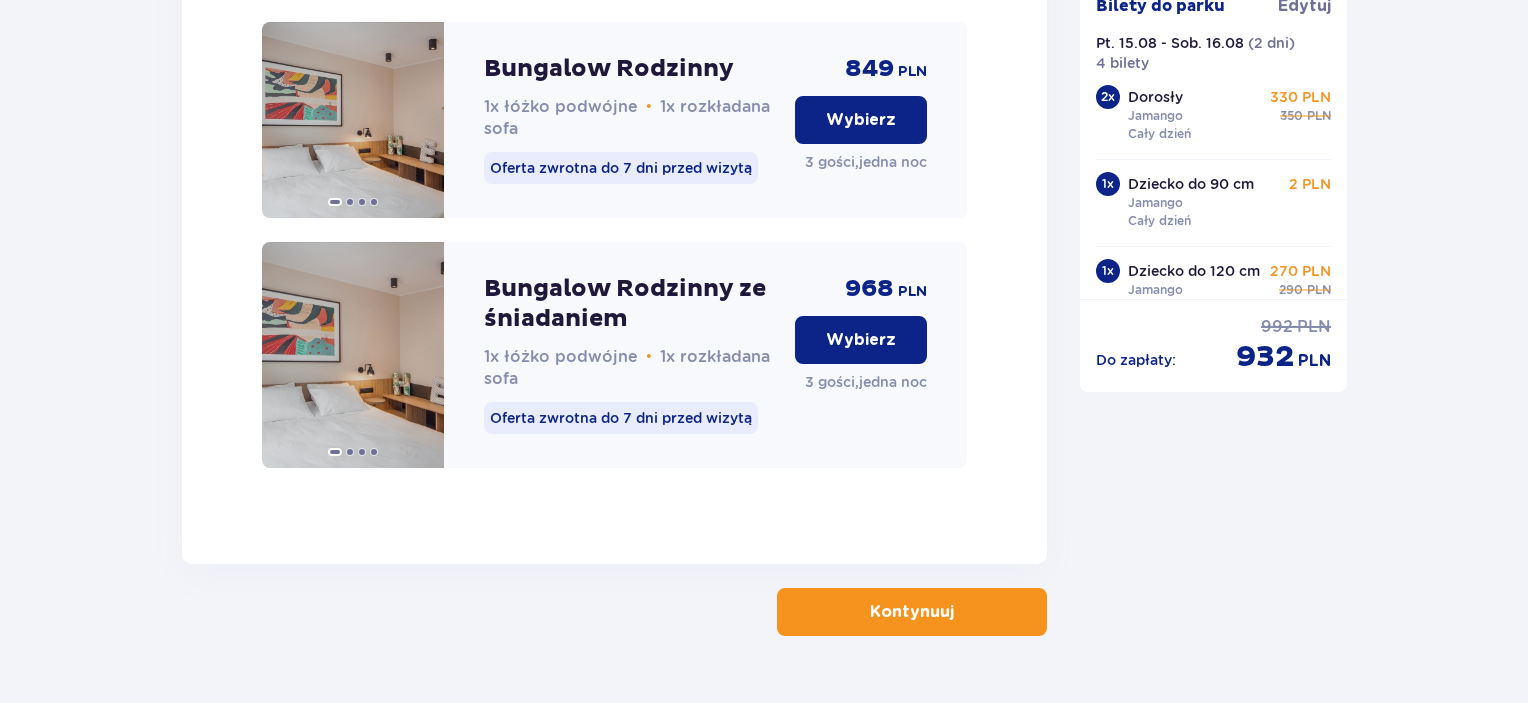scroll, scrollTop: 2465, scrollLeft: 0, axis: vertical 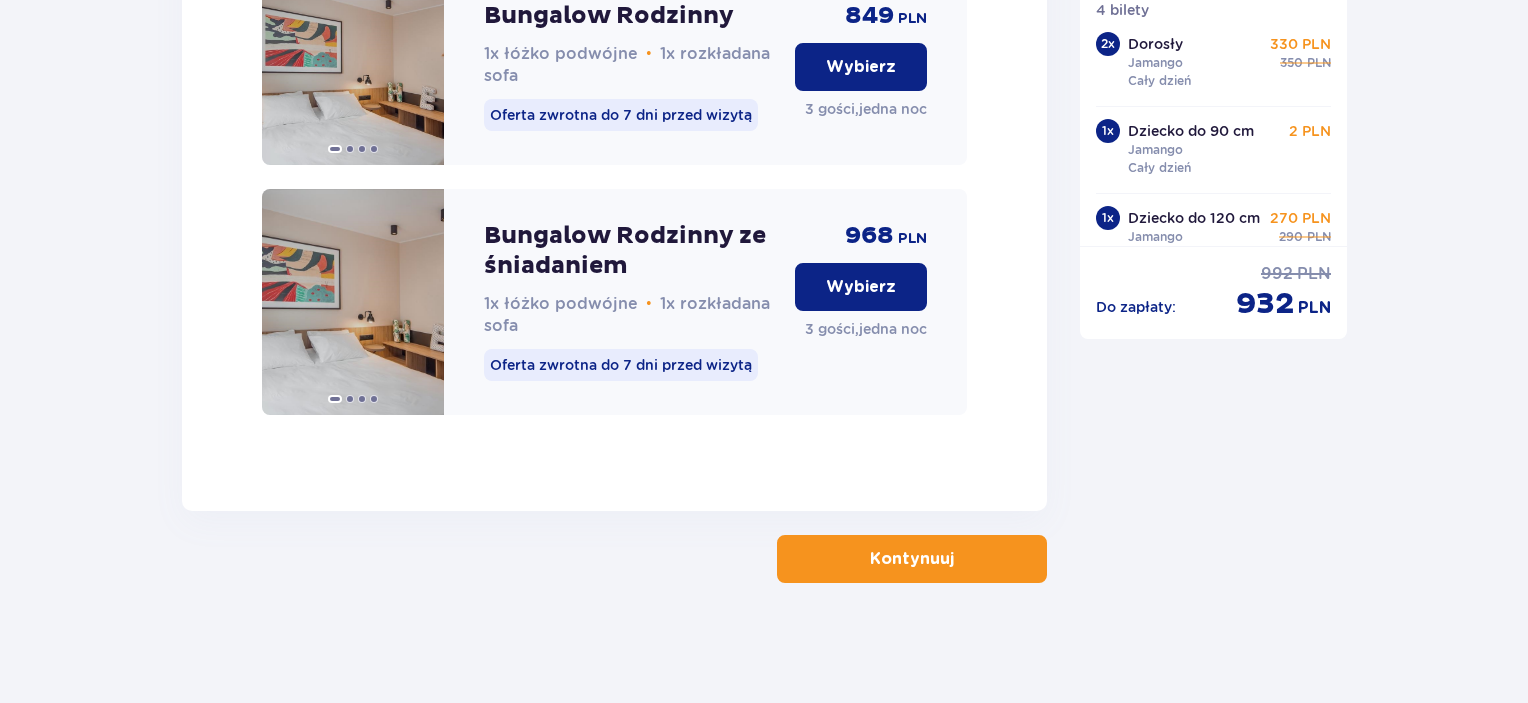 click on "Kontynuuj" at bounding box center [912, 559] 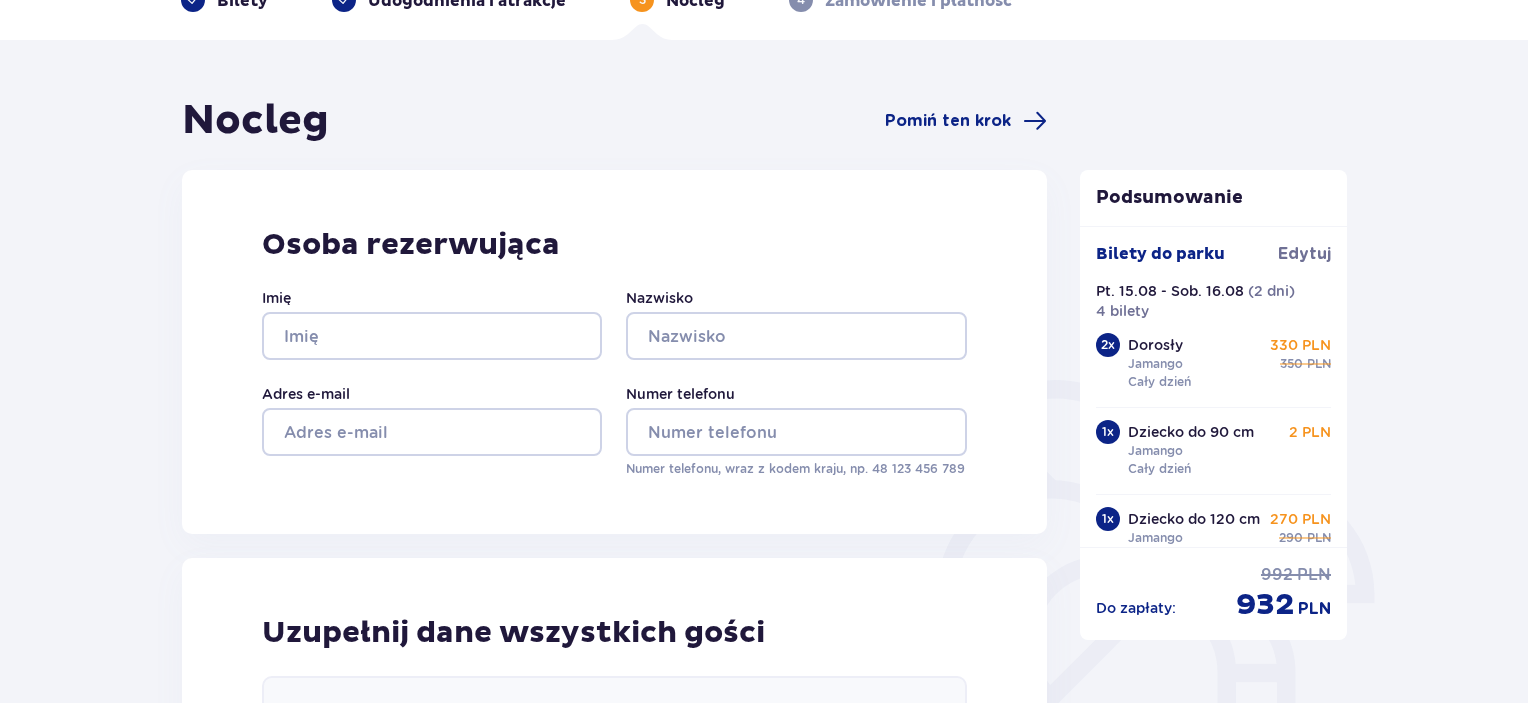 scroll, scrollTop: 118, scrollLeft: 0, axis: vertical 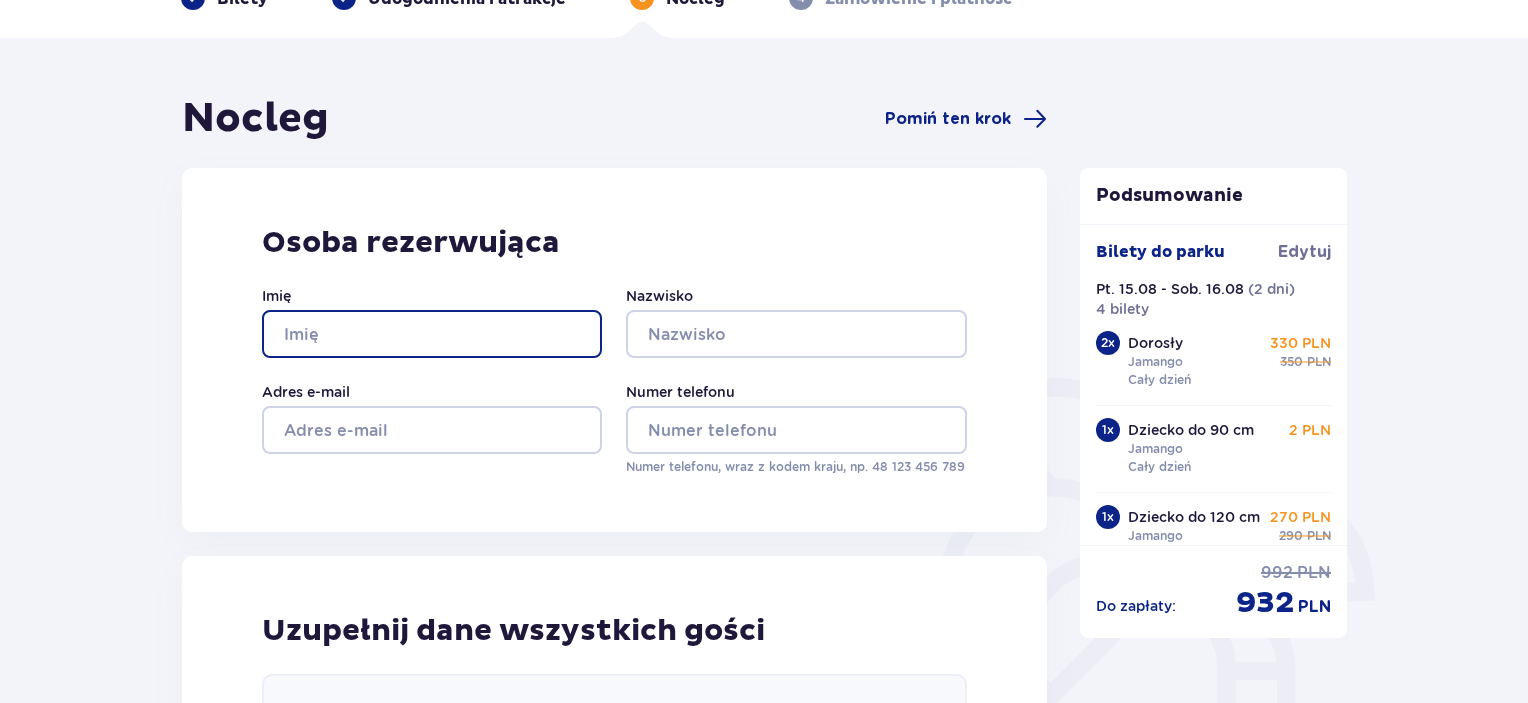 click on "Imię" at bounding box center [432, 334] 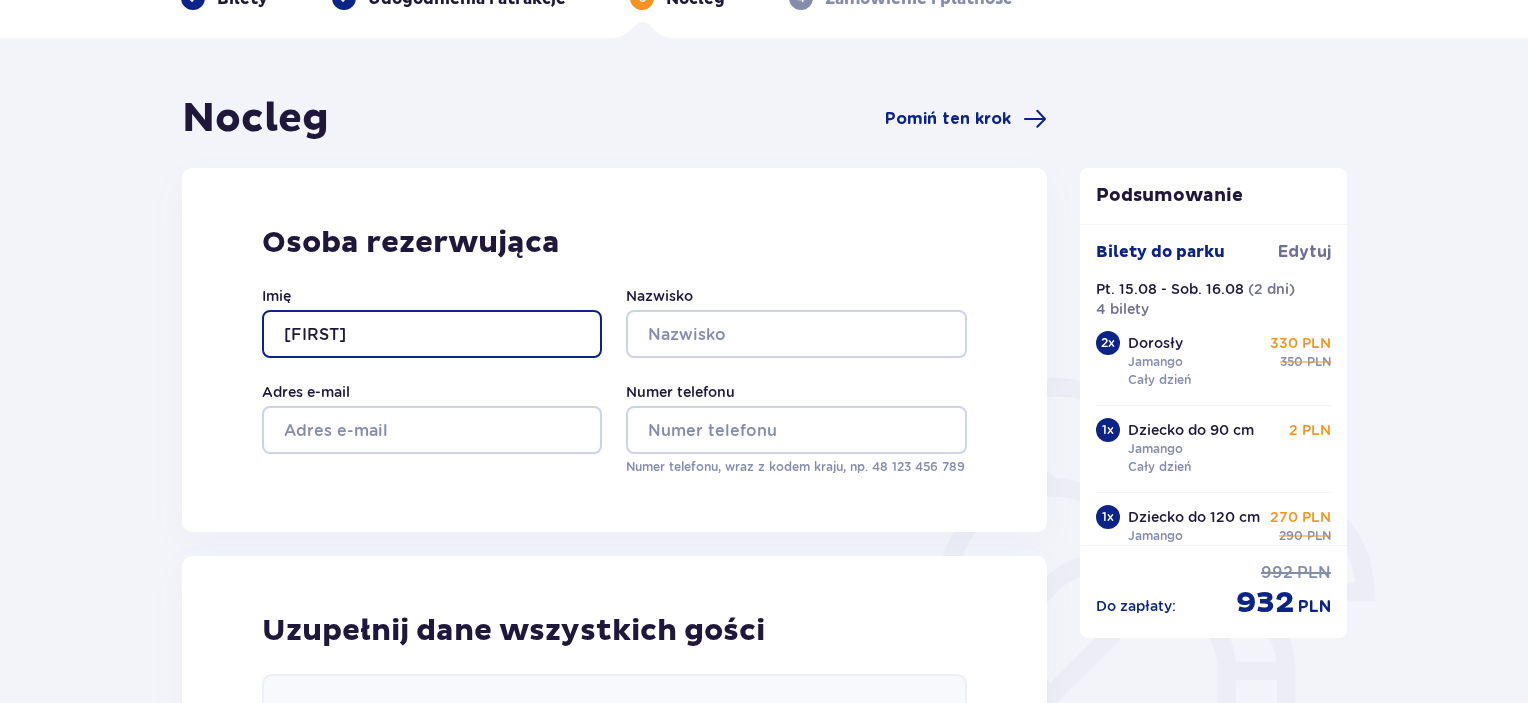 type on "[FIRST]" 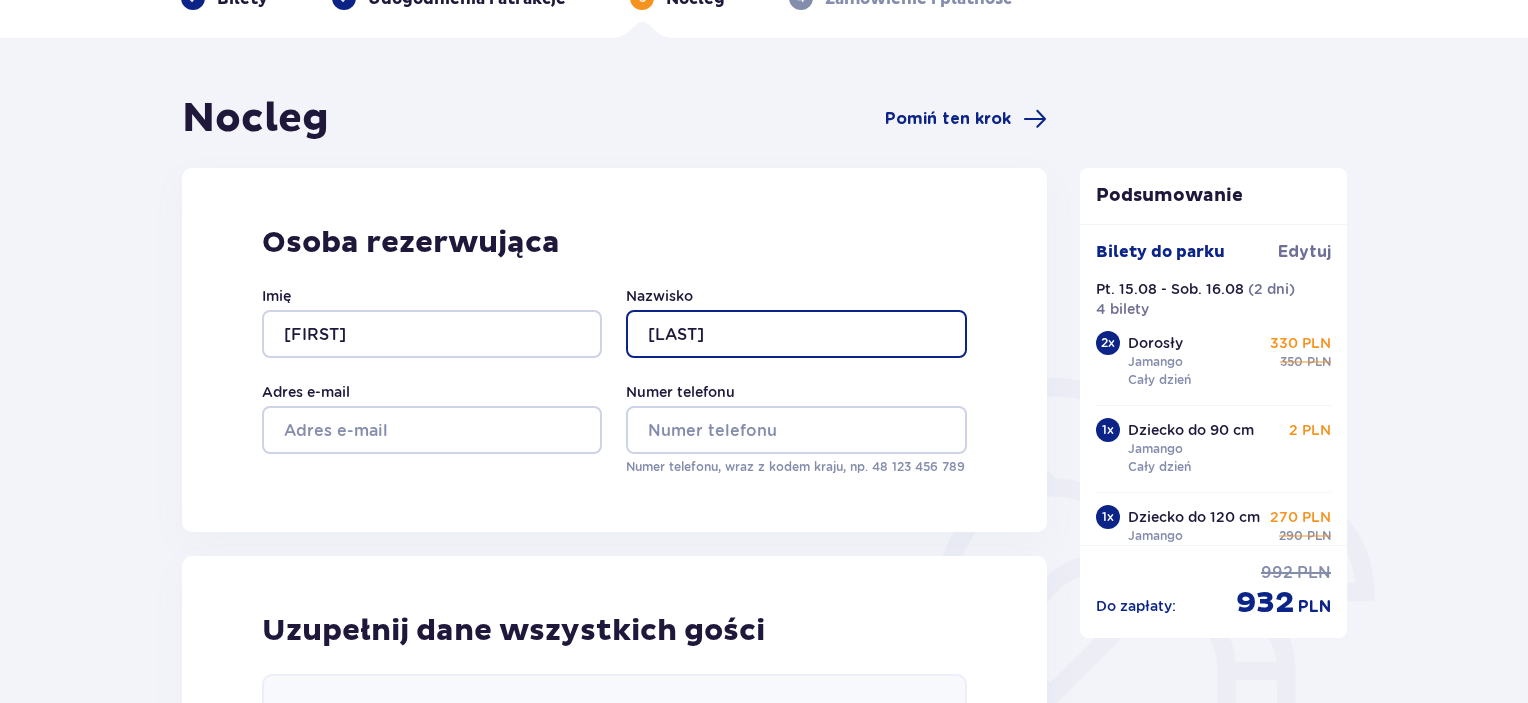 type on "[LAST]" 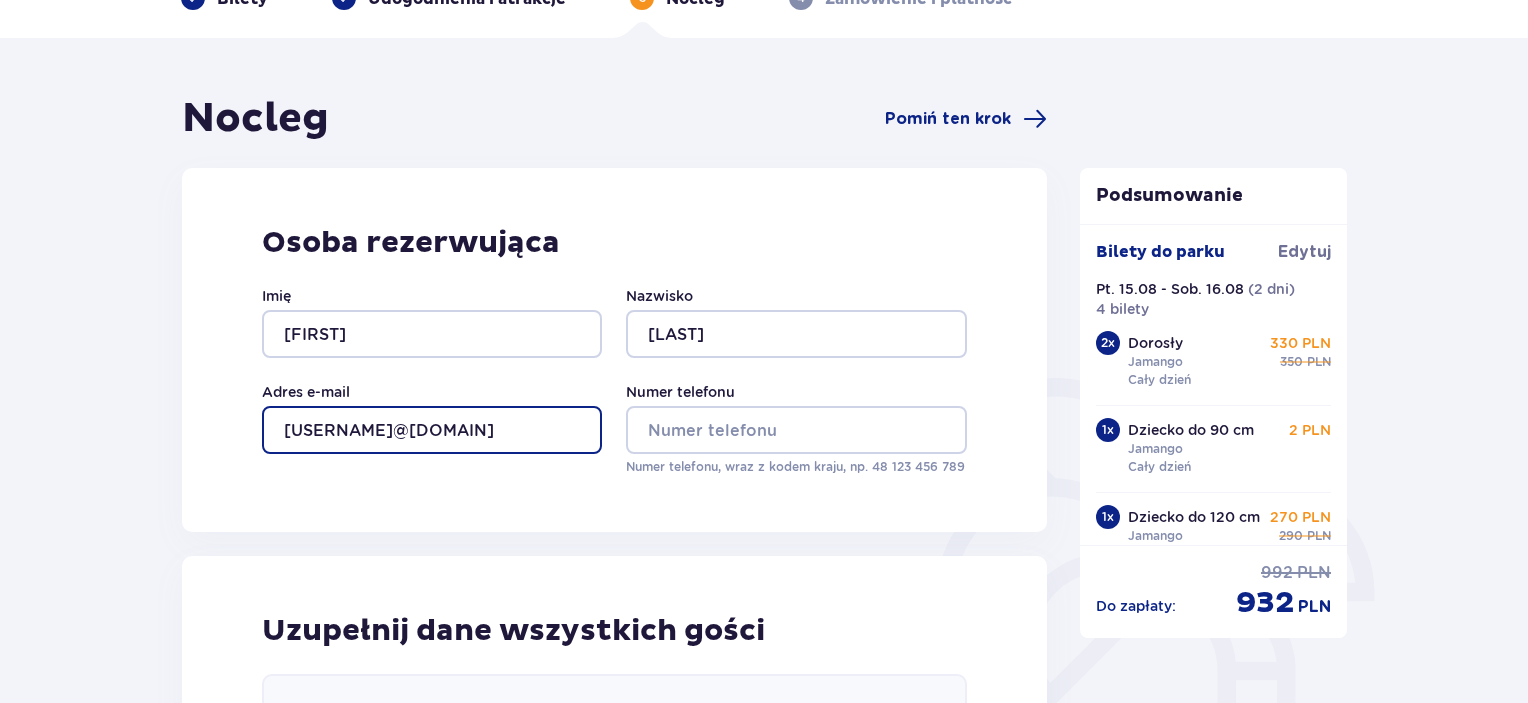 type on "[USERNAME]@[DOMAIN]" 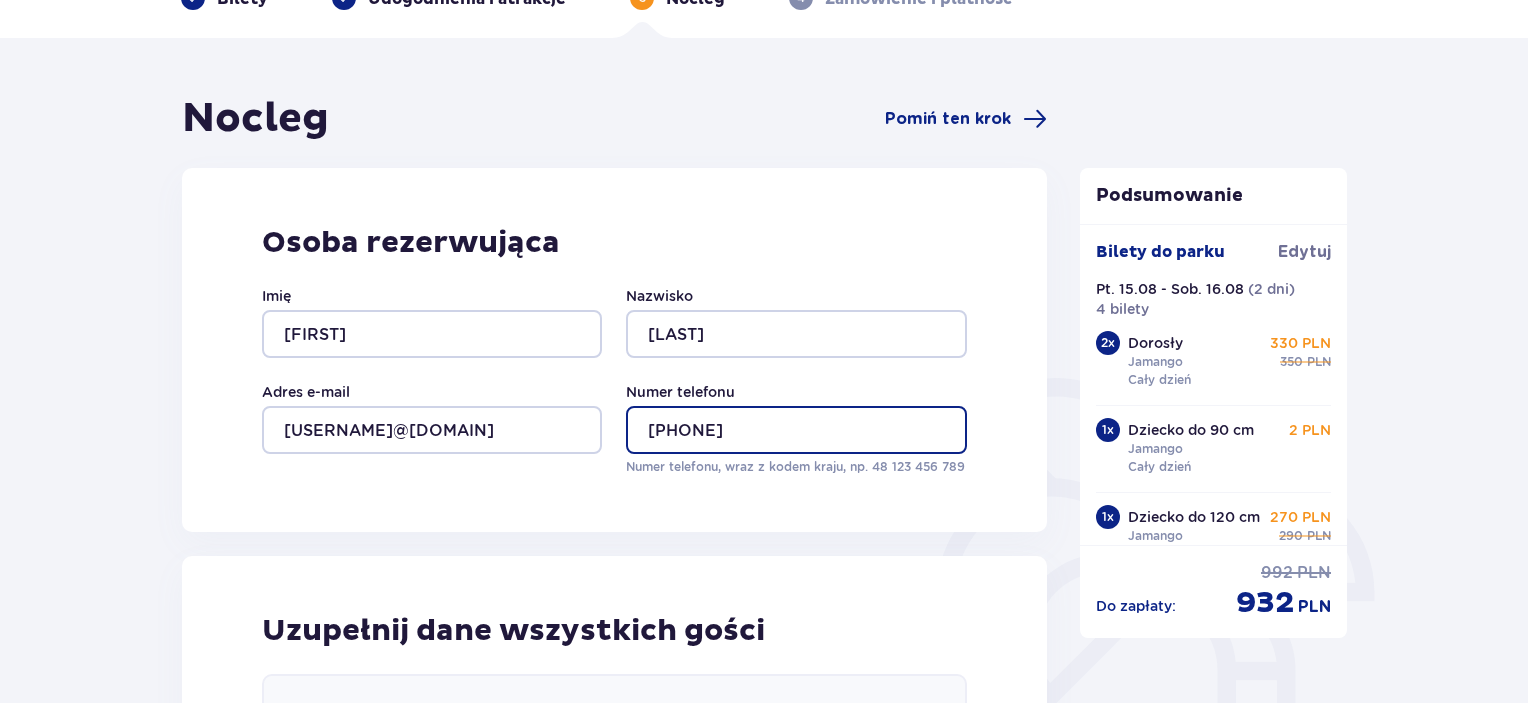 type on "[PHONE]" 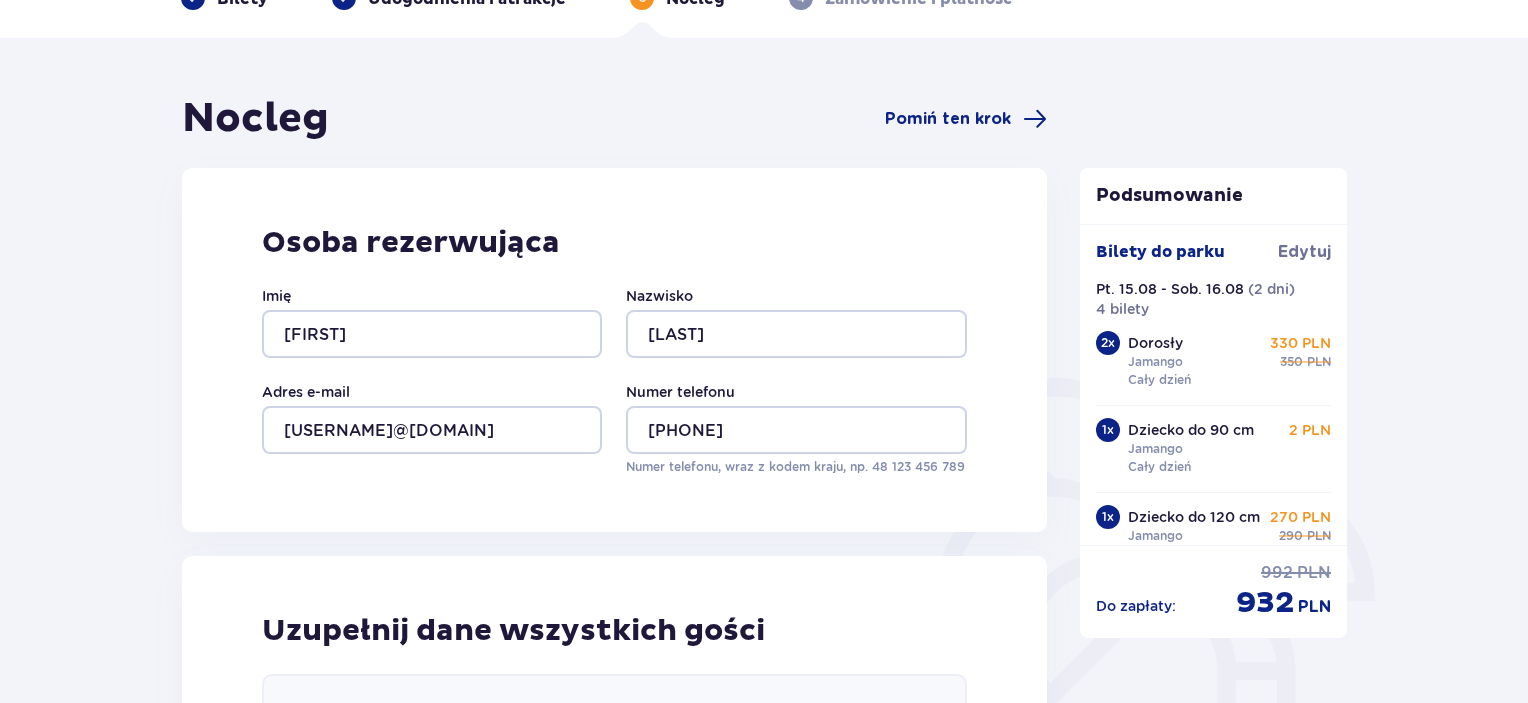 click on "Nocleg Pomiń ten krok Osoba rezerwująca Imię [FIRST] Nazwisko [LAST] Adres e-mail [USERNAME]@[DOMAIN] Numer telefonu [PHONE] Numer telefonu, wraz z kodem kraju, np. 48 ​[PHONE] Uzupełnij dane wszystkich gości Bungalow   nr  1 Dorosły Imię Nazwisko Dorosły Imię Nazwisko Dziecko (do 12 lat) Imię Nazwisko Dziecko (do 3 lat) Imię Nazwisko Dodatkowe uwagi i życzenia Czy możemy Ci jeszcze w czymś pomóc? Daj nam znać! Dołożymy wszelkich starań, aby Twój pobyt u nas był wyjątkowy. 0  /  500 Kontynuuj Podsumowanie Bilety do parku Edytuj Pt. 15.08   - Sob. 16.08 ( 2 dni ) 4 bilety 2 x Dorosły Jamango Cały dzień 330 PLN 350 PLN 1 x Dziecko do 90 cm Jamango Cały dzień 2 PLN 1 x Dziecko do 120 cm Jamango Cały dzień 270 PLN 290 PLN Do zapłaty : 992 PLN 932 PLN" at bounding box center [764, 866] 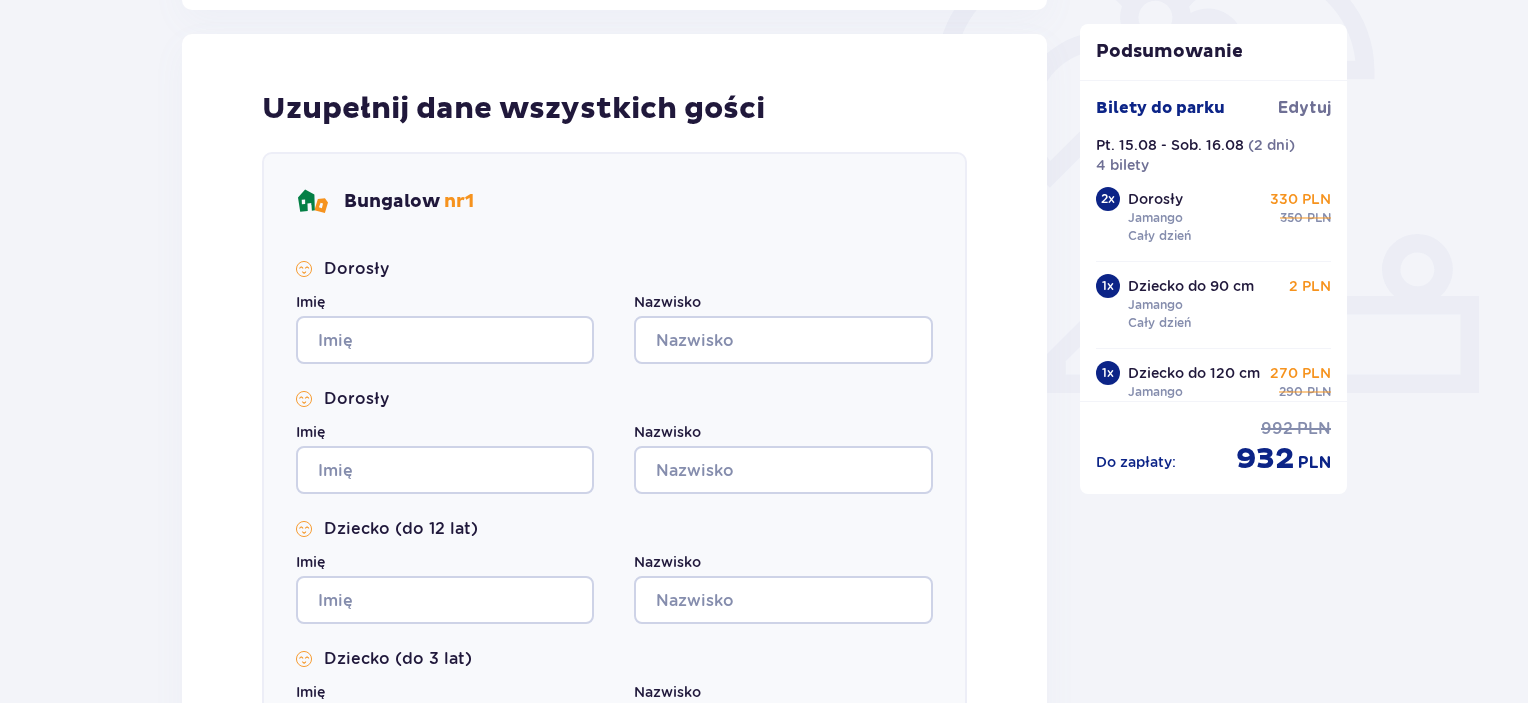 scroll, scrollTop: 650, scrollLeft: 0, axis: vertical 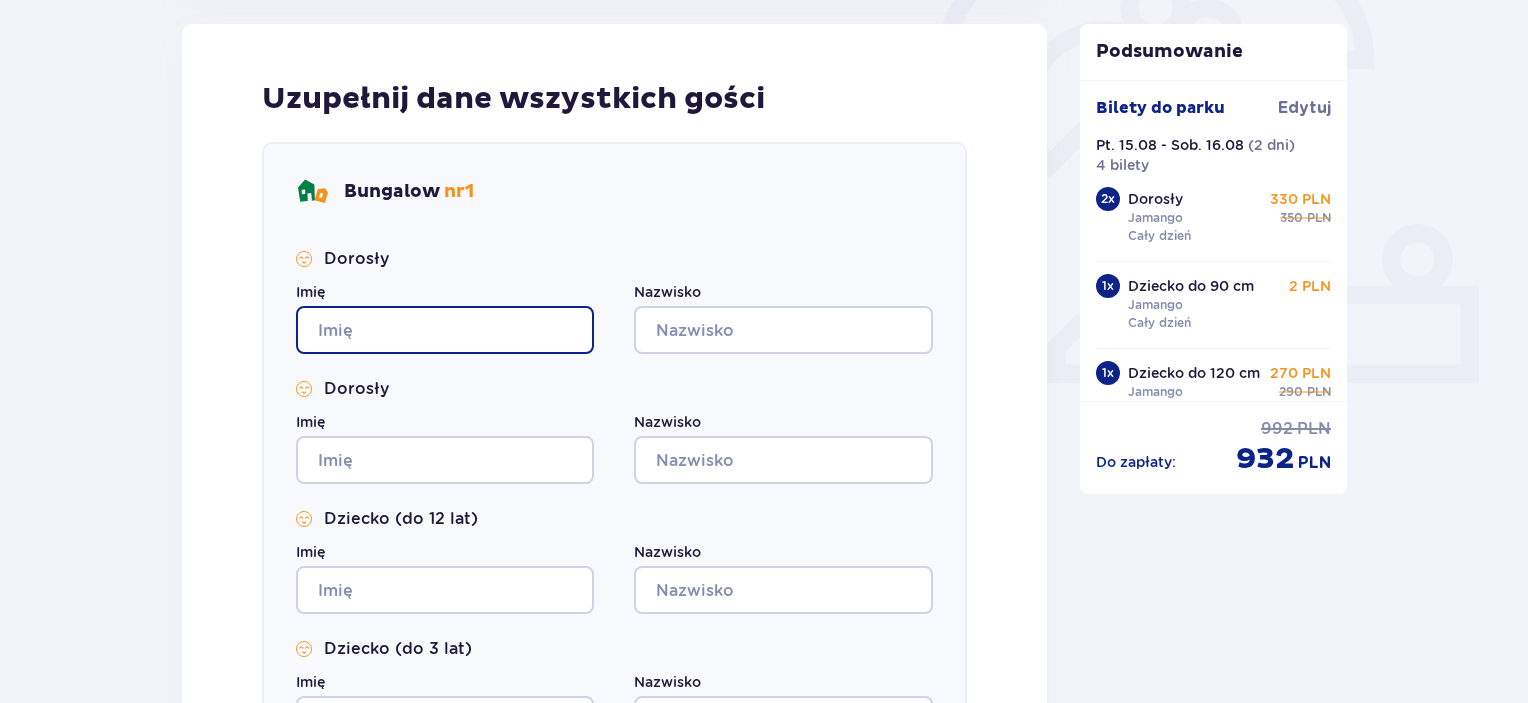 click on "Imię" at bounding box center (445, 330) 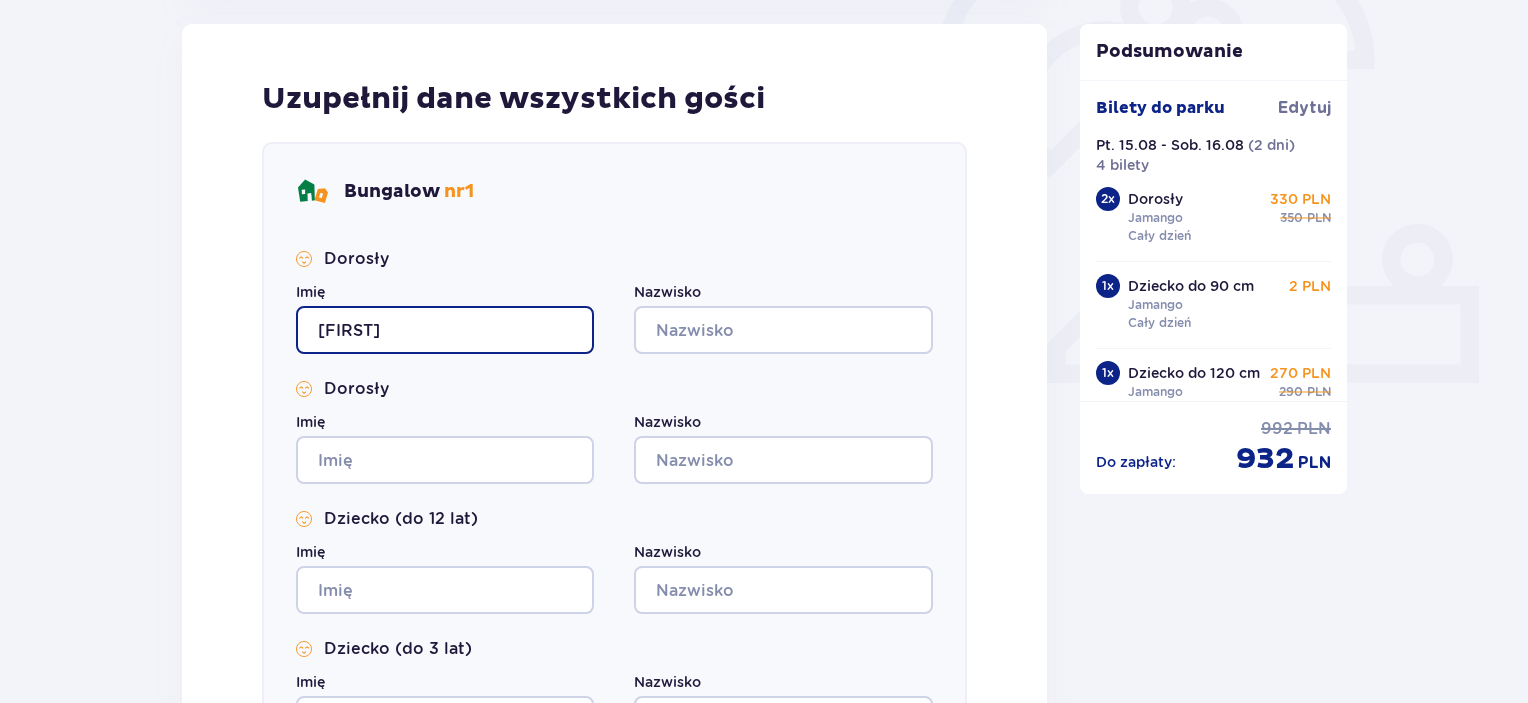 type on "[FIRST]" 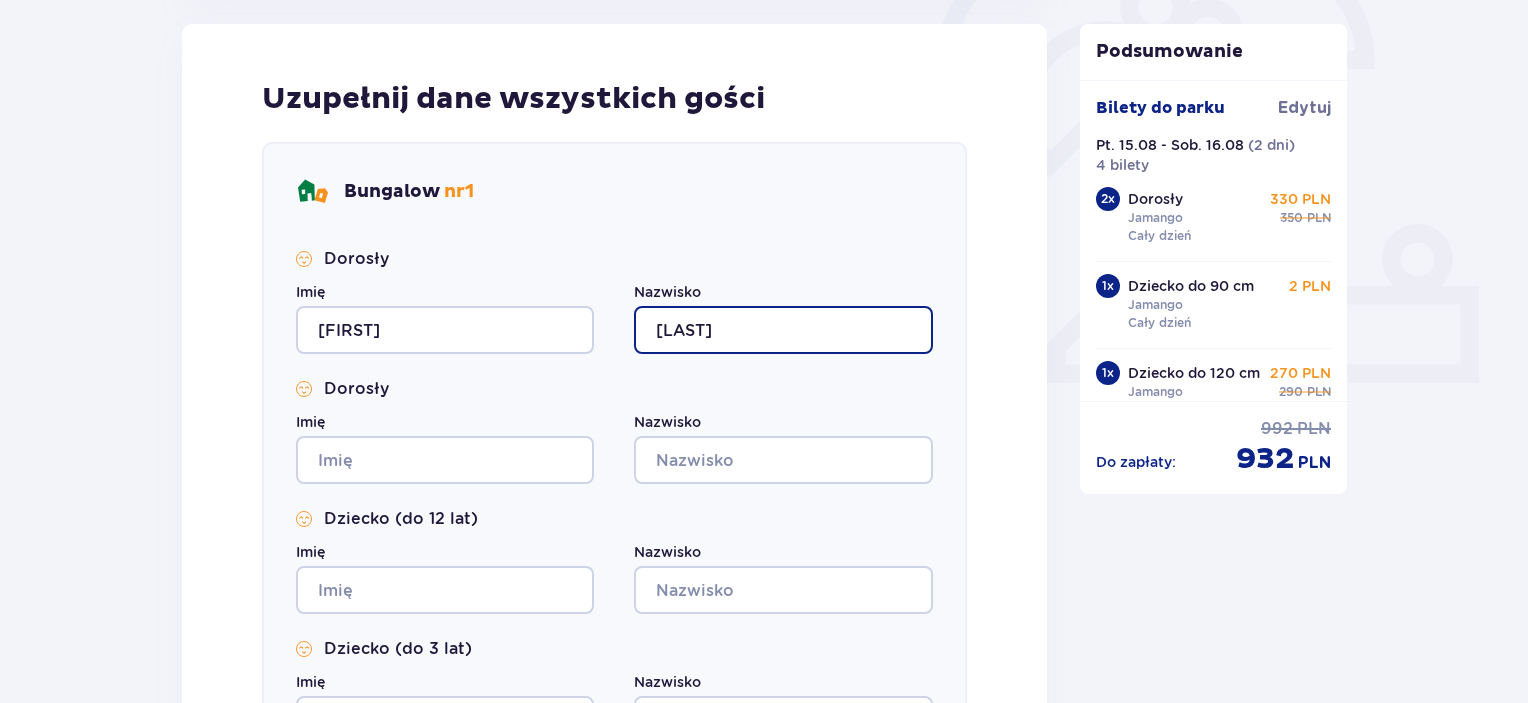 type on "[LAST]" 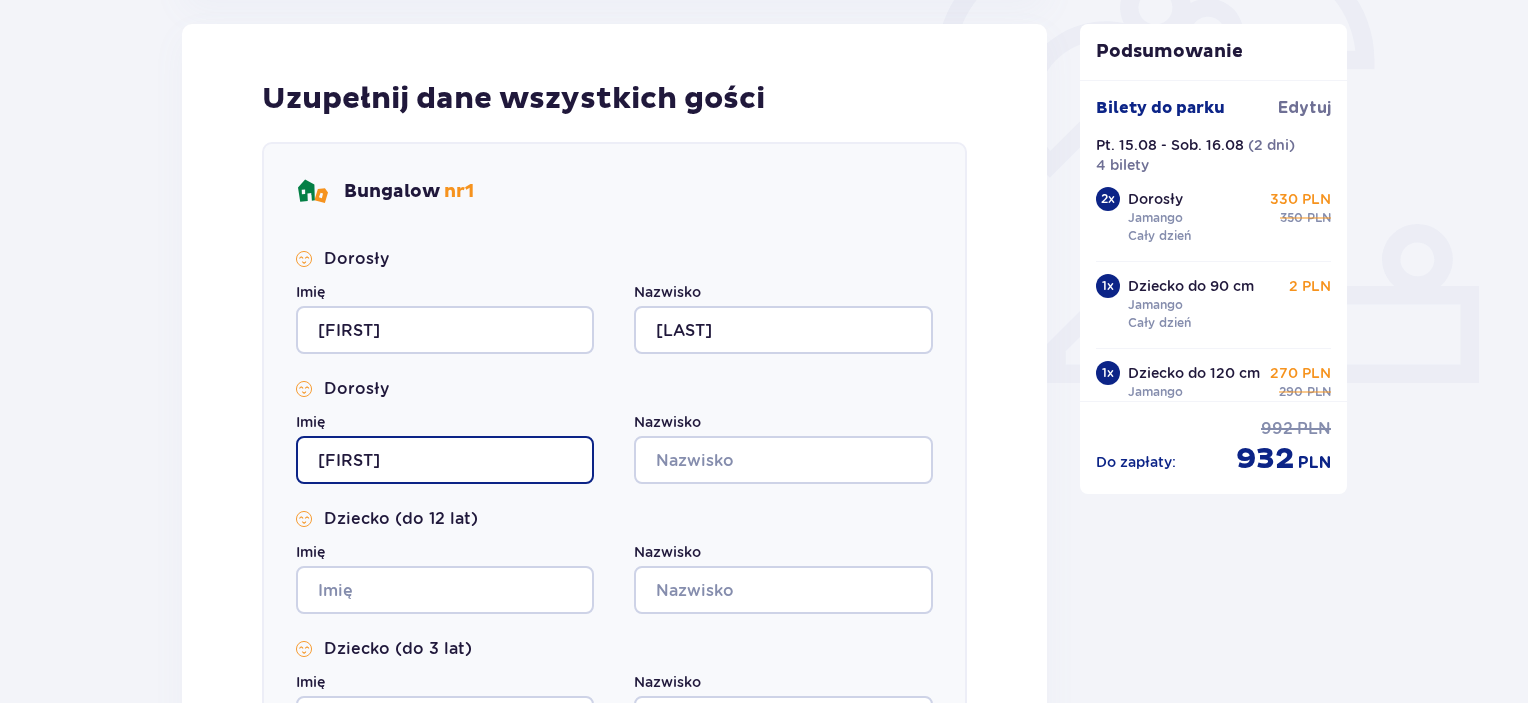 type on "[FIRST]" 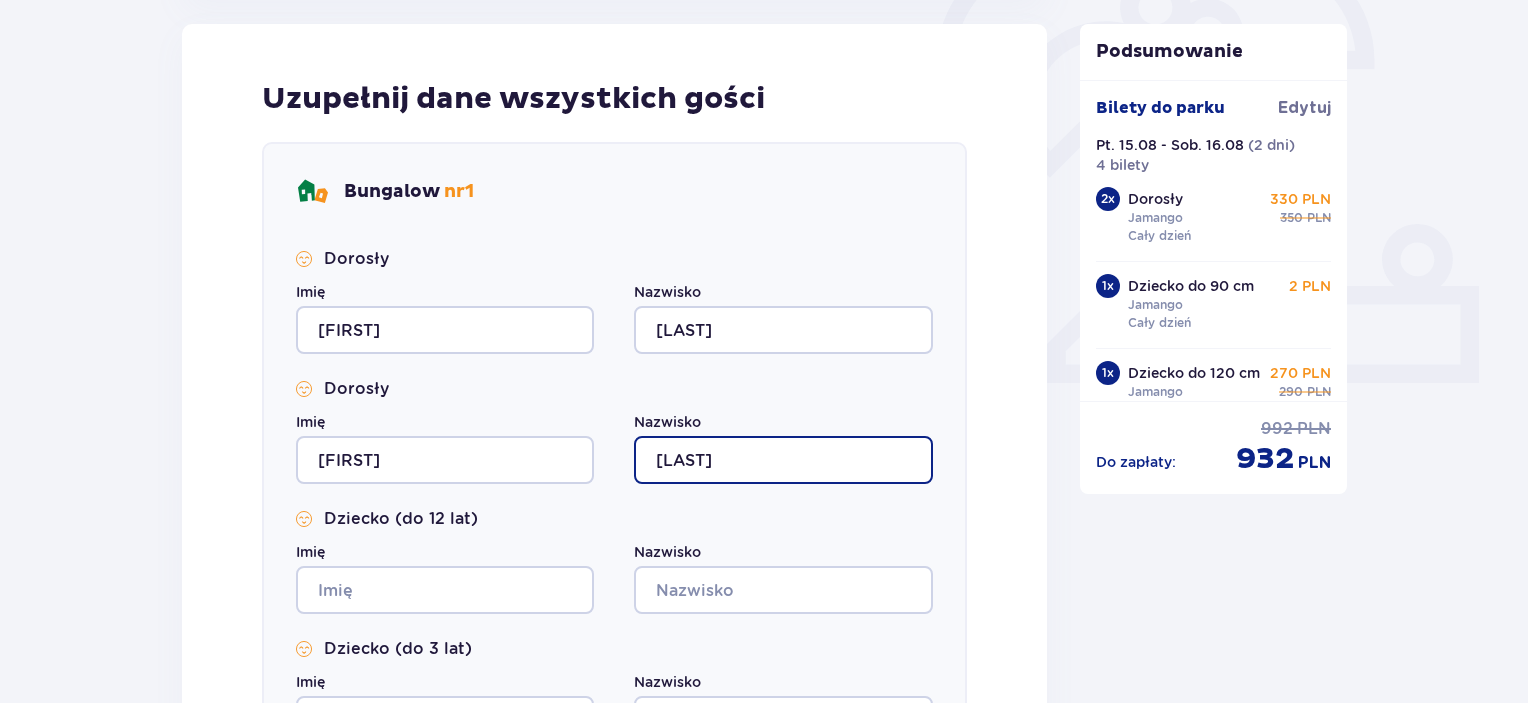 type on "[LAST]" 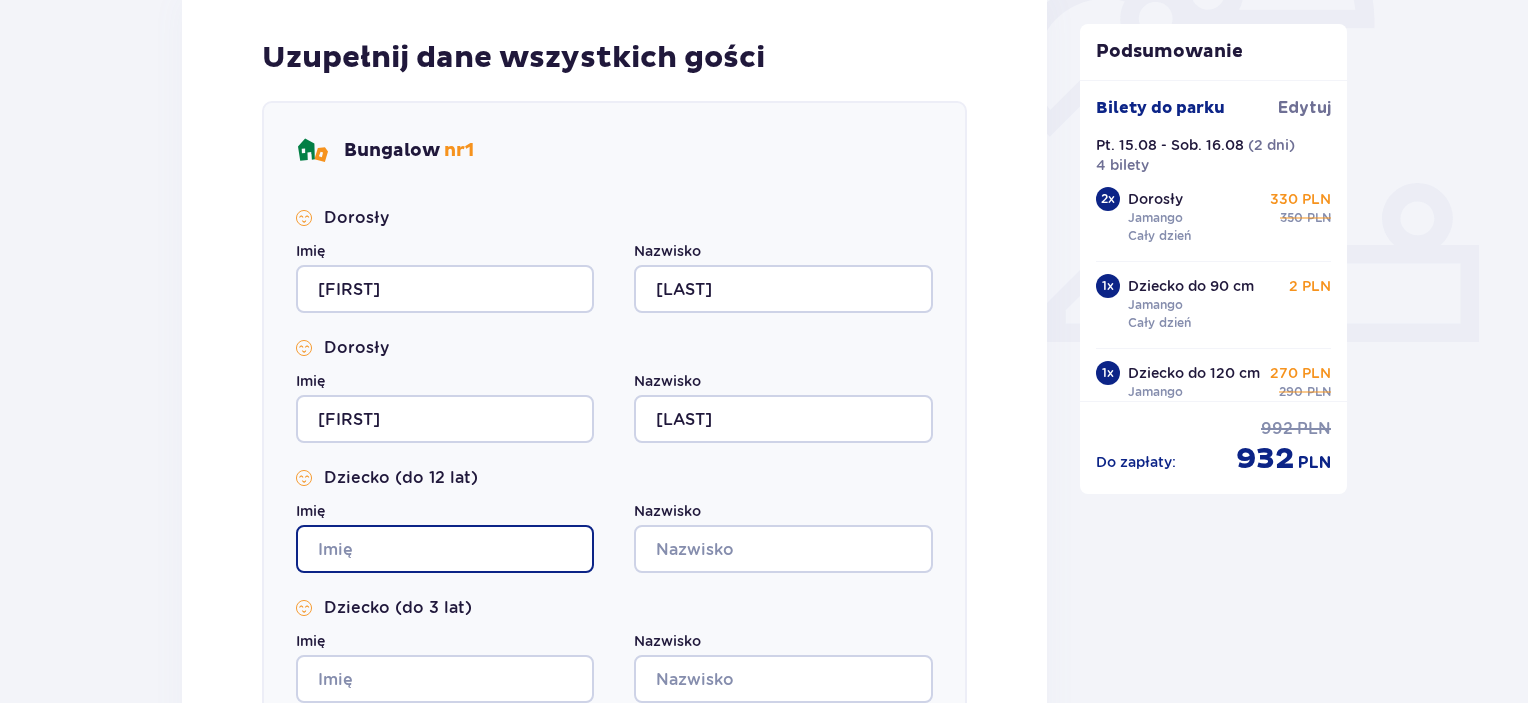 scroll, scrollTop: 754, scrollLeft: 0, axis: vertical 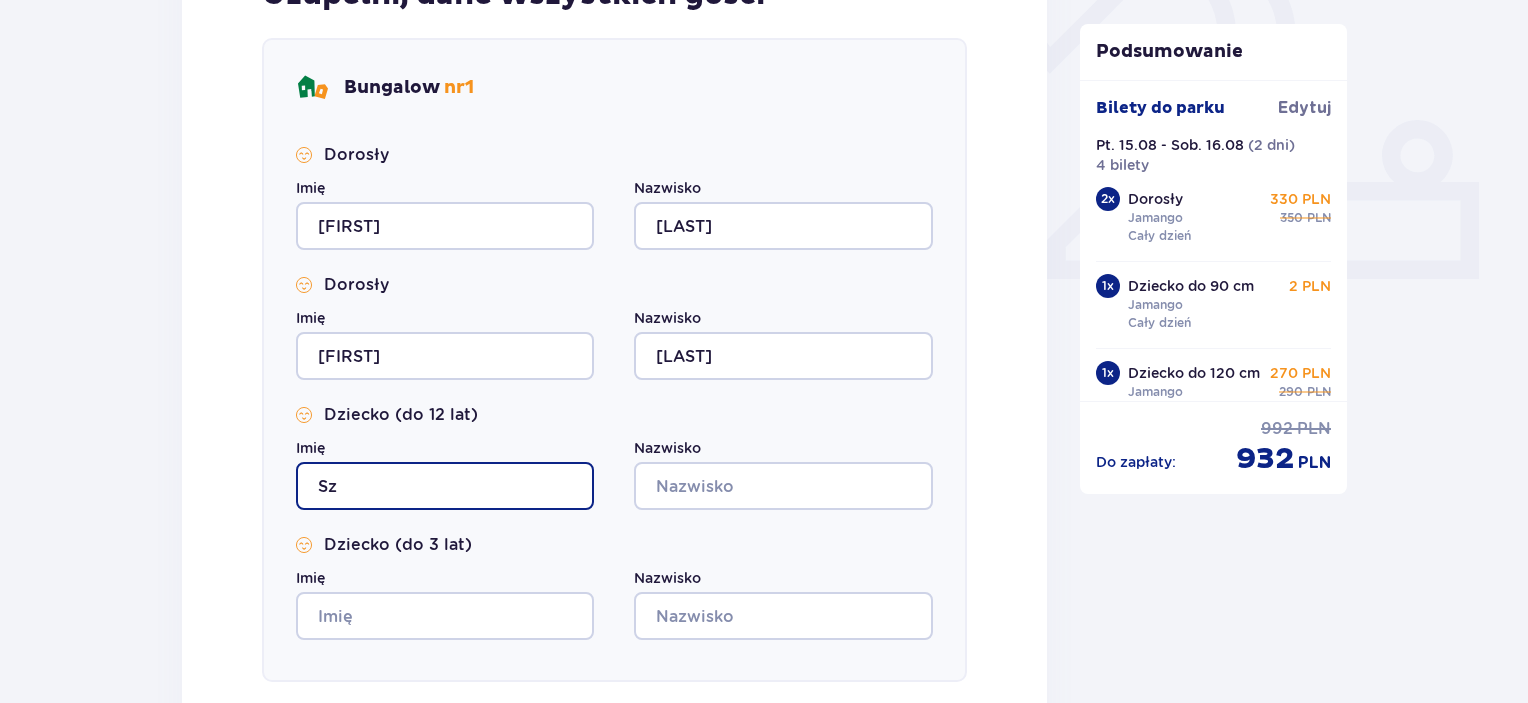 type on "S" 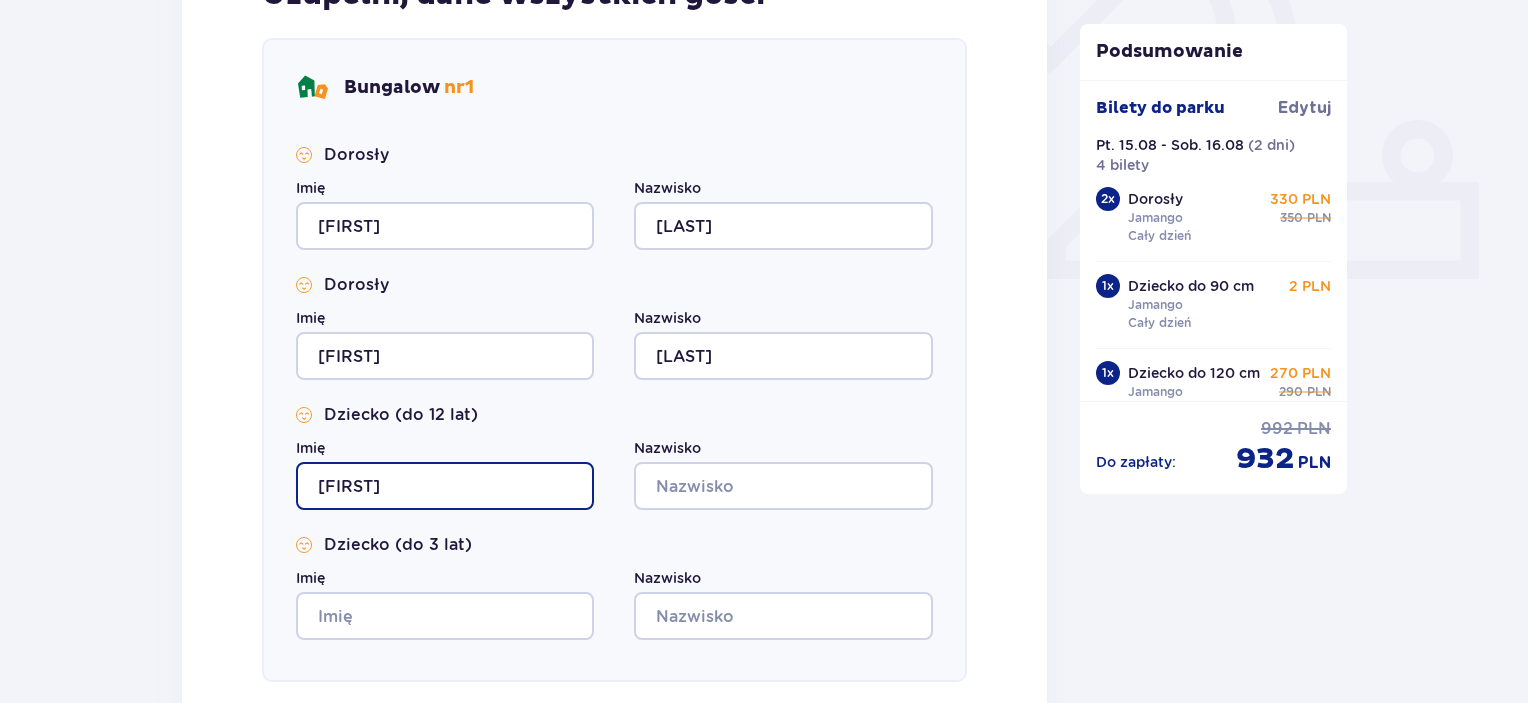type on "[FIRST]" 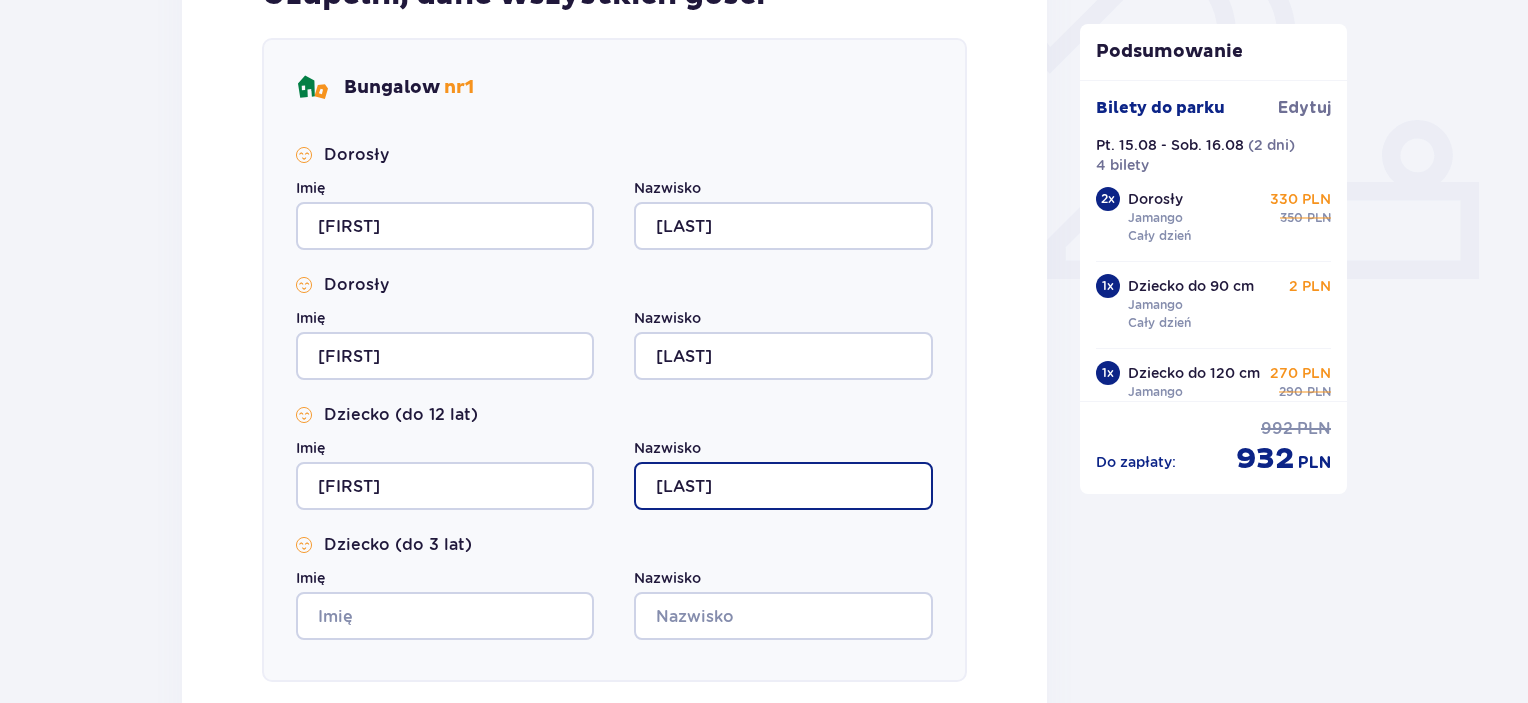 type on "[LAST]" 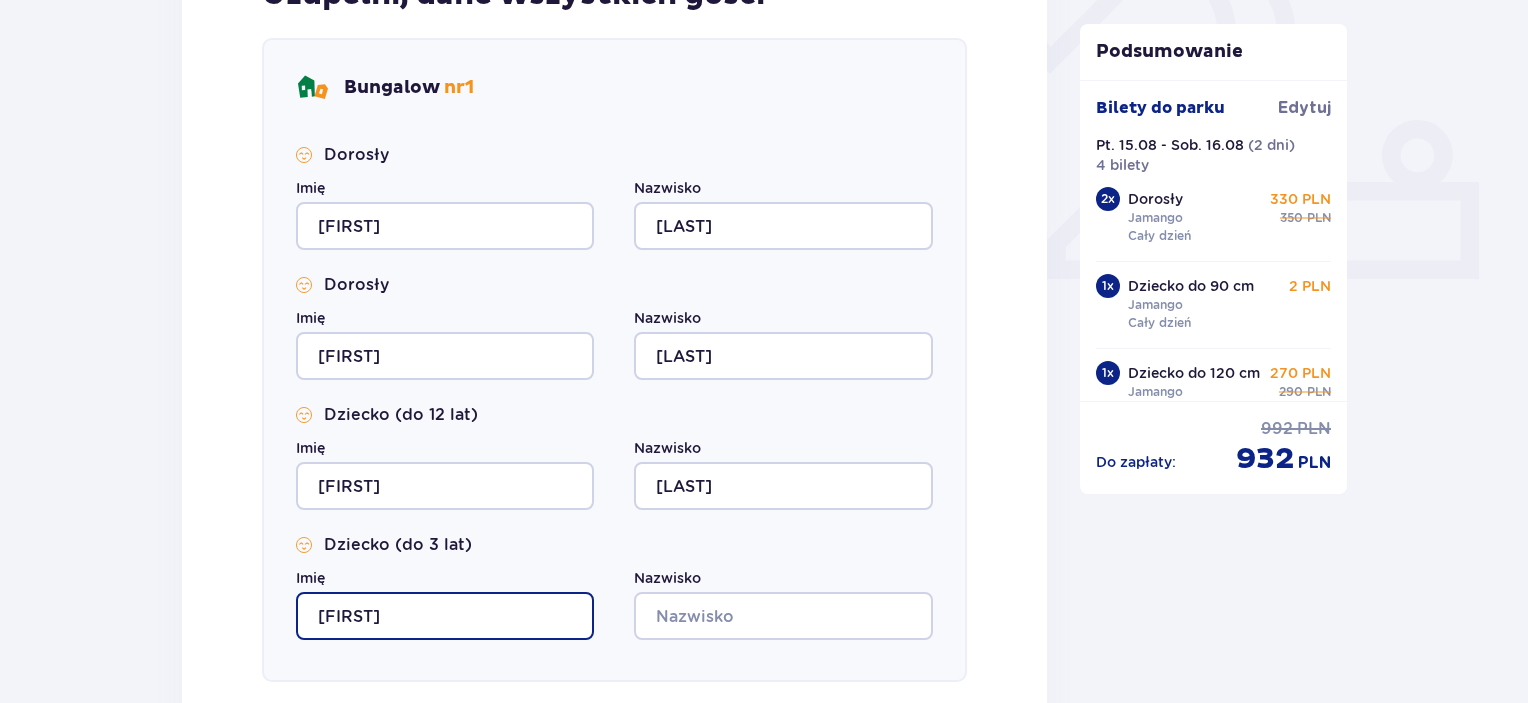 type on "[FIRST]" 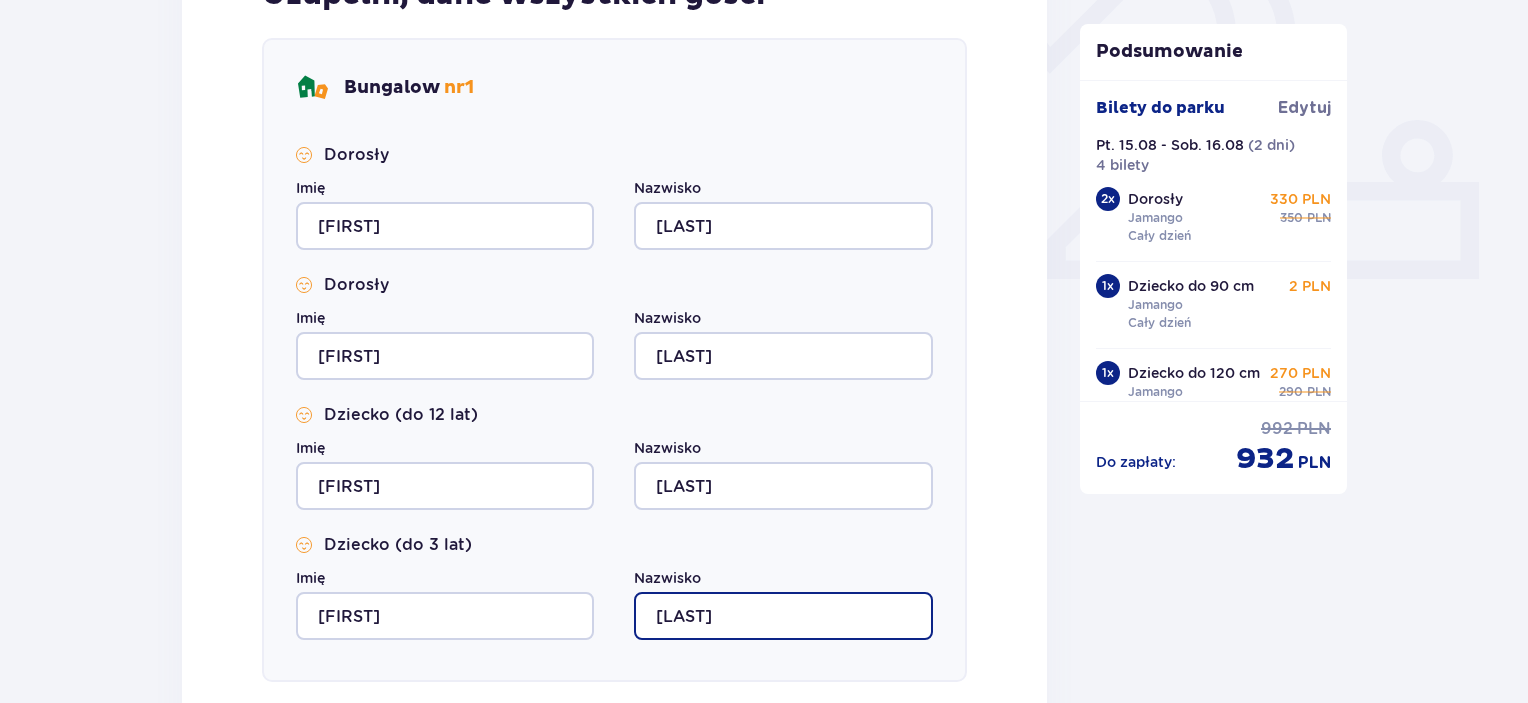 type on "[LAST]" 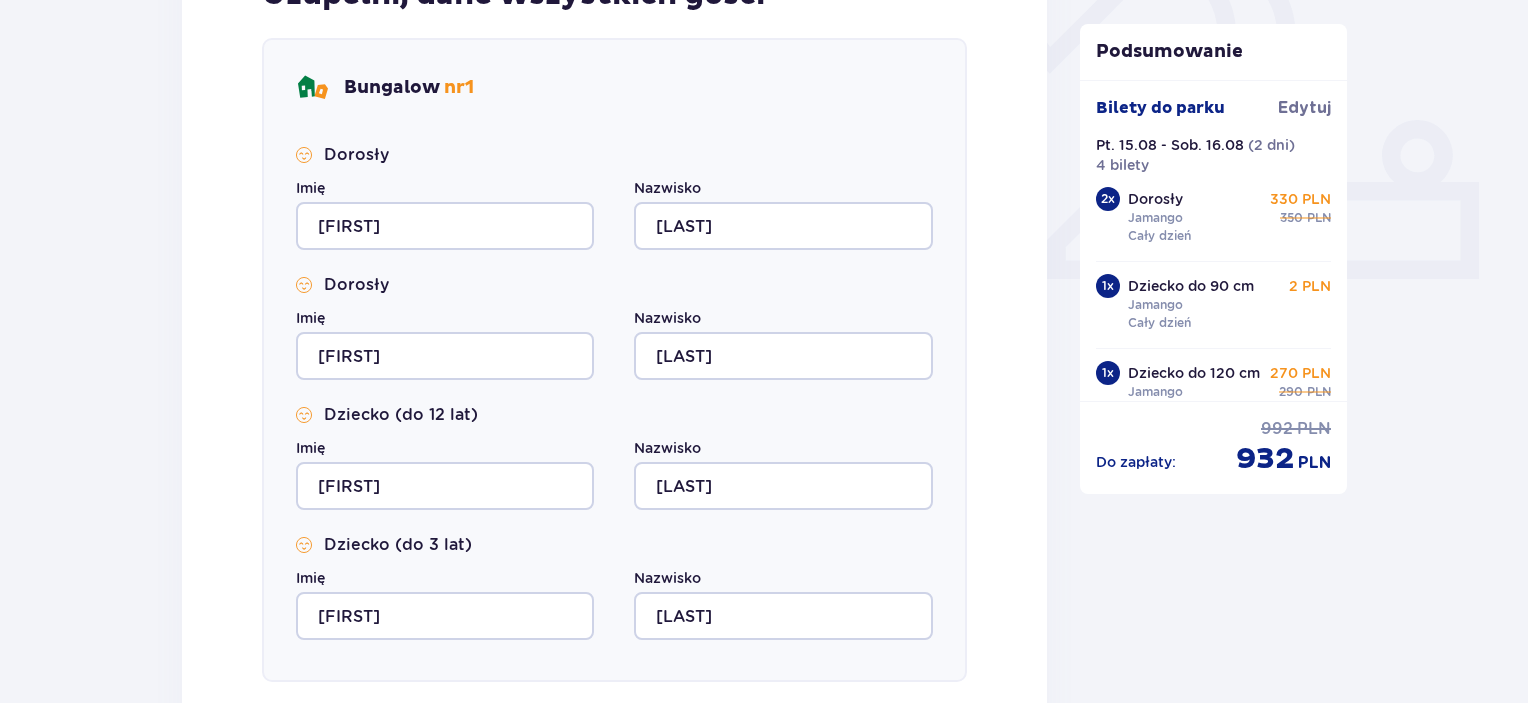click on "Nocleg Pomiń ten krok Osoba rezerwująca Imię [FIRST] Nazwisko [LAST] Adres e-mail [USERNAME]@[DOMAIN] Numer telefonu [PHONE] Numer telefonu, wraz z kodem kraju, np. 48 ​[PHONE] Uzupełnij dane wszystkich gości Bungalow   nr  1 Dorosły Imię [FIRST] Nazwisko [LAST] Dorosły Imię [FIRST] Nazwisko [LAST] Dziecko (do 12 lat) Imię [FIRST] Nazwisko [LAST] Dziecko (do 3 lat) Imię [FIRST] Nazwisko [LAST] Dodatkowe uwagi i życzenia Czy możemy Ci jeszcze w czymś pomóc? Daj nam znać! Dołożymy wszelkich starań, aby Twój pobyt u nas był wyjątkowy. 0  /  500 Kontynuuj Podsumowanie Bilety do parku Edytuj Pt. 15.08   - Sob. 16.08 ( 2 dni ) 4 bilety 2 x Dorosły Jamango Cały dzień 330 PLN 350 PLN 1 x Dziecko do 90 cm Jamango Cały dzień 2 PLN 1 x Dziecko do 120 cm Jamango Cały dzień 270 PLN 290 PLN Do zapłaty : 992 PLN 932 PLN" at bounding box center [764, 230] 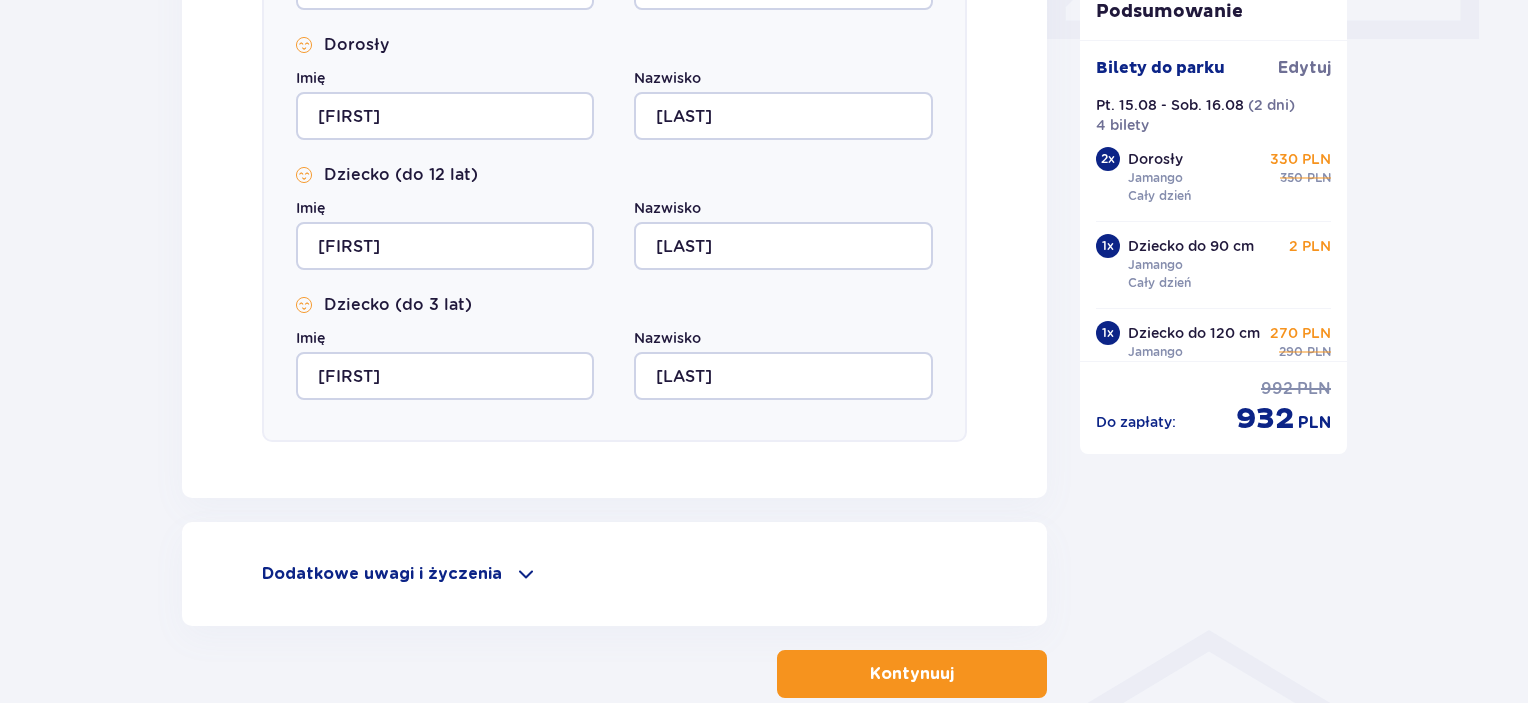 scroll, scrollTop: 1108, scrollLeft: 0, axis: vertical 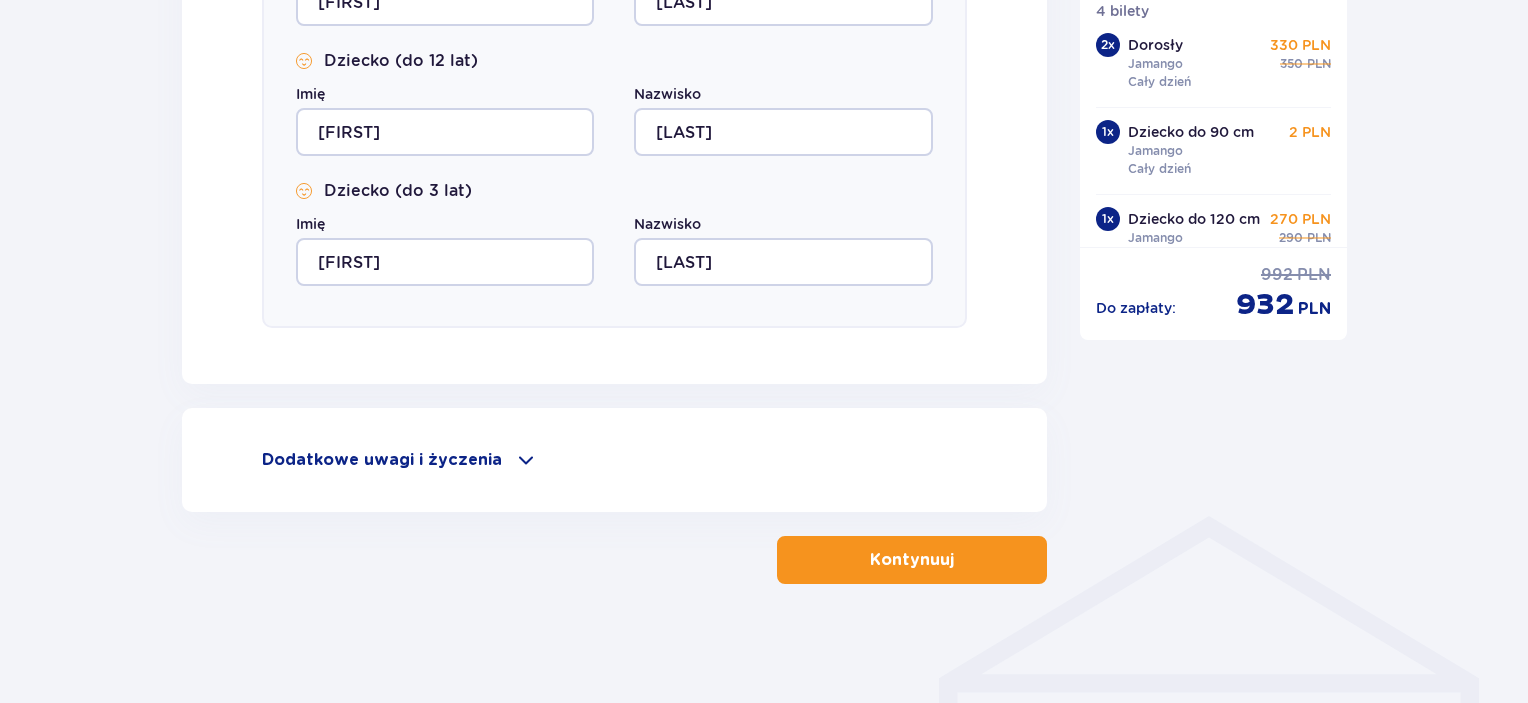 click on "Dodatkowe uwagi i życzenia" at bounding box center [382, 460] 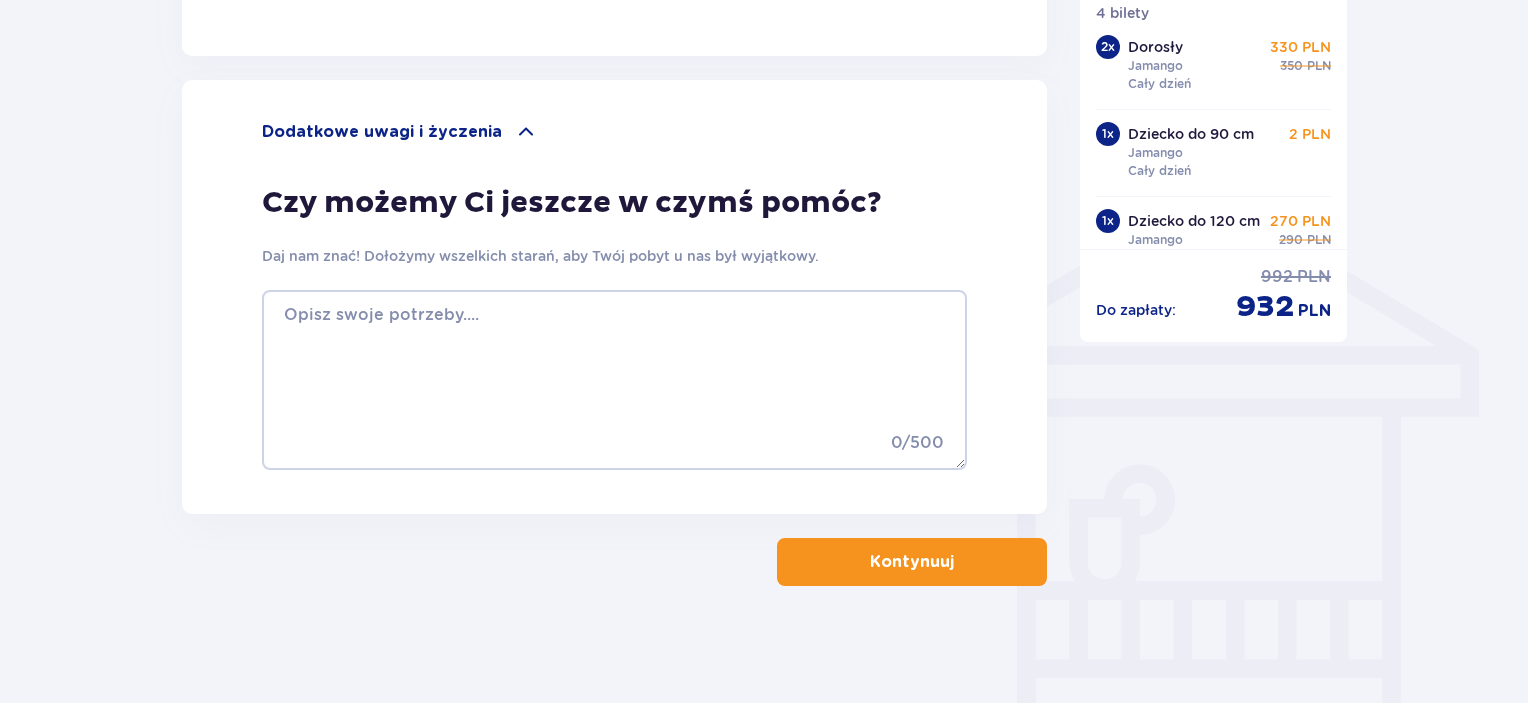 scroll, scrollTop: 1438, scrollLeft: 0, axis: vertical 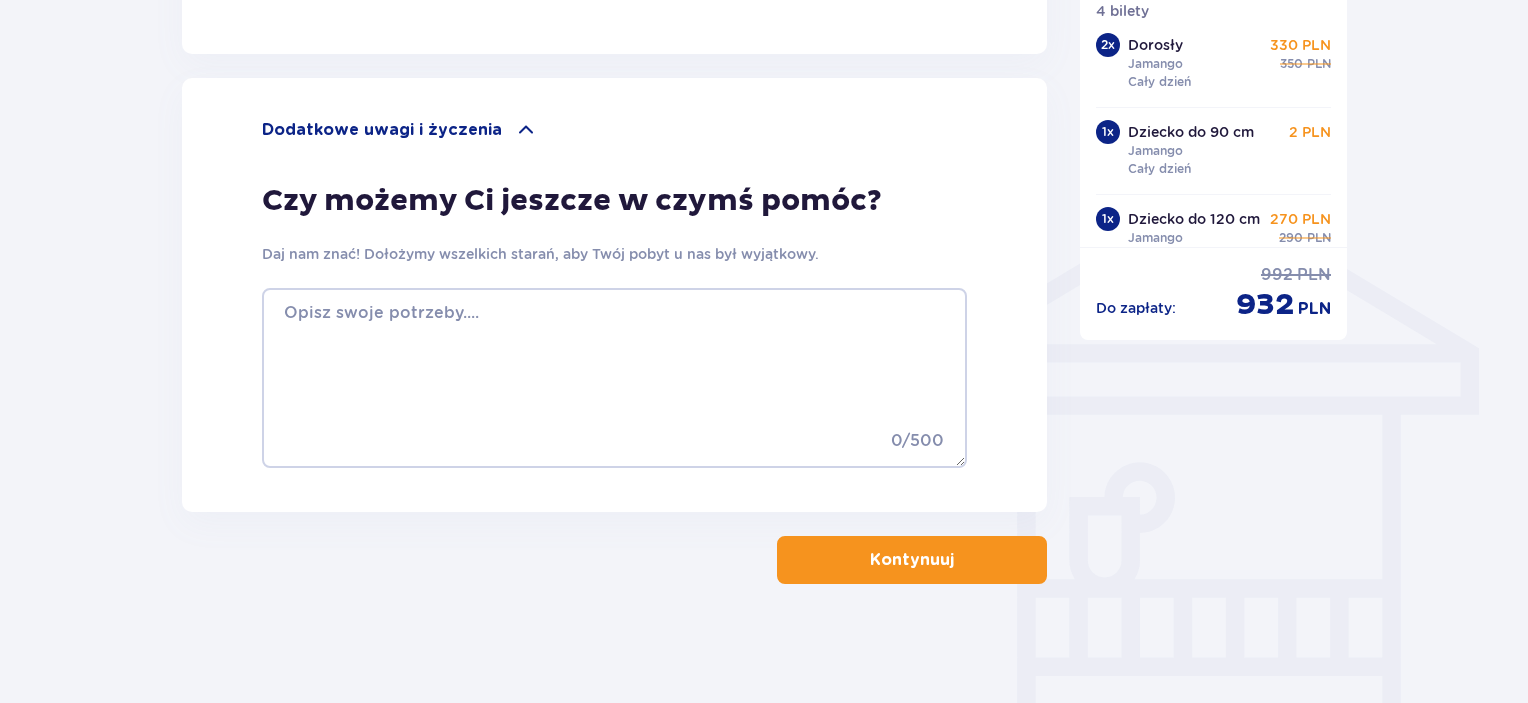 click on "Kontynuuj" at bounding box center (912, 560) 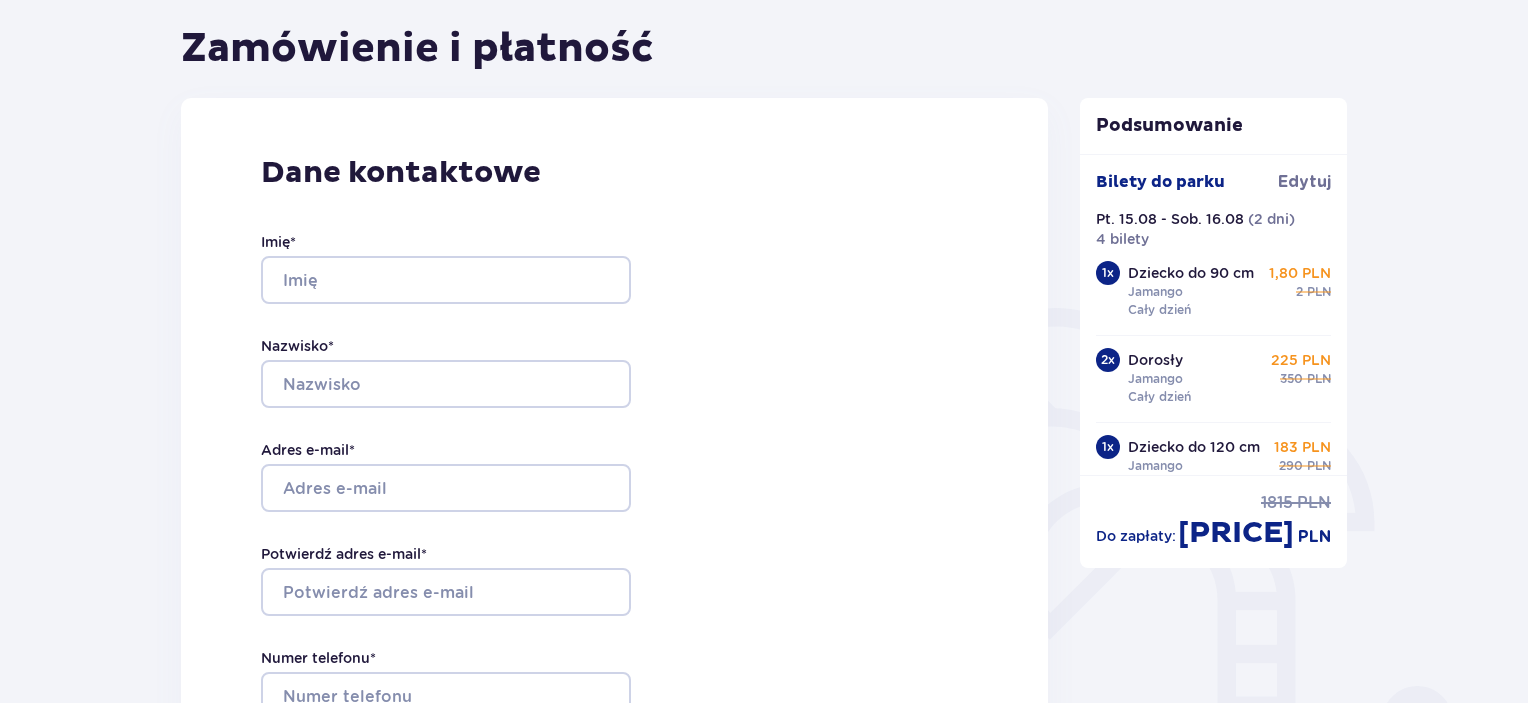 scroll, scrollTop: 187, scrollLeft: 0, axis: vertical 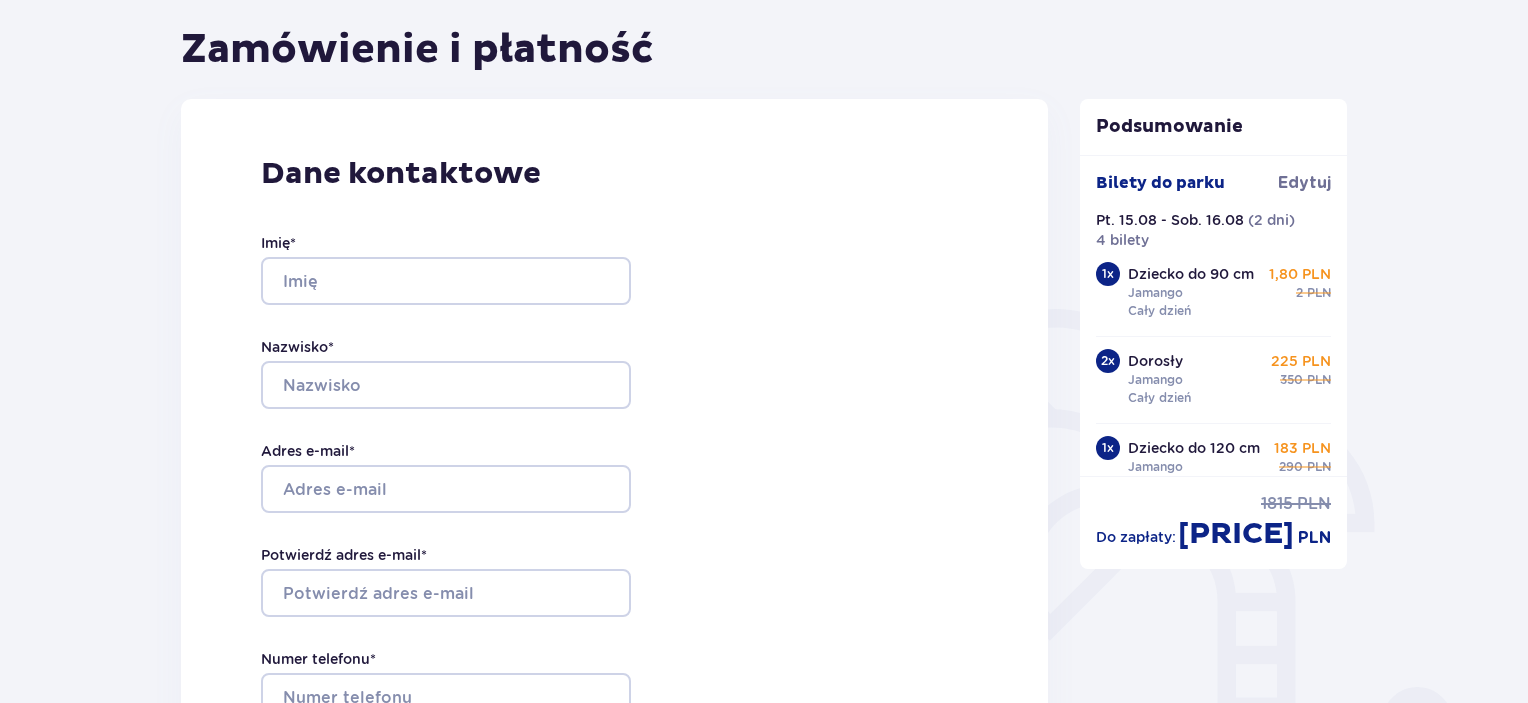 click on "Dane kontaktowe Imię * Nazwisko * Adres e-mail * Potwierdź adres e-mail * Numer telefonu * Numer telefonu, wraz z kodem kraju, np. 48 ​[PHONE] Chcę fakturę na firmę Jeśli nie prowadzisz działalności gospodarczej lub innej spółki, automatycznie wystawimy Ci fakturę imienną. Dodaj adres do faktury imiennej" at bounding box center [614, 519] 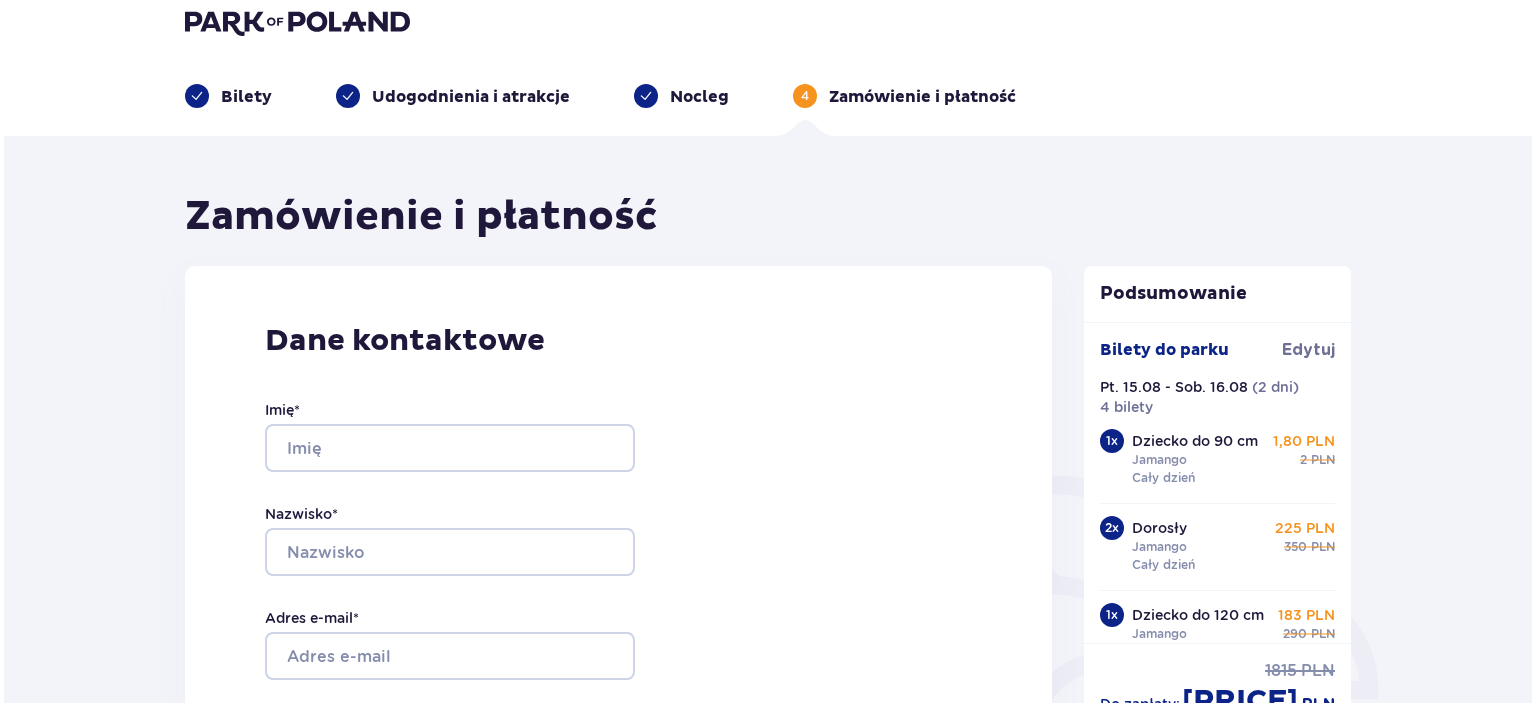 scroll, scrollTop: 0, scrollLeft: 0, axis: both 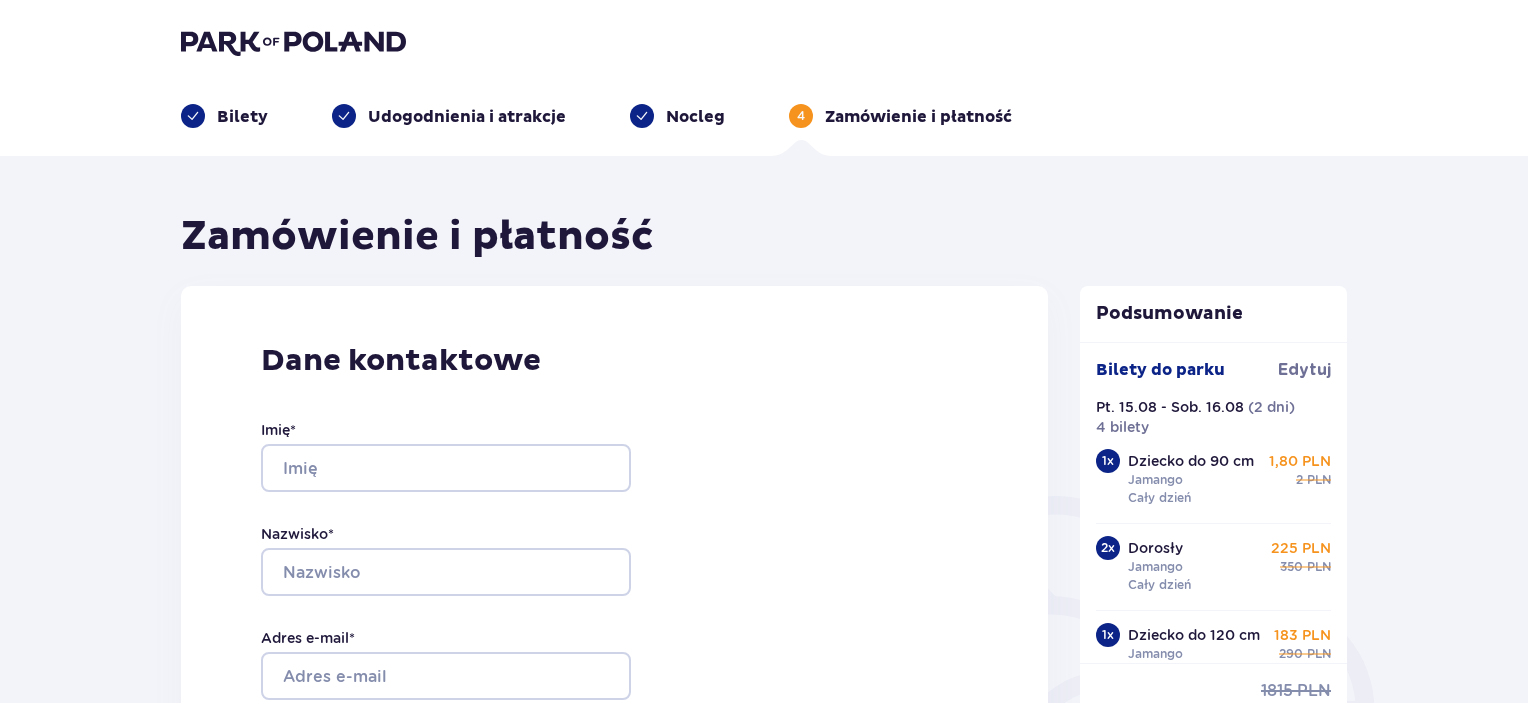 click on "Bilety" at bounding box center [242, 117] 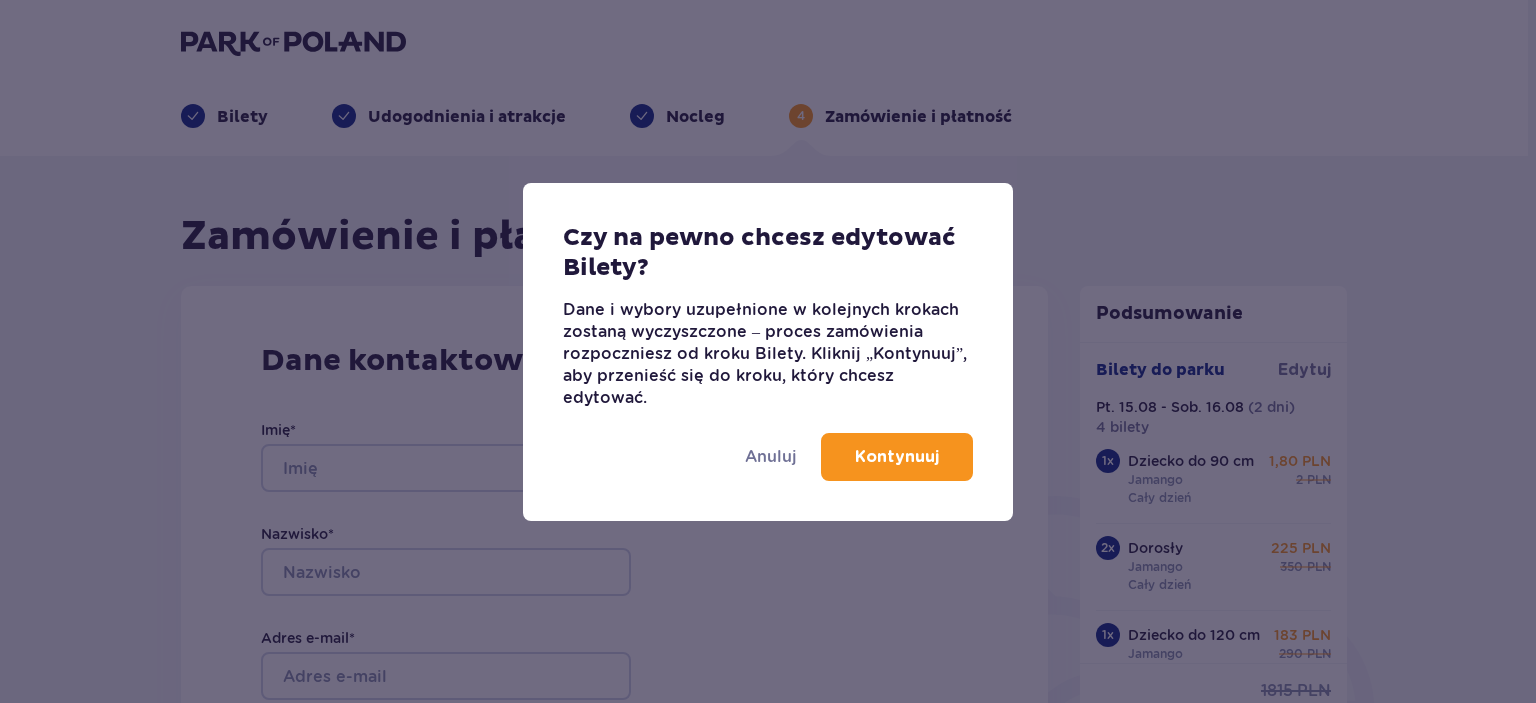click on "Kontynuuj" at bounding box center (897, 457) 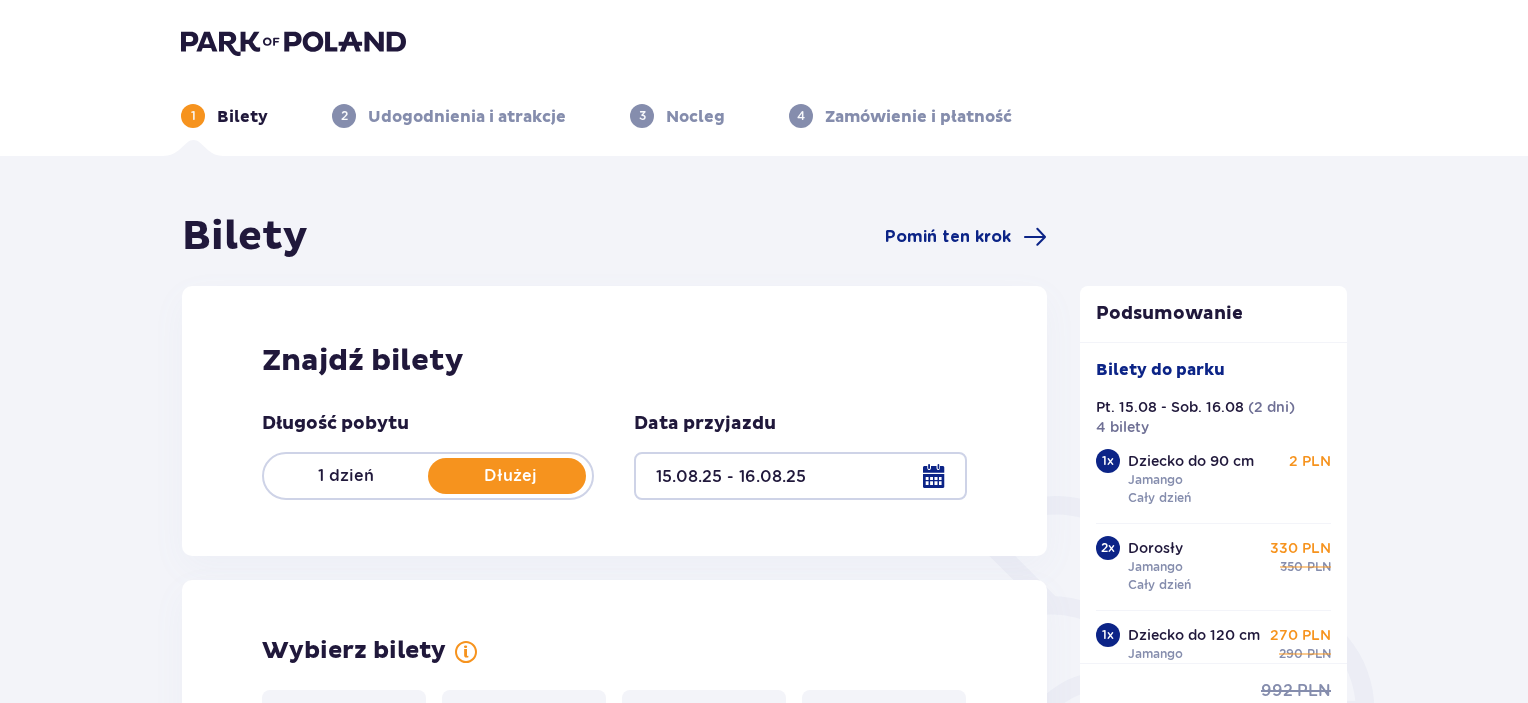 click at bounding box center (800, 476) 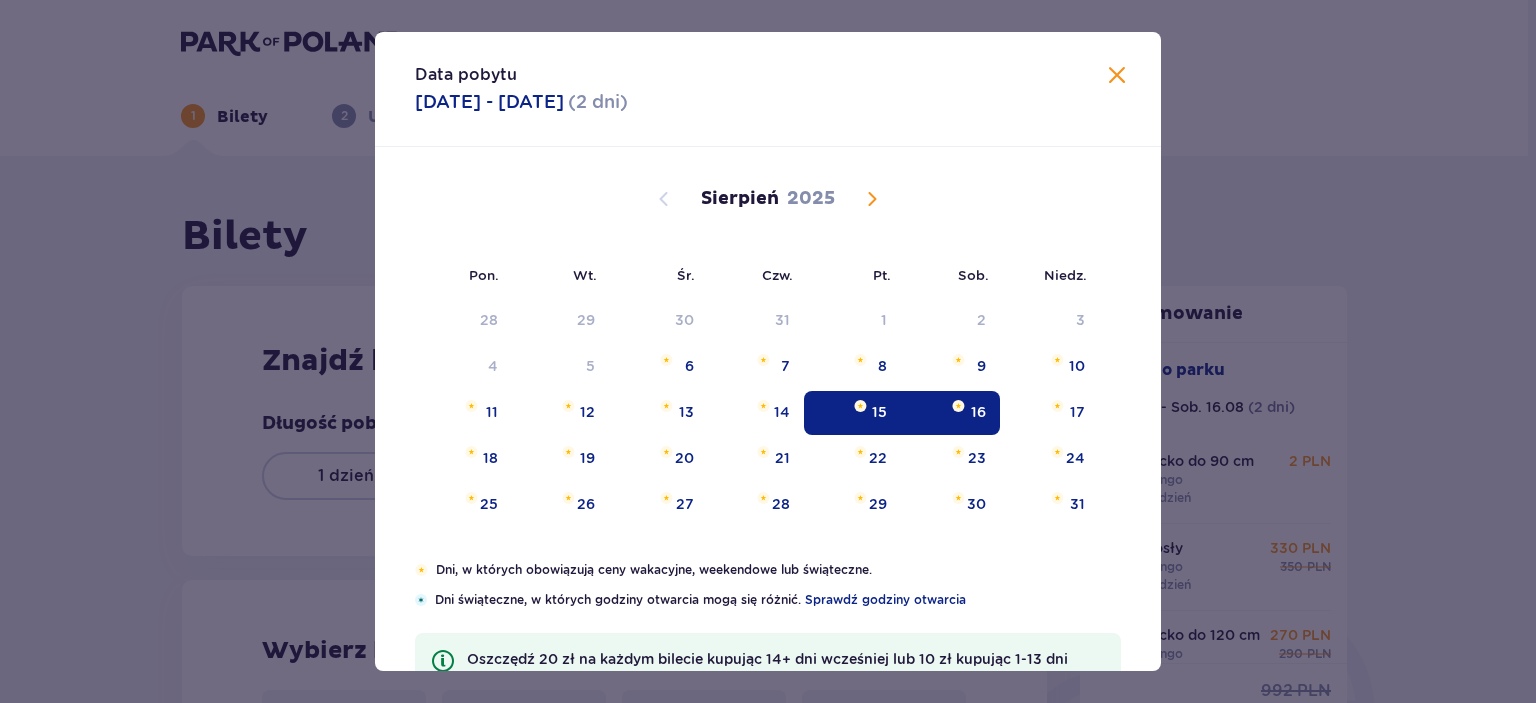click at bounding box center (872, 199) 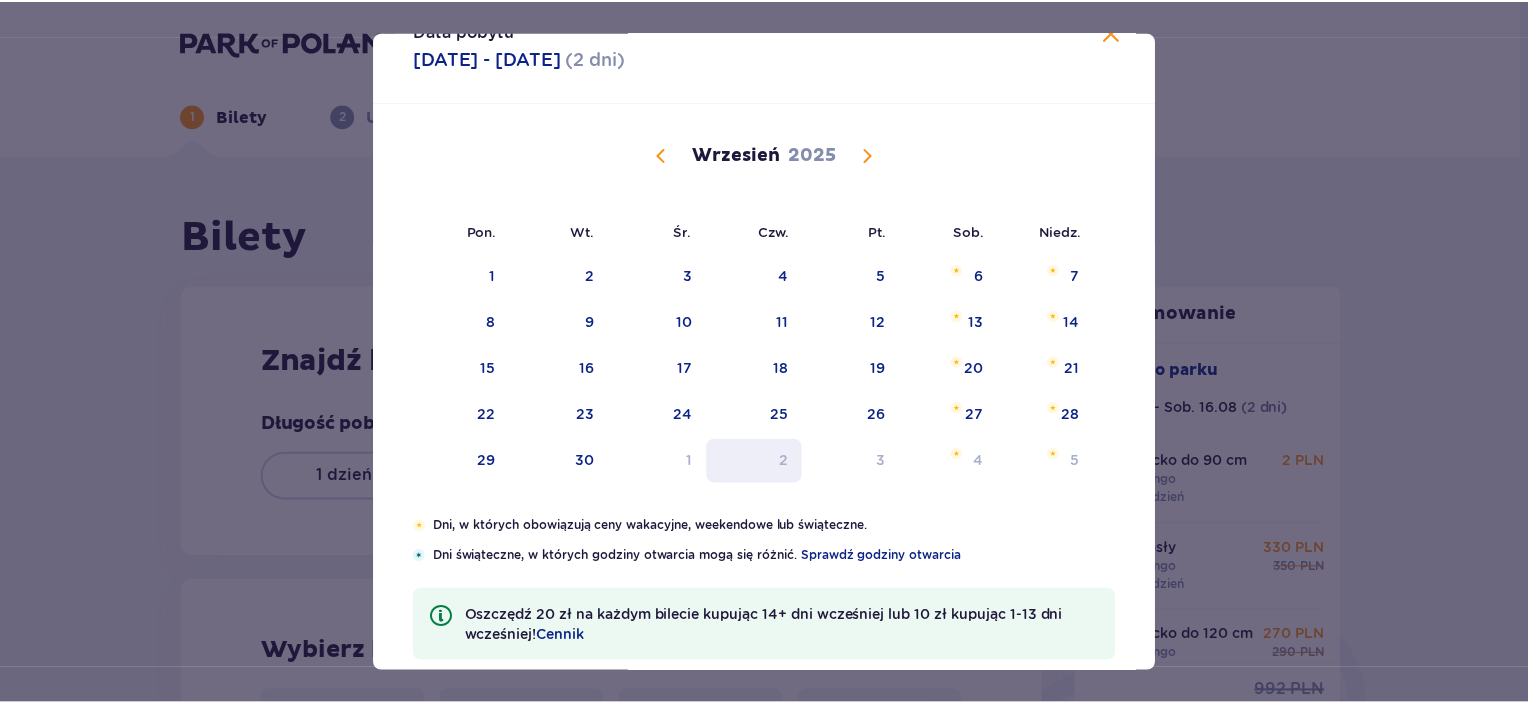 scroll, scrollTop: 0, scrollLeft: 0, axis: both 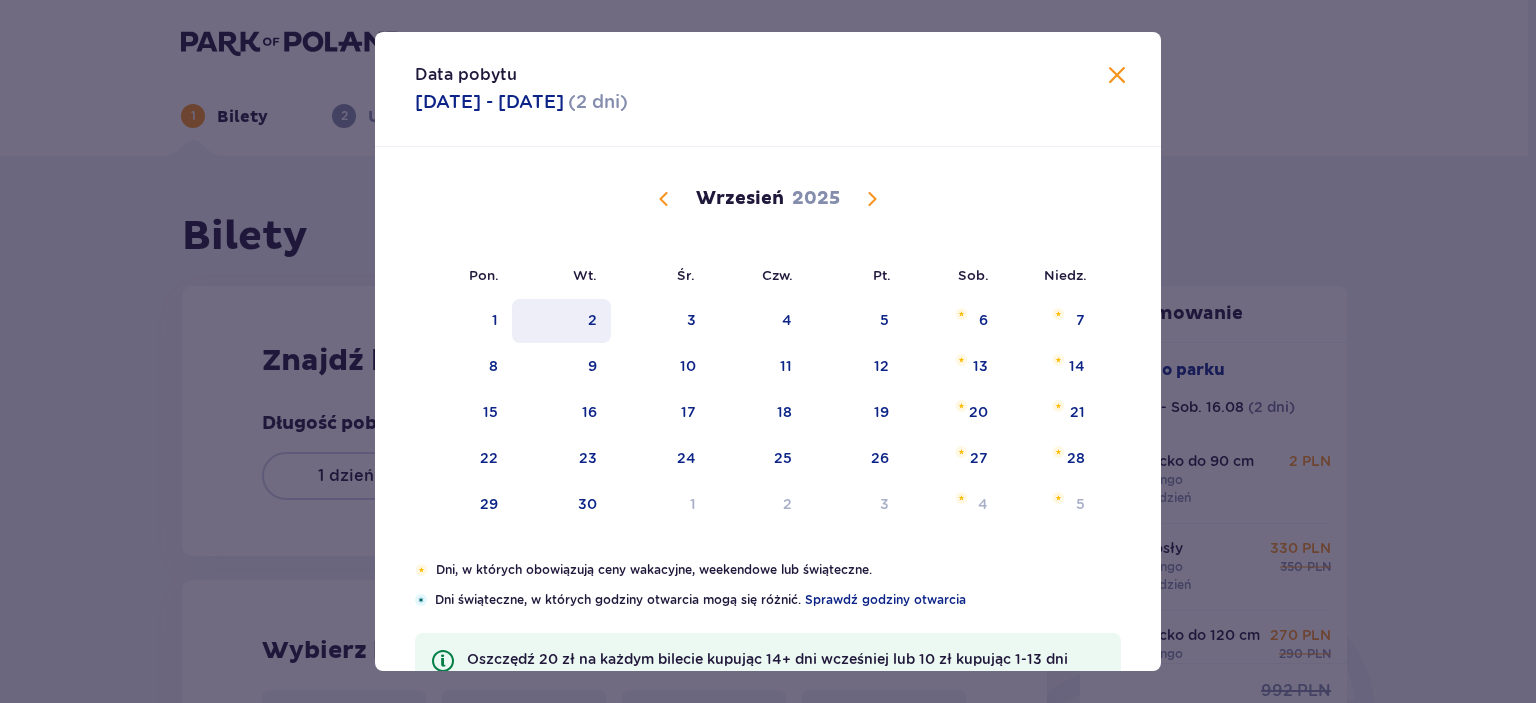 click on "2" at bounding box center [561, 321] 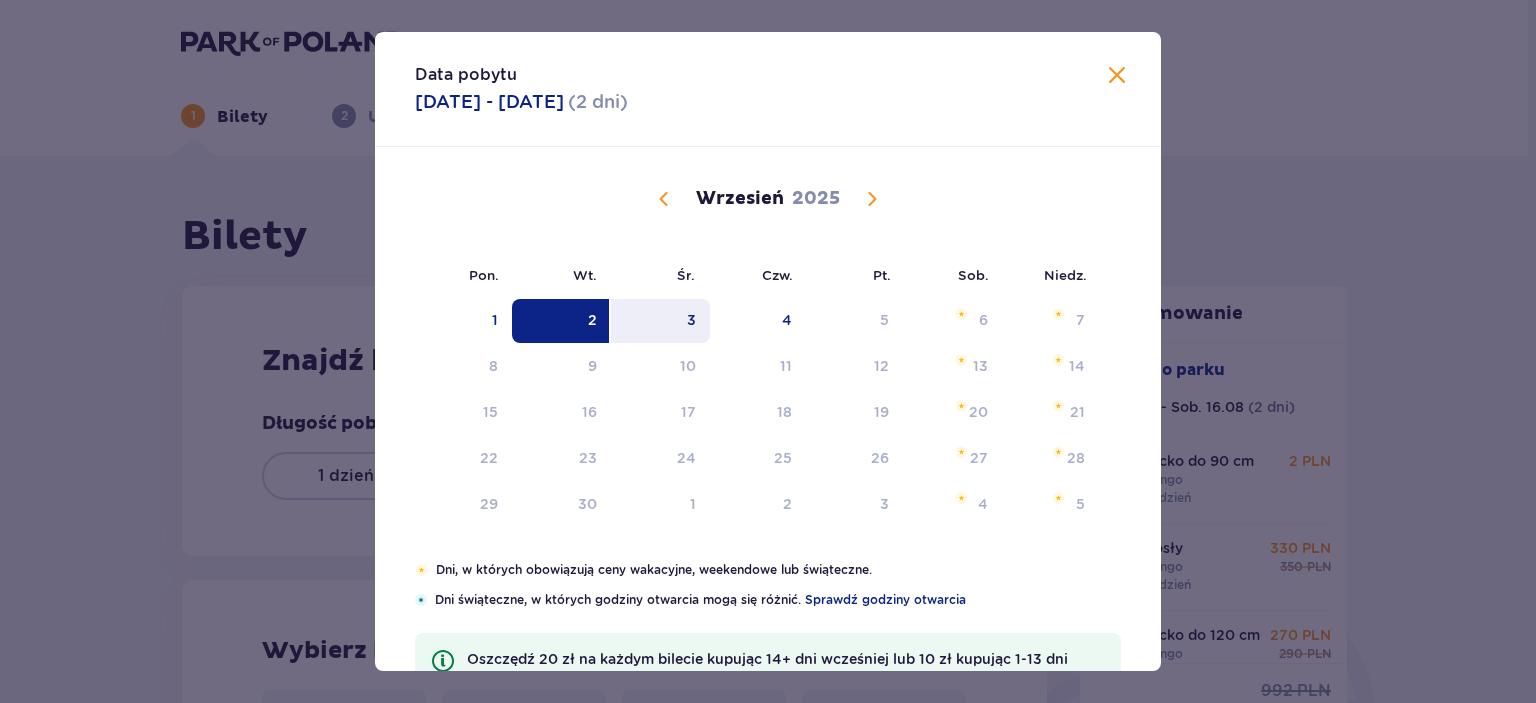 click on "3" at bounding box center [660, 321] 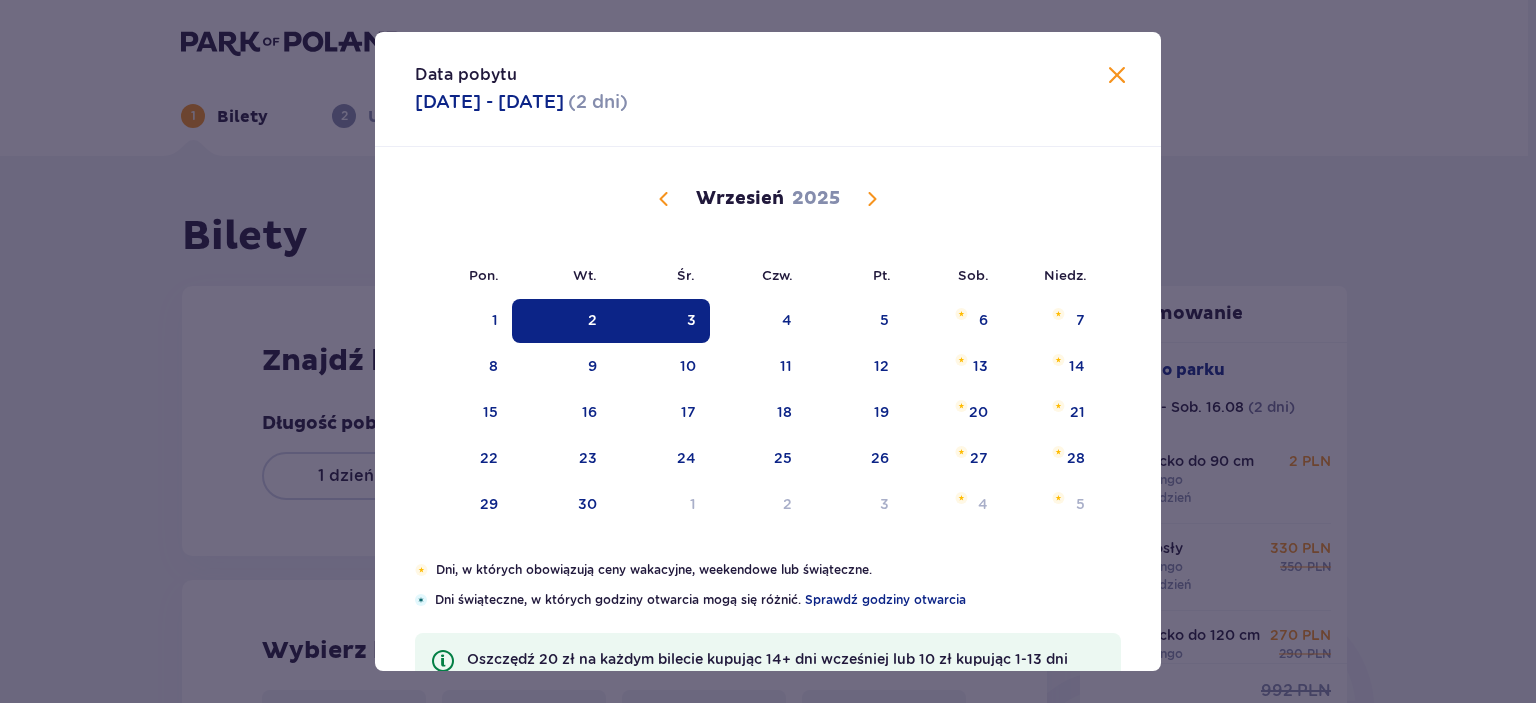 type on "02.09.25 - 03.09.25" 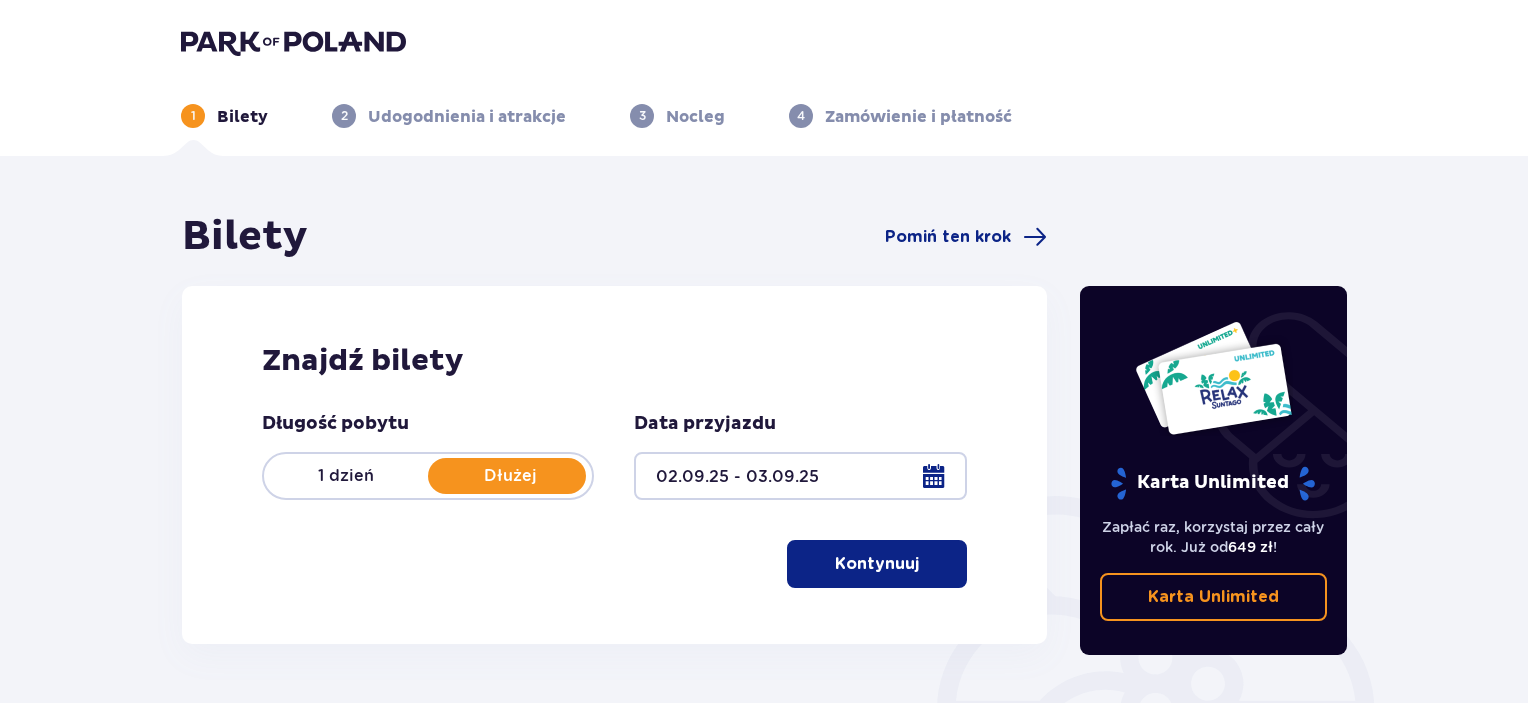 click on "Kontynuuj" at bounding box center [877, 564] 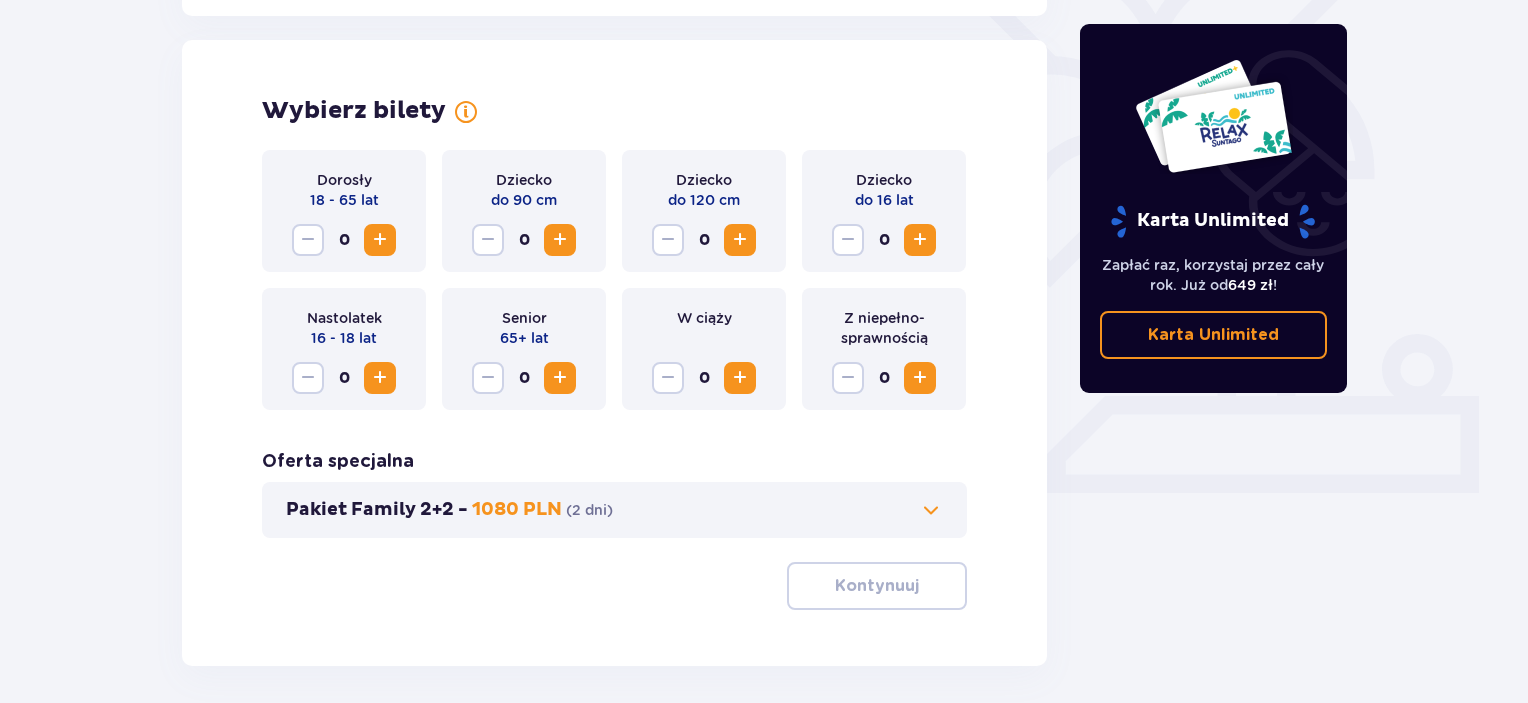 scroll, scrollTop: 556, scrollLeft: 0, axis: vertical 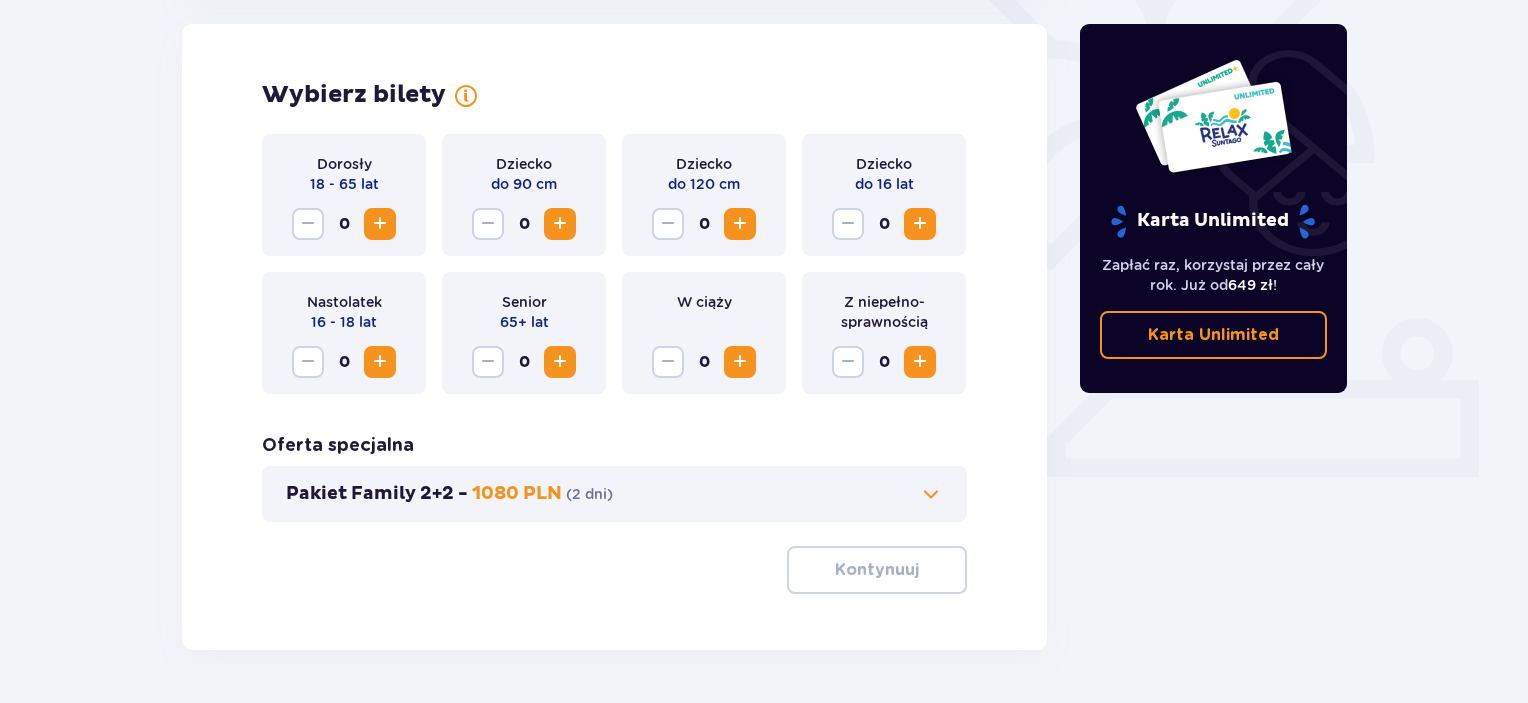 click at bounding box center (380, 224) 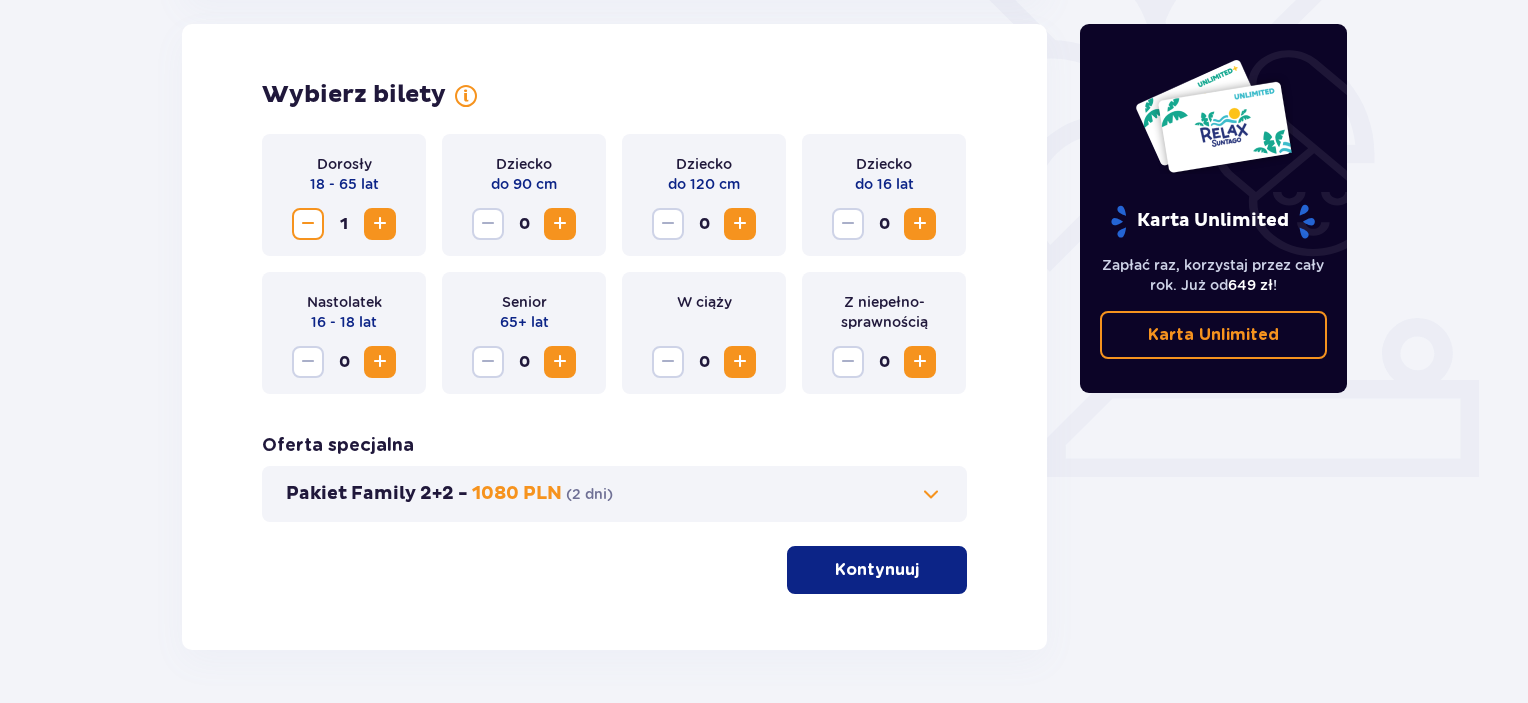 click at bounding box center [380, 224] 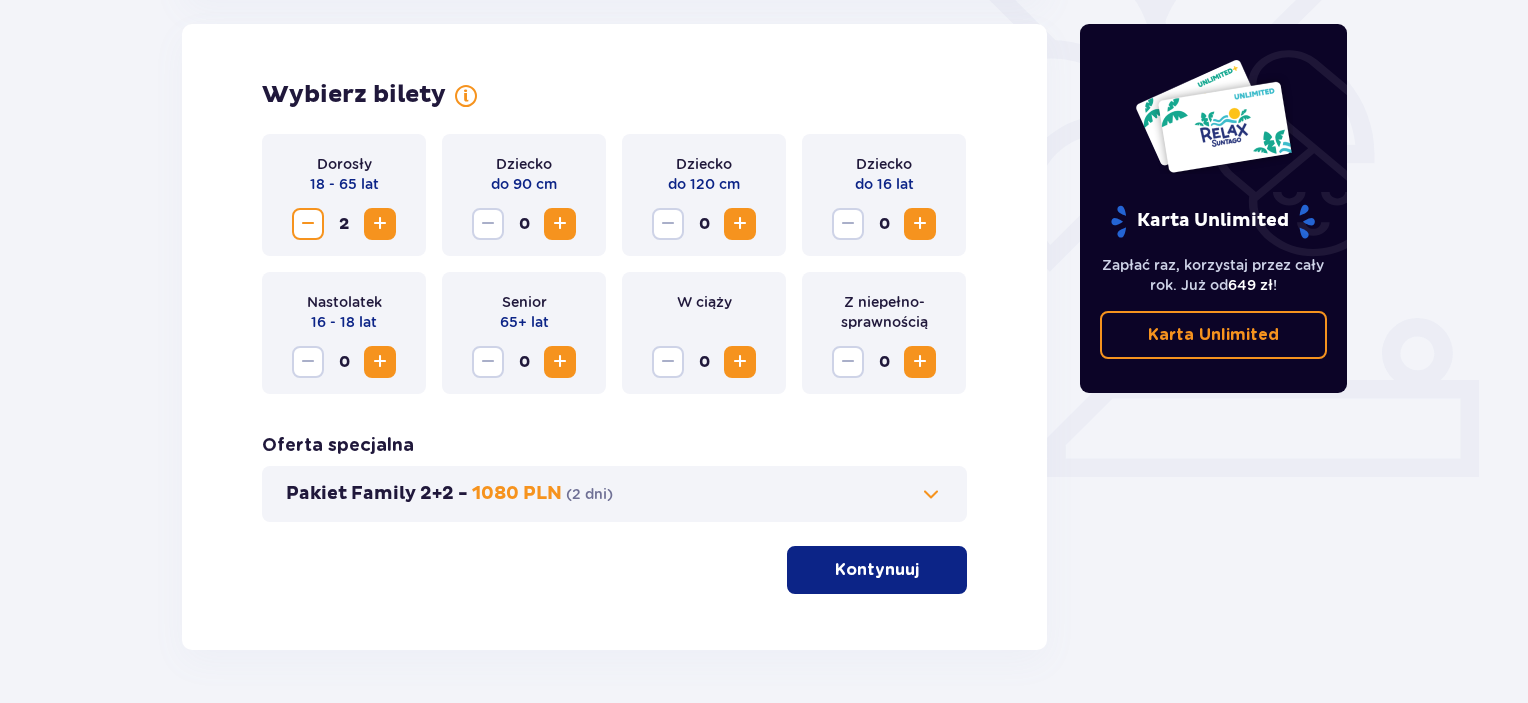 click at bounding box center (560, 224) 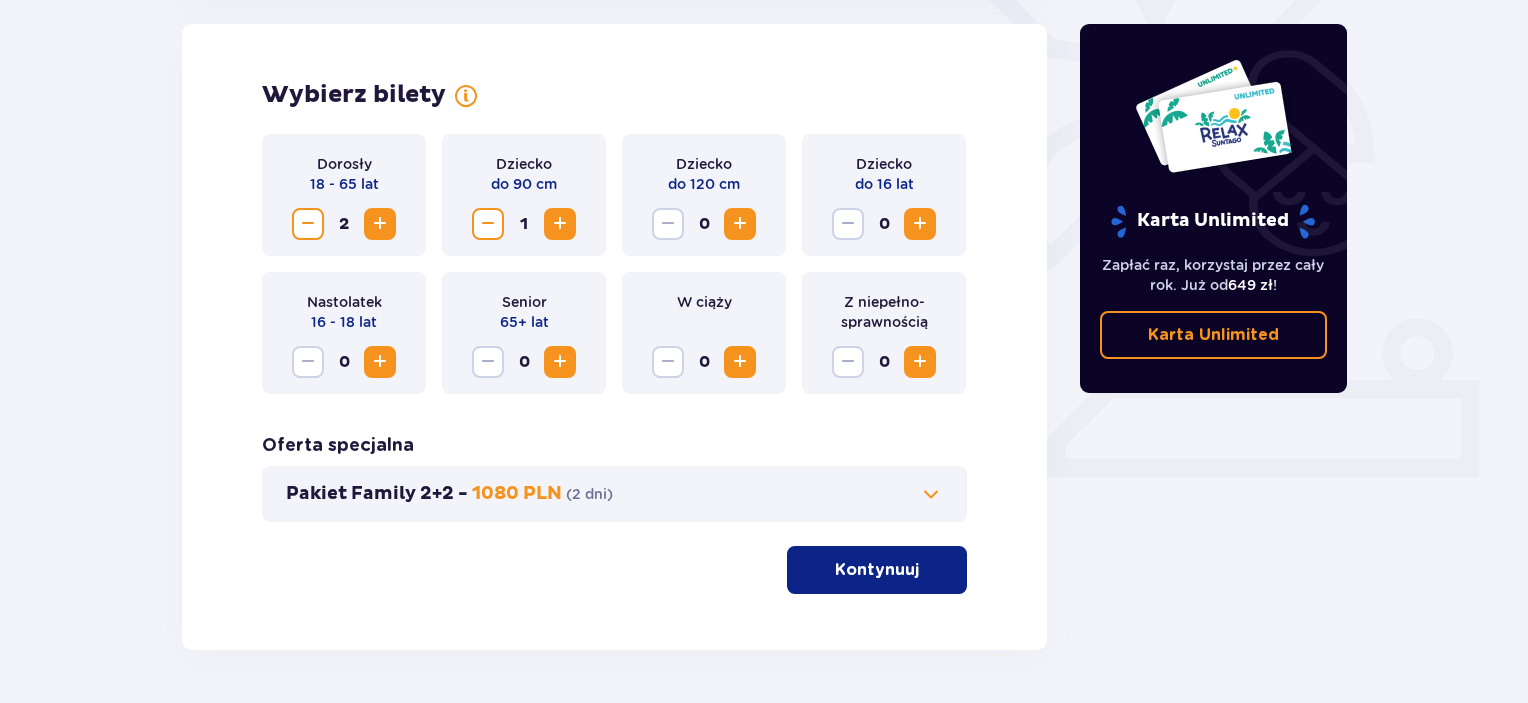 click at bounding box center [740, 224] 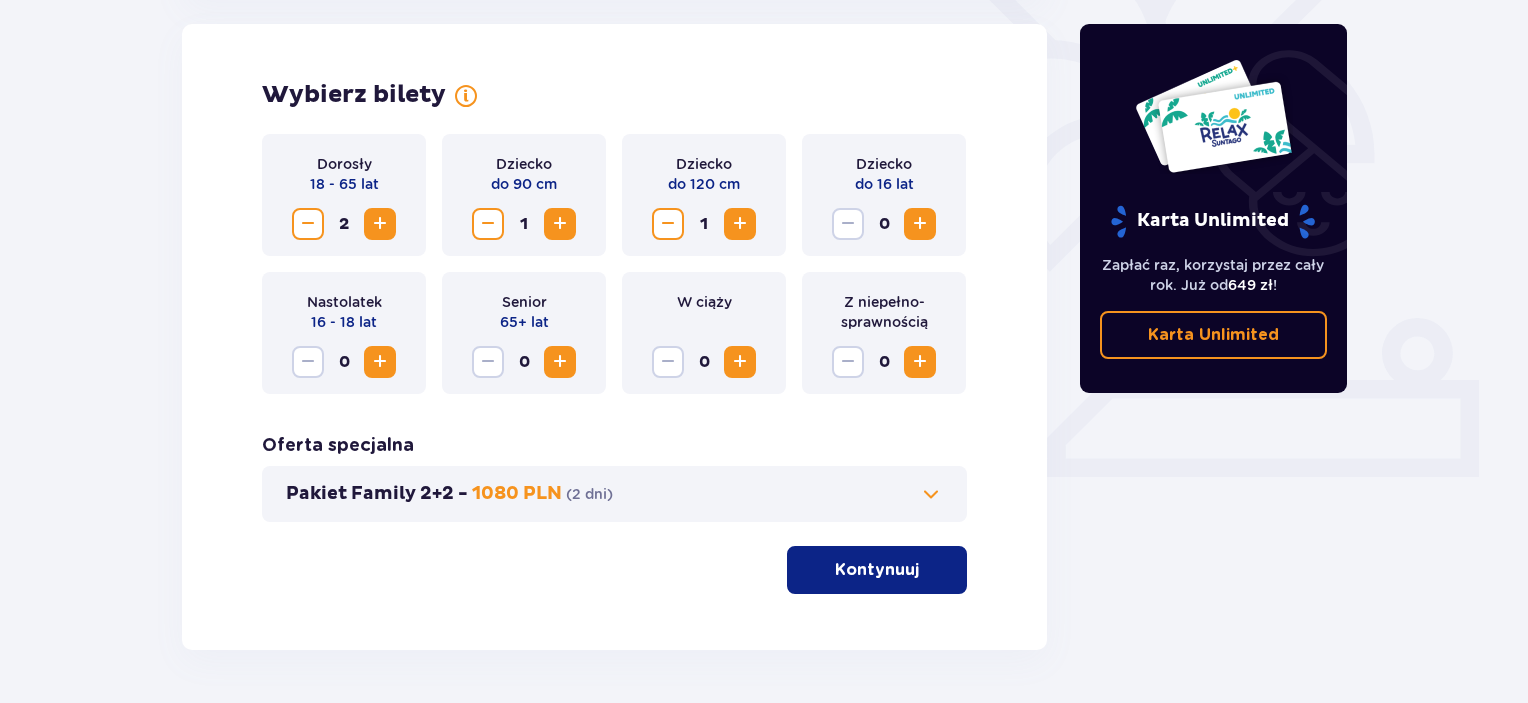 click on "Kontynuuj" at bounding box center (877, 570) 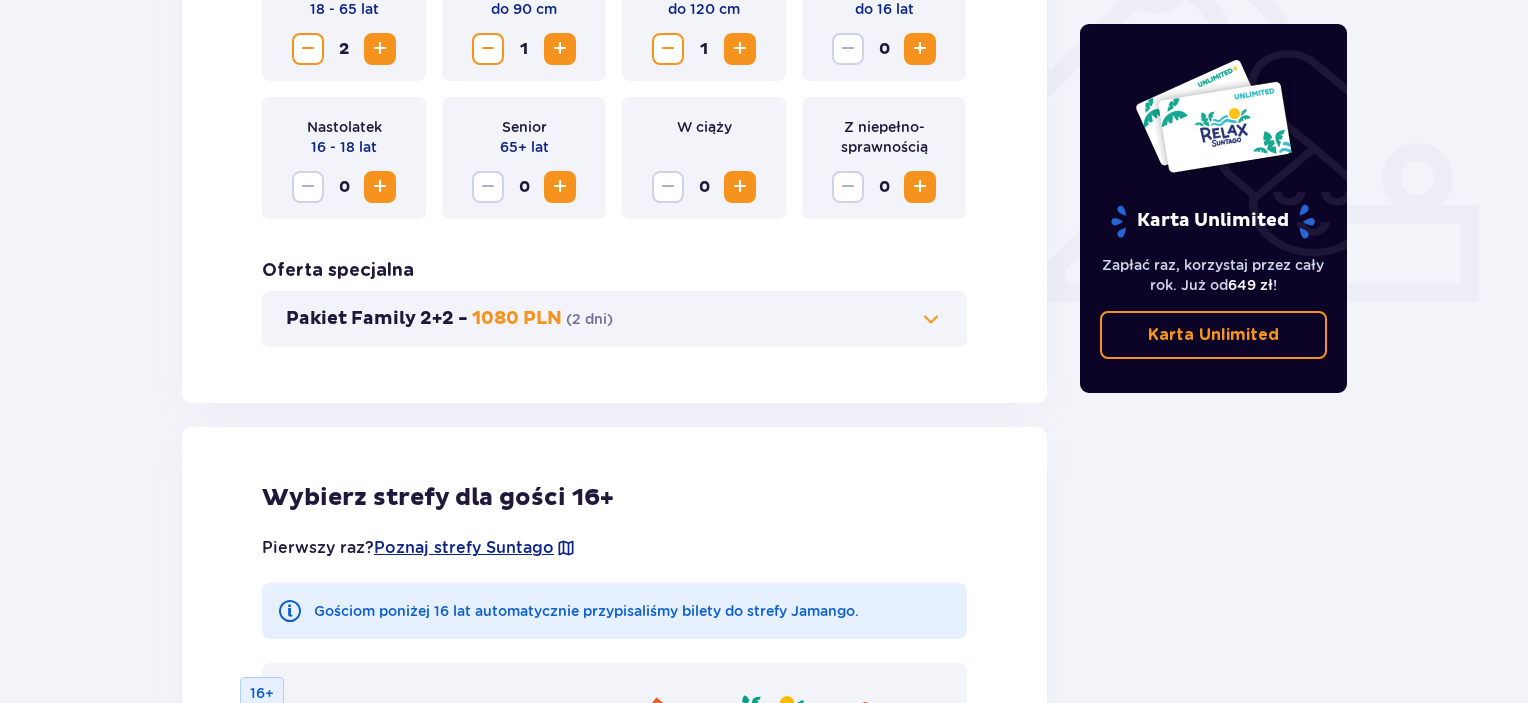 scroll, scrollTop: 730, scrollLeft: 0, axis: vertical 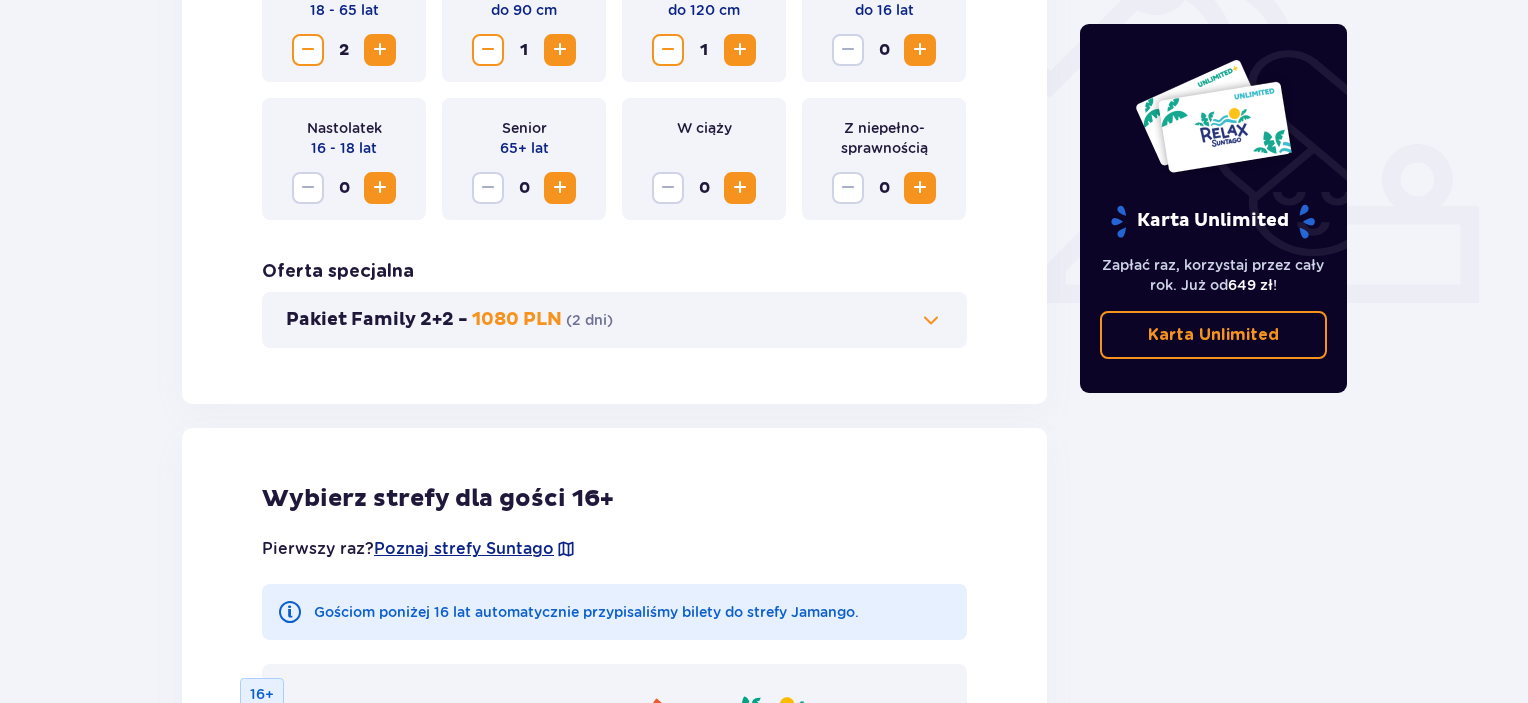 click on "Pakiet Family 2+2 -  1080 PLN ( 2 dni )" at bounding box center (614, 320) 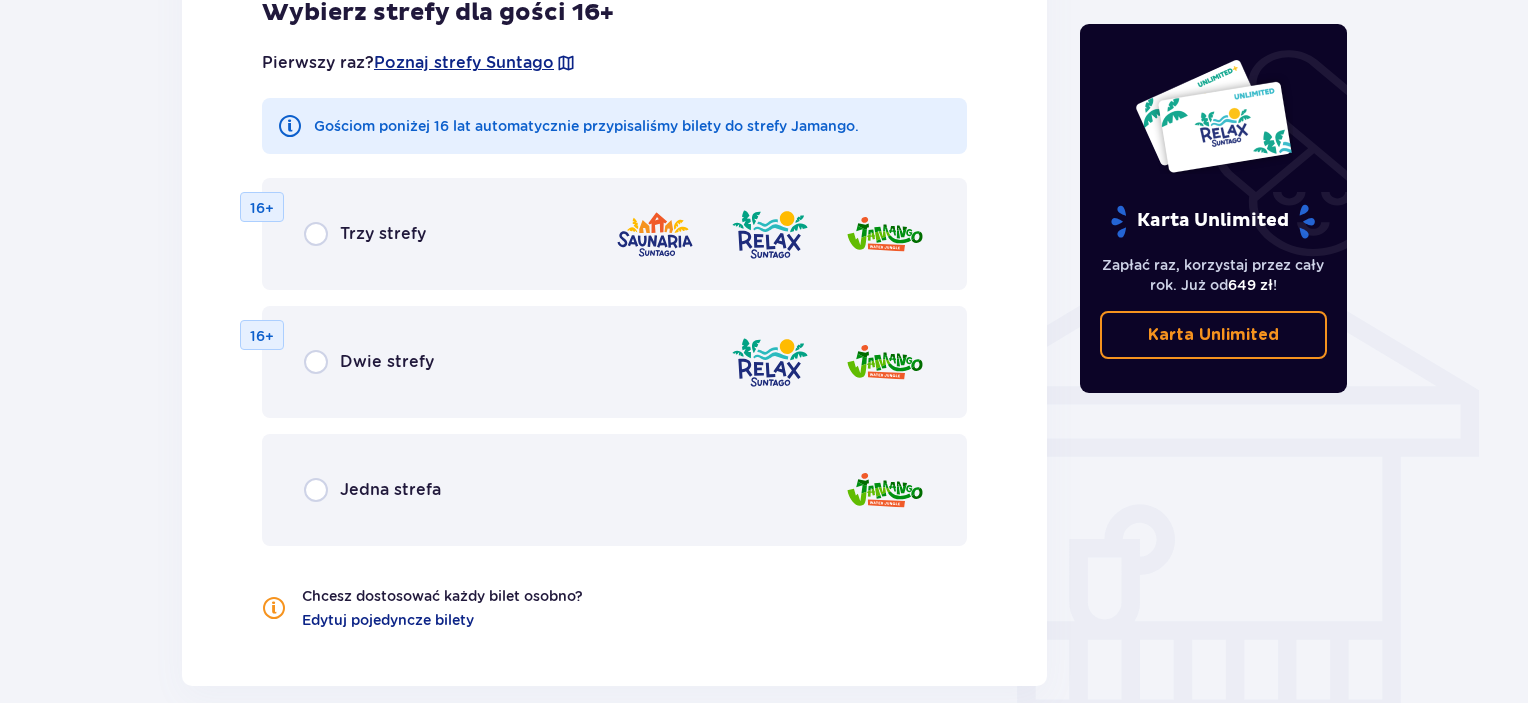 scroll, scrollTop: 1399, scrollLeft: 0, axis: vertical 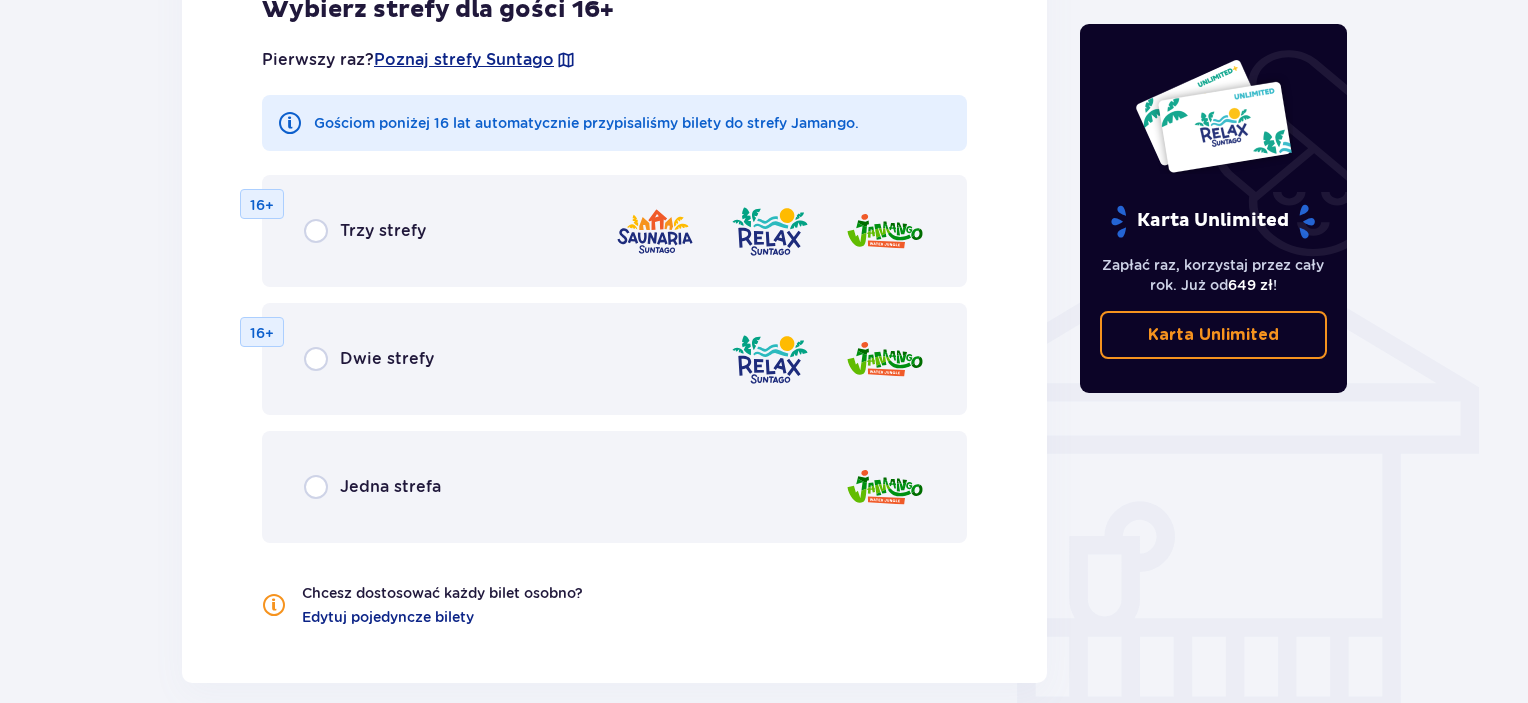 click on "Jedna strefa" at bounding box center [614, 487] 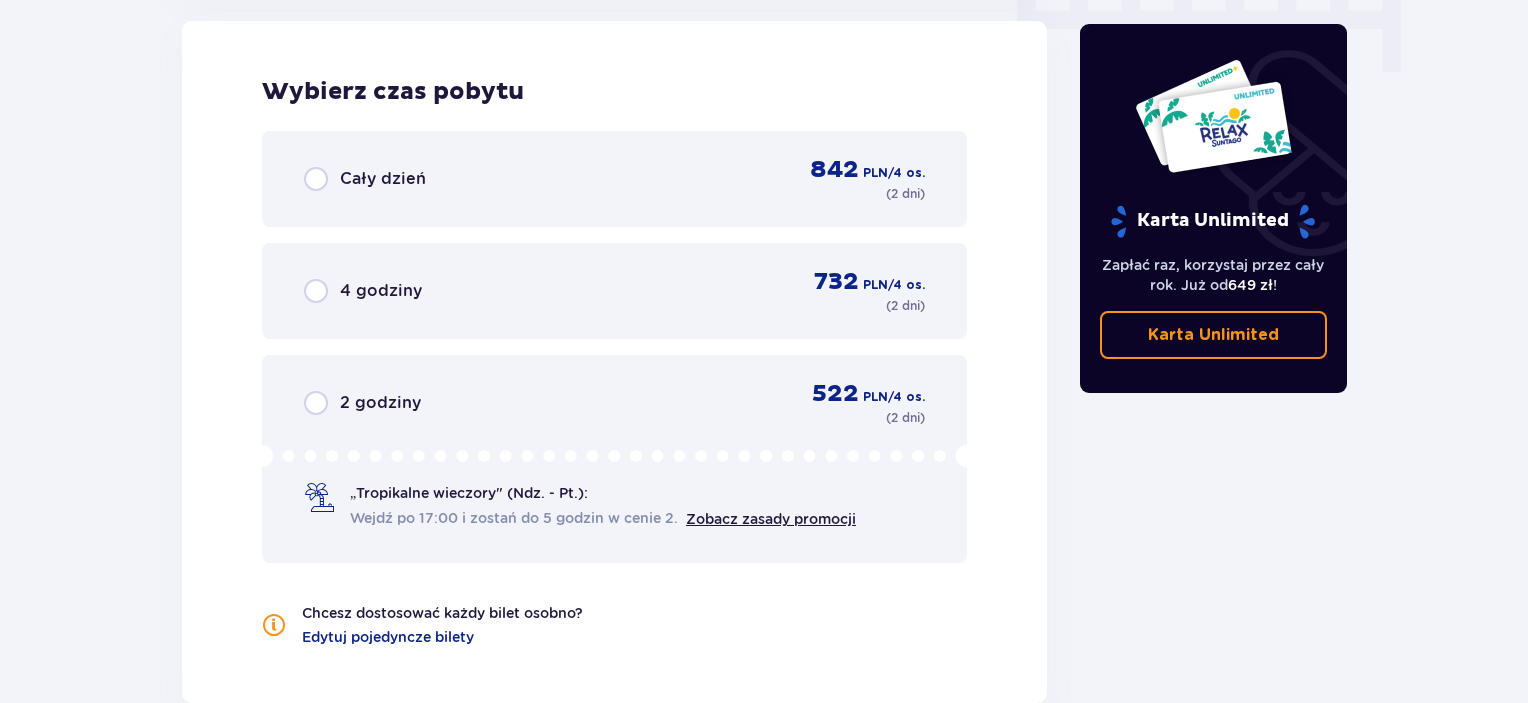 scroll, scrollTop: 2086, scrollLeft: 0, axis: vertical 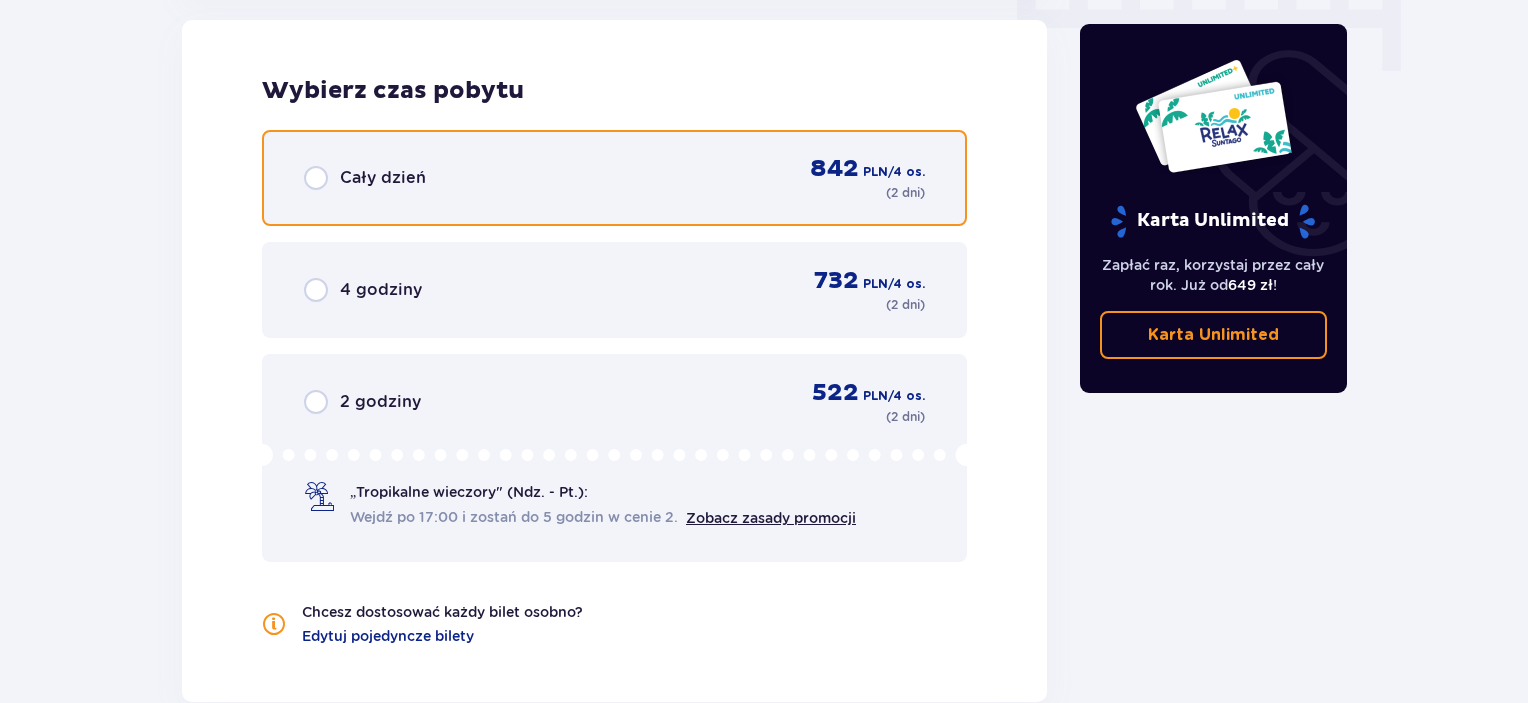 click at bounding box center [316, 178] 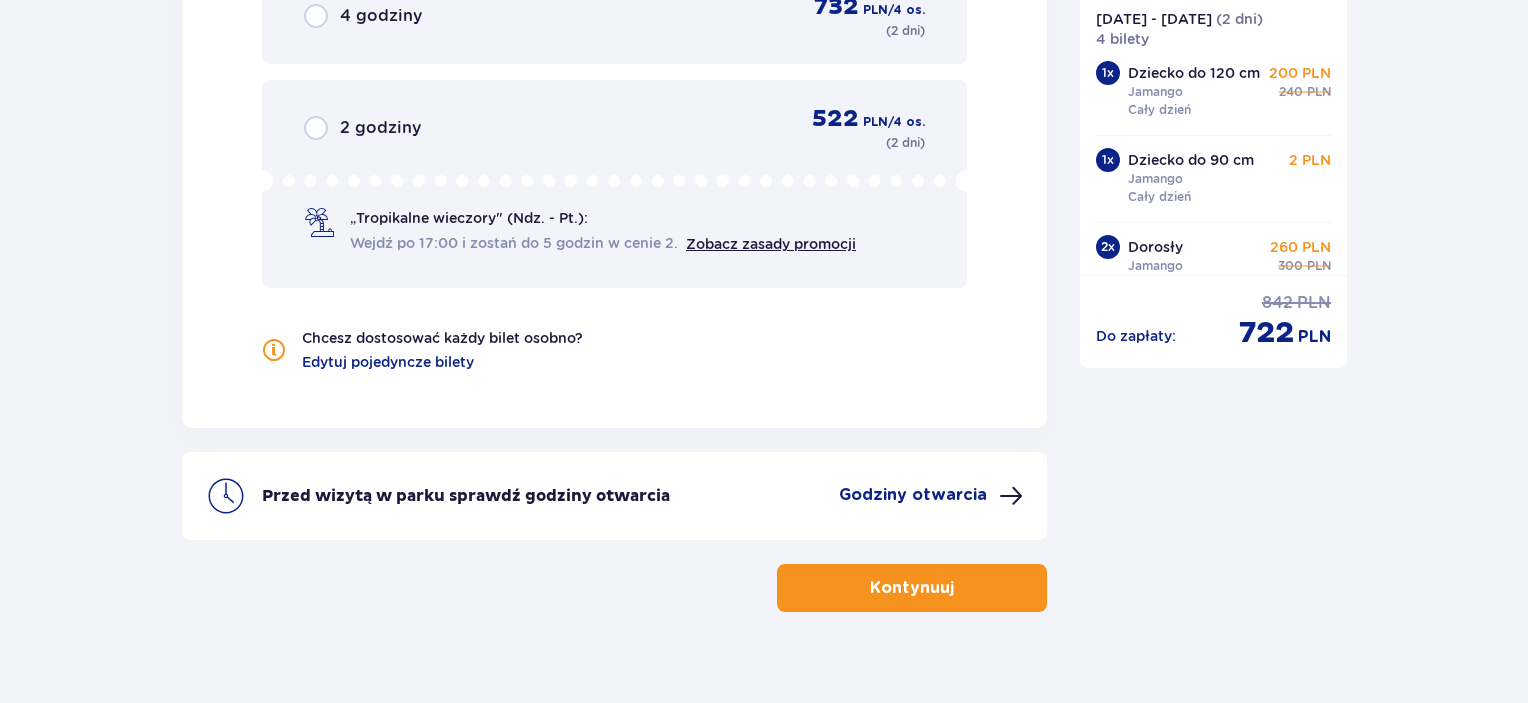 scroll, scrollTop: 2386, scrollLeft: 0, axis: vertical 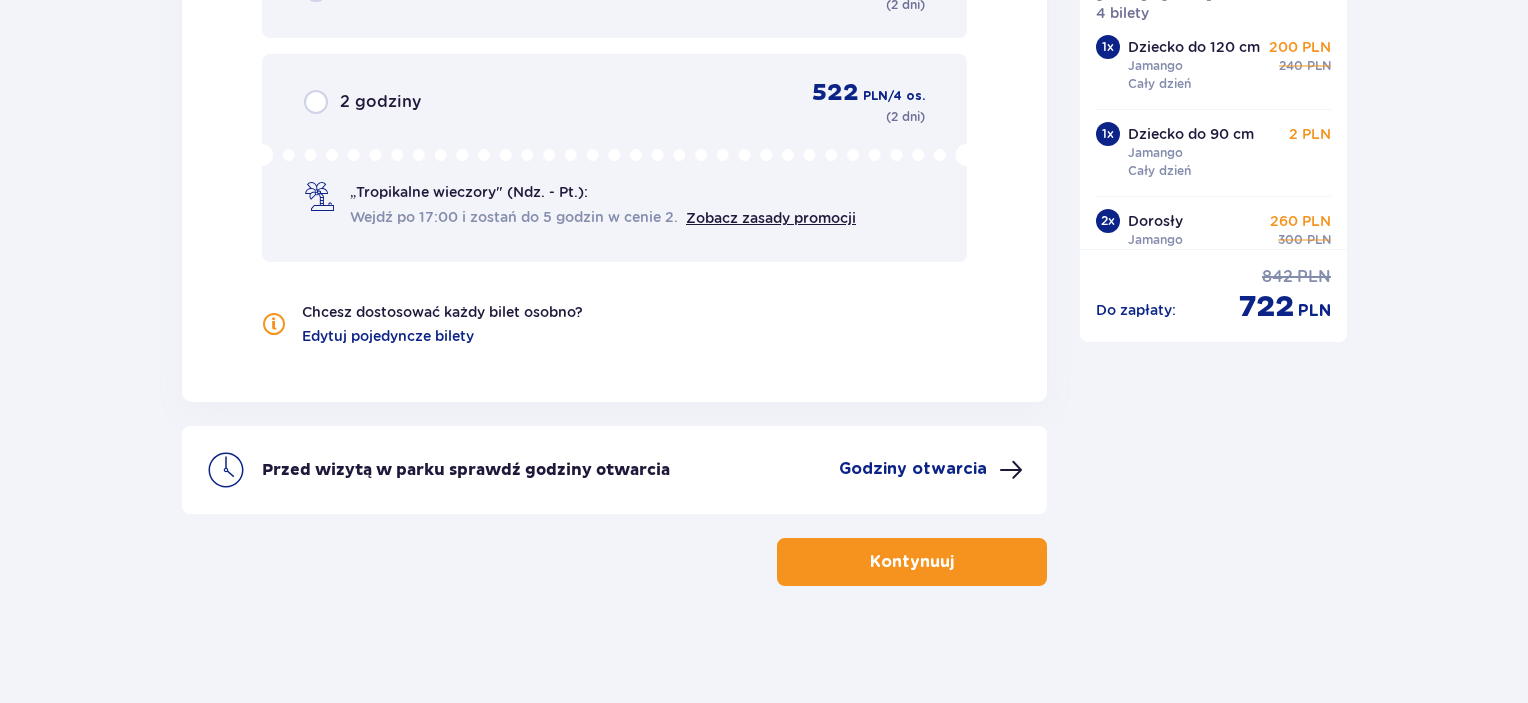 click on "Kontynuuj" at bounding box center (912, 562) 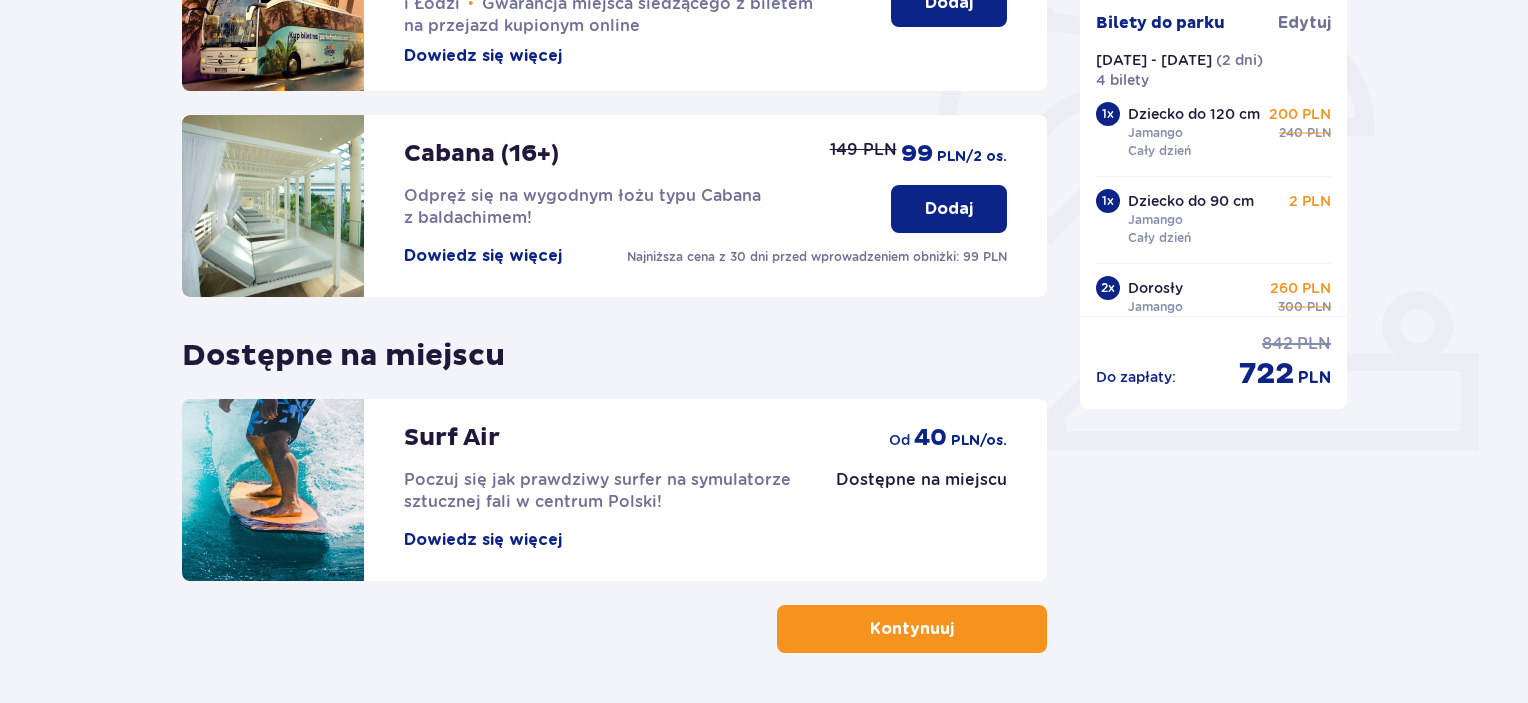 scroll, scrollTop: 652, scrollLeft: 0, axis: vertical 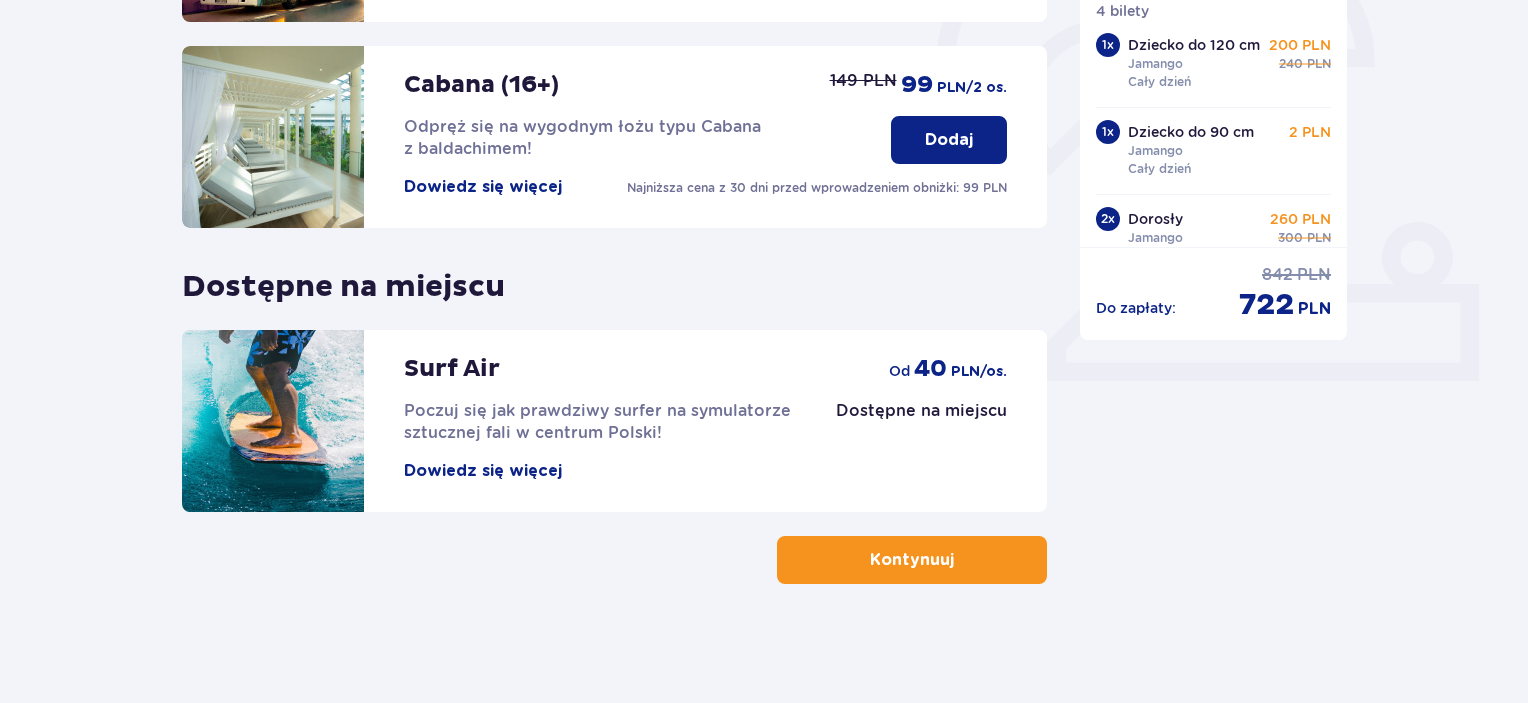 click on "Kontynuuj" at bounding box center [912, 560] 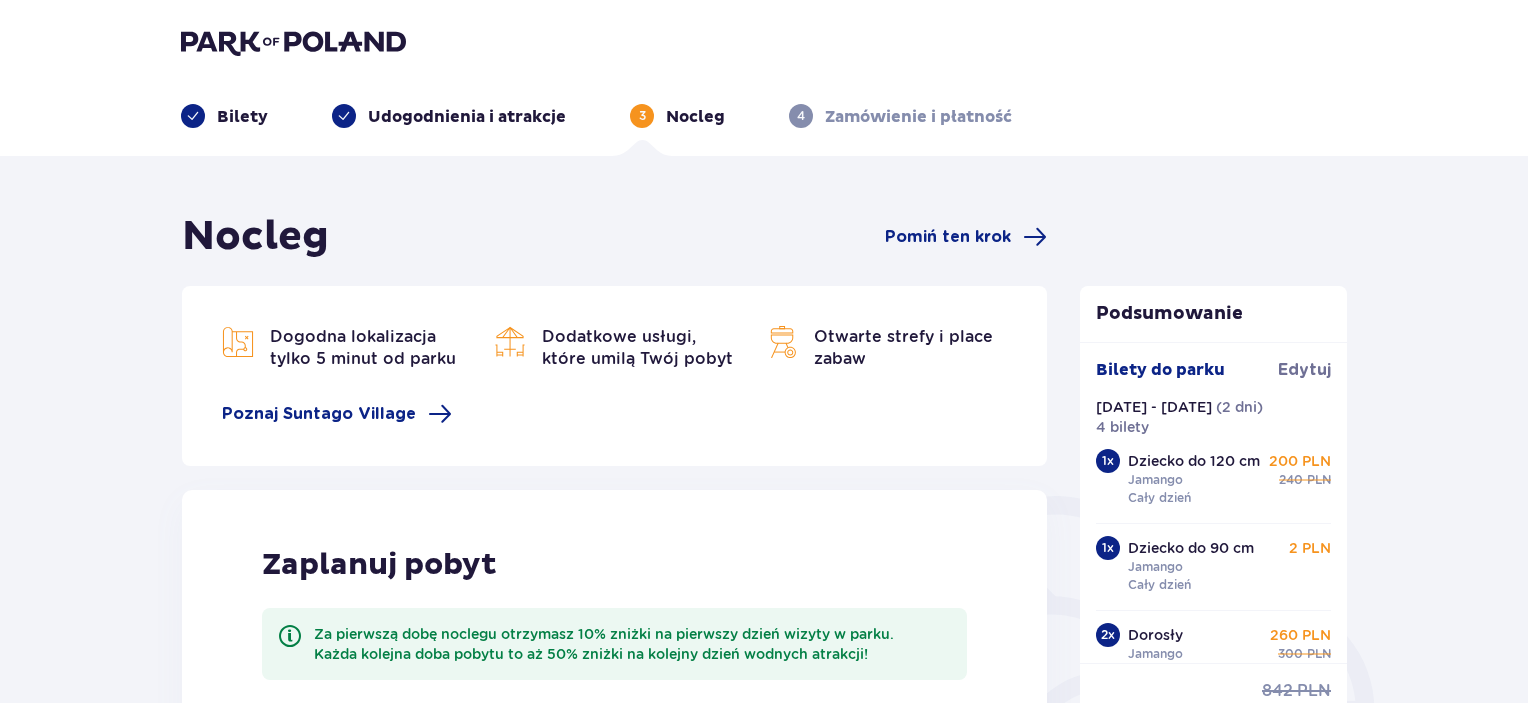 scroll, scrollTop: 499, scrollLeft: 0, axis: vertical 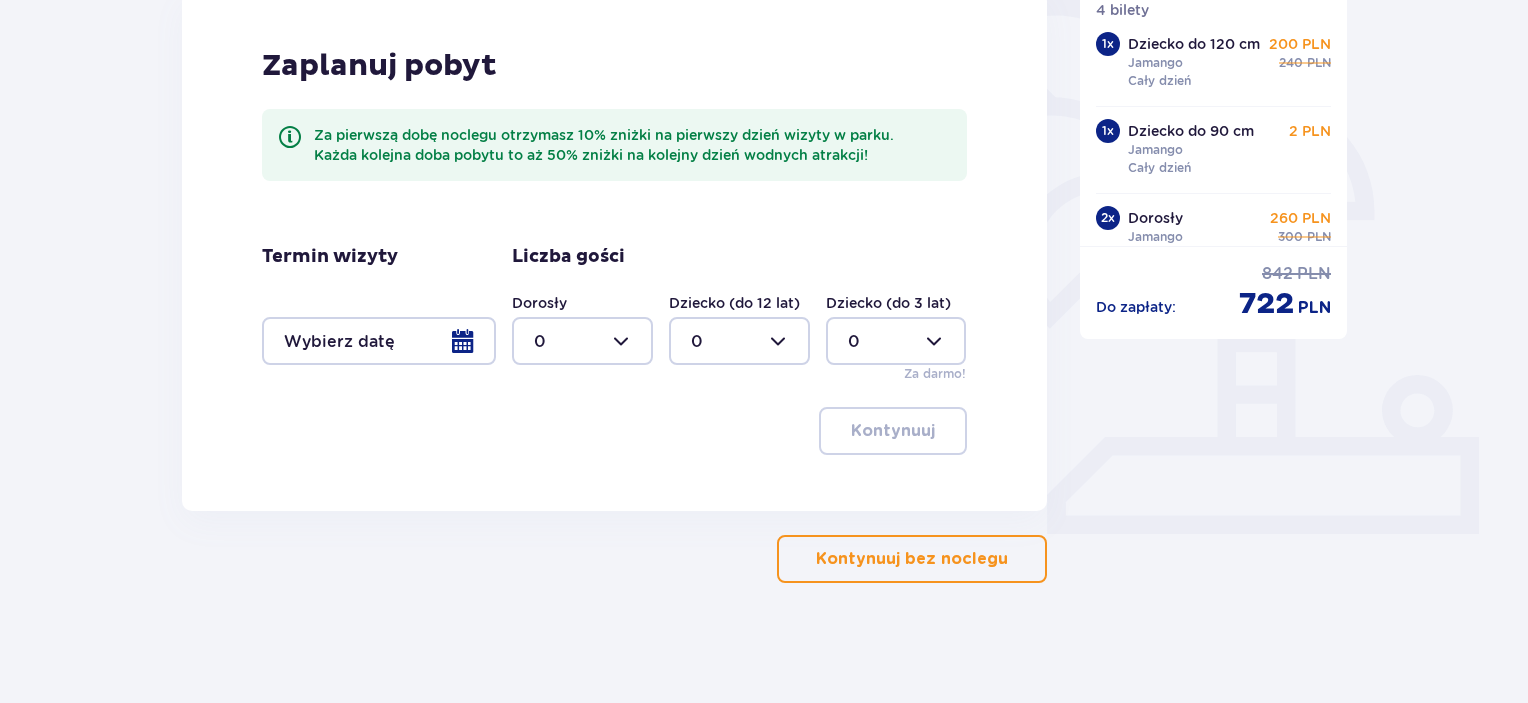 click at bounding box center (379, 341) 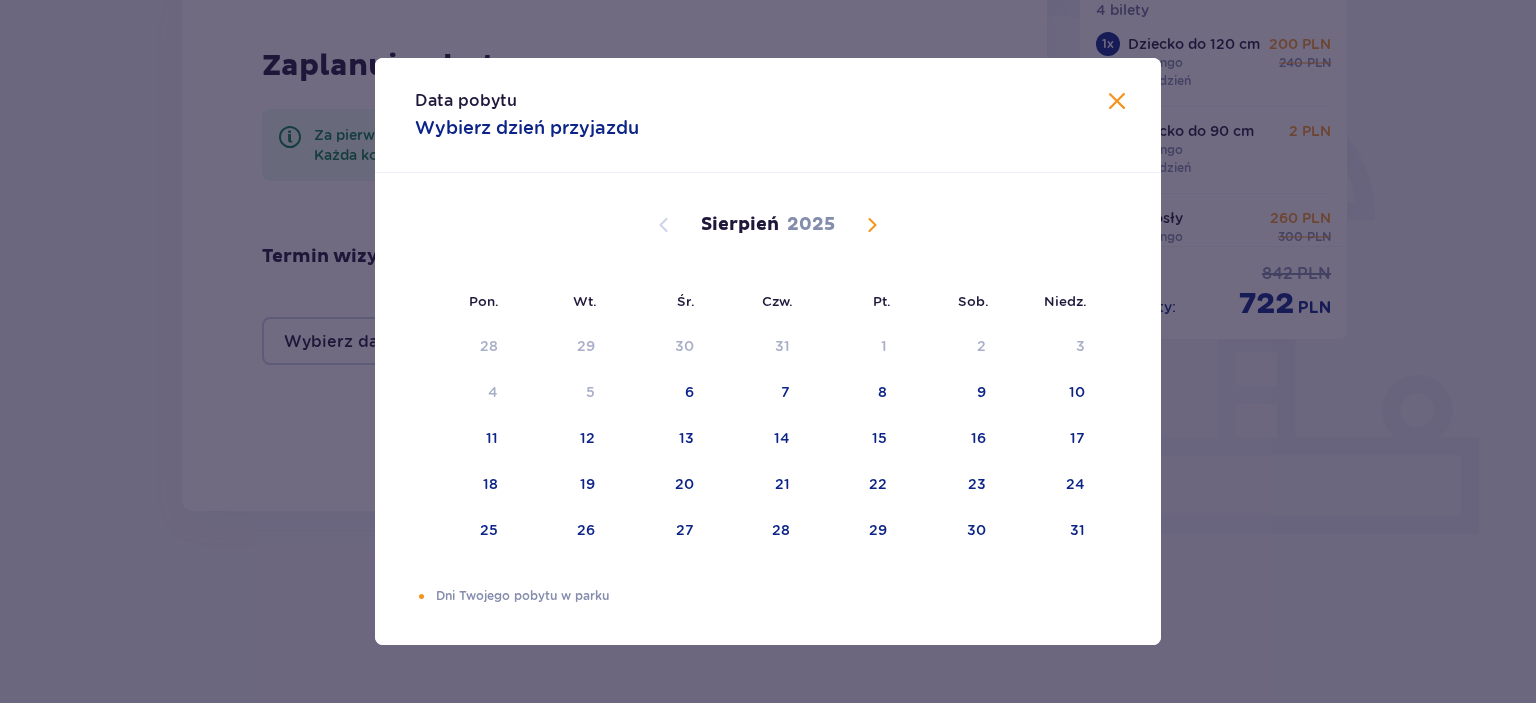 click at bounding box center (872, 225) 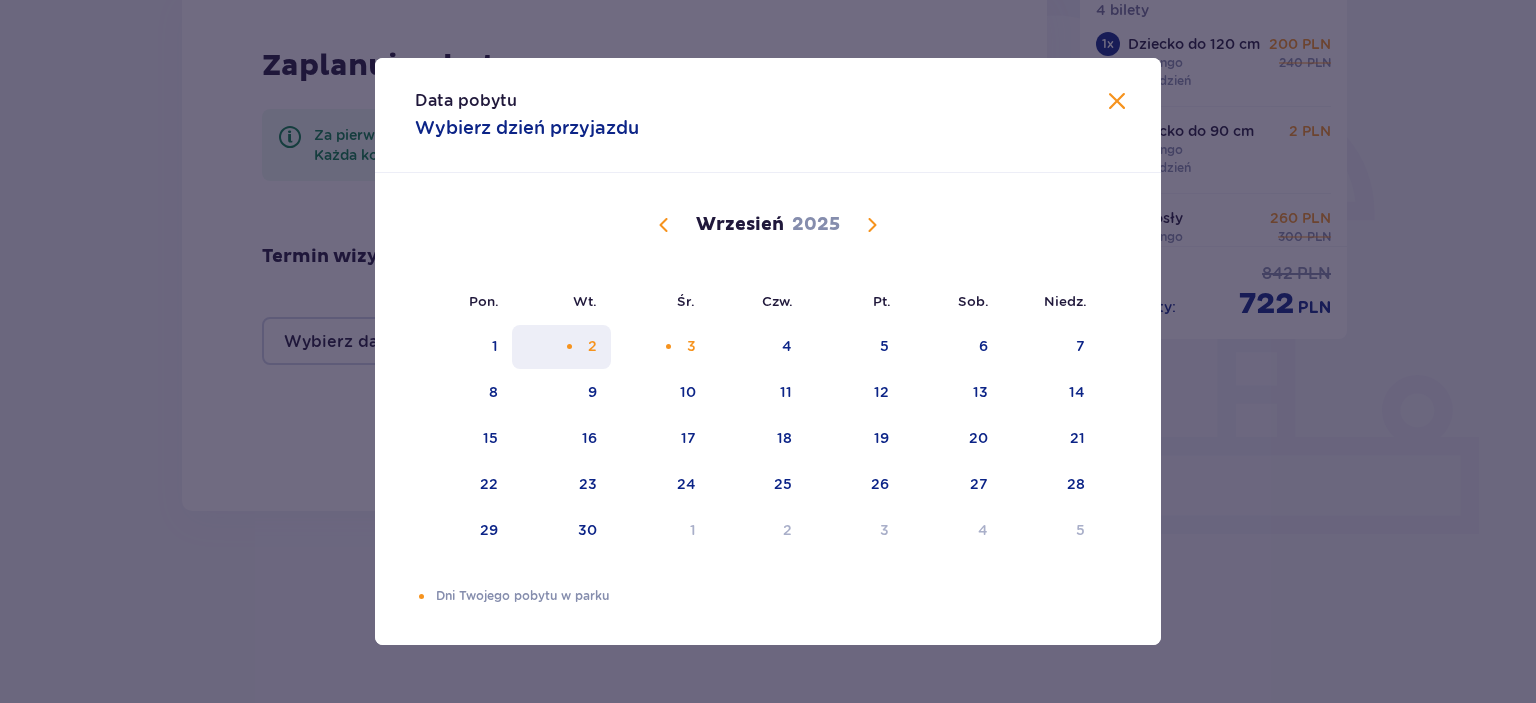 click on "2" at bounding box center (561, 347) 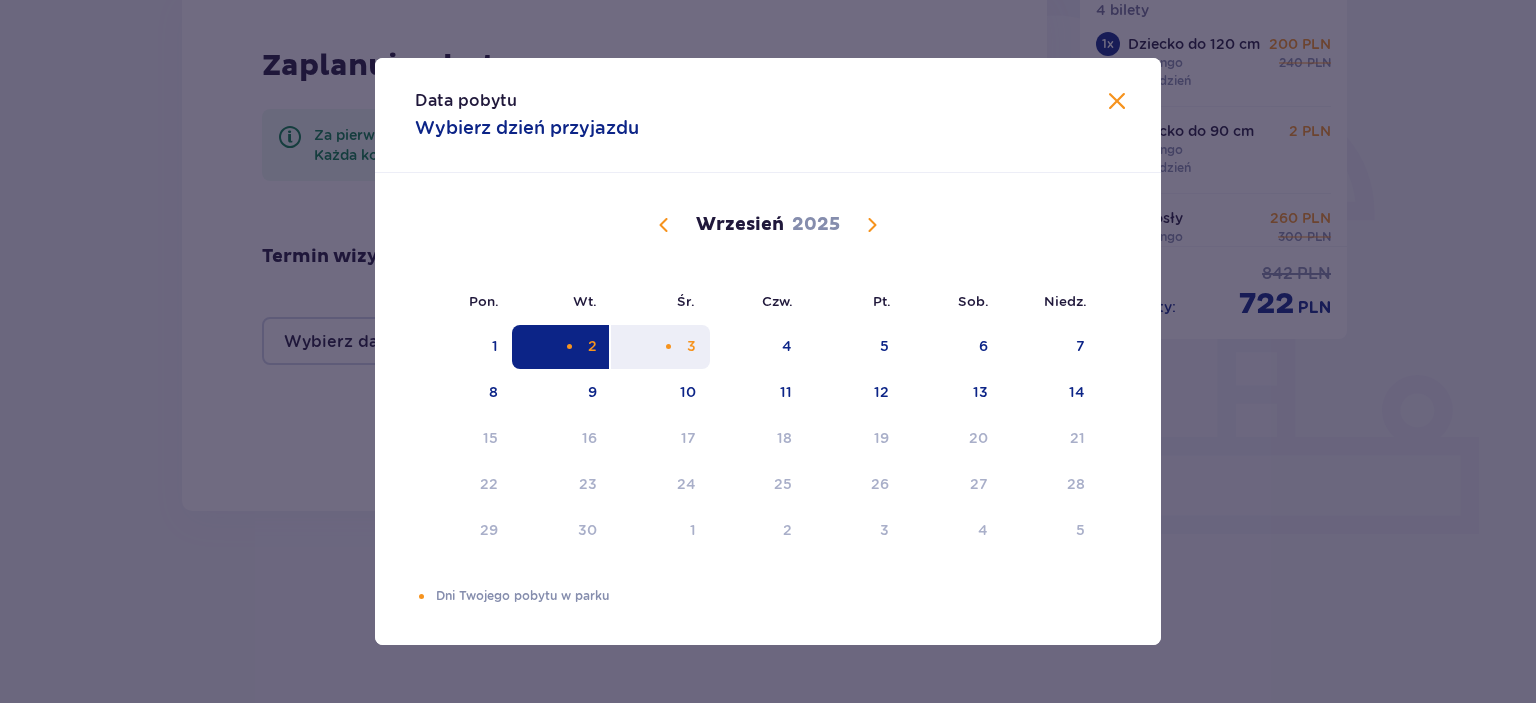 click on "3" at bounding box center [691, 346] 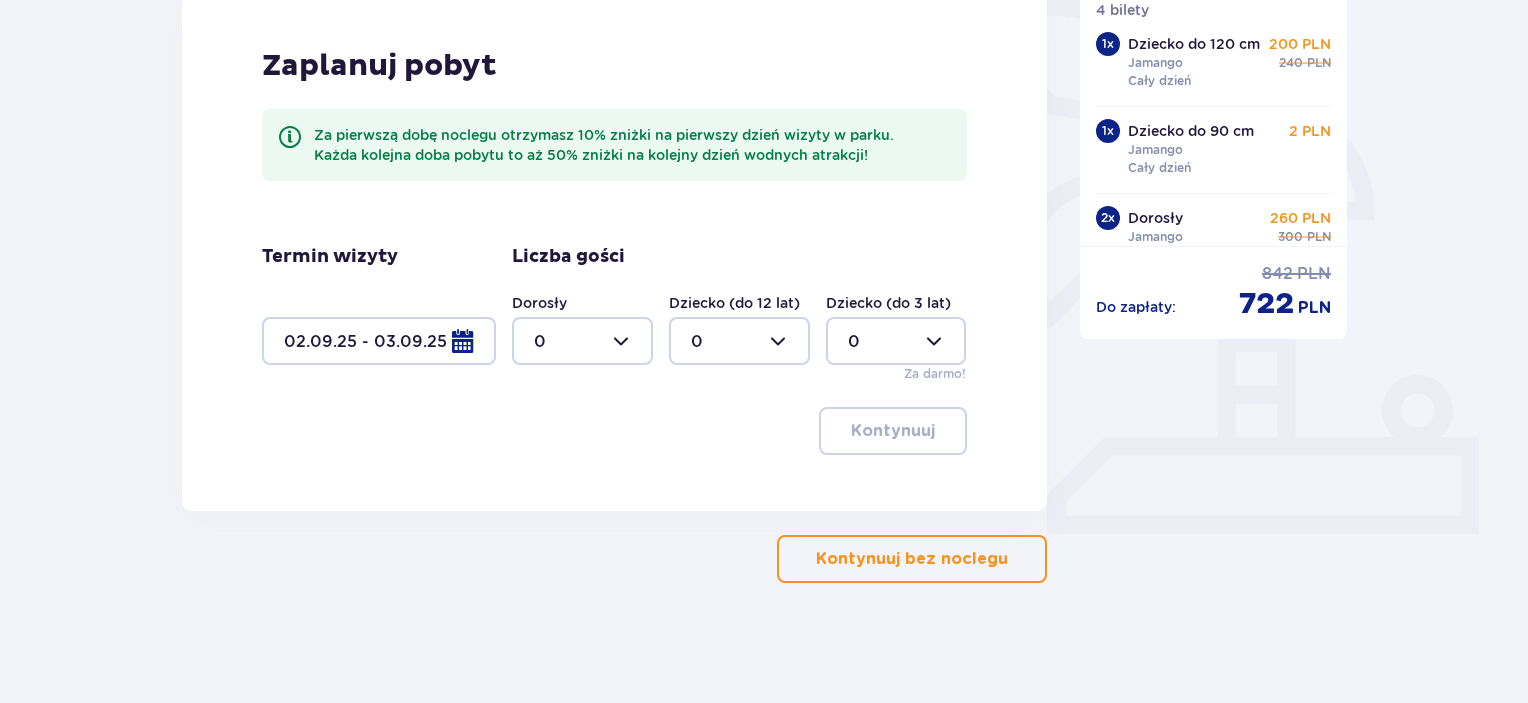 click at bounding box center (582, 341) 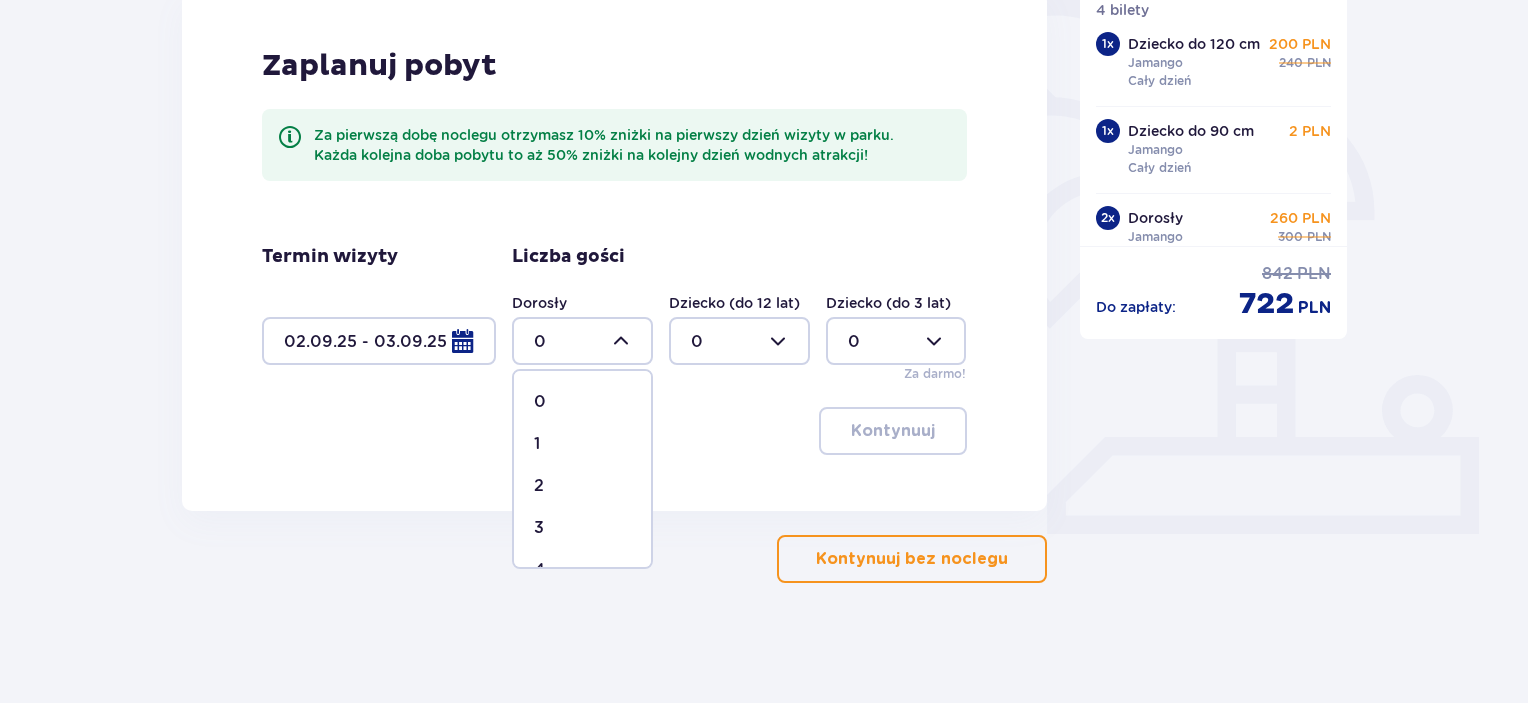 click on "2" at bounding box center [582, 486] 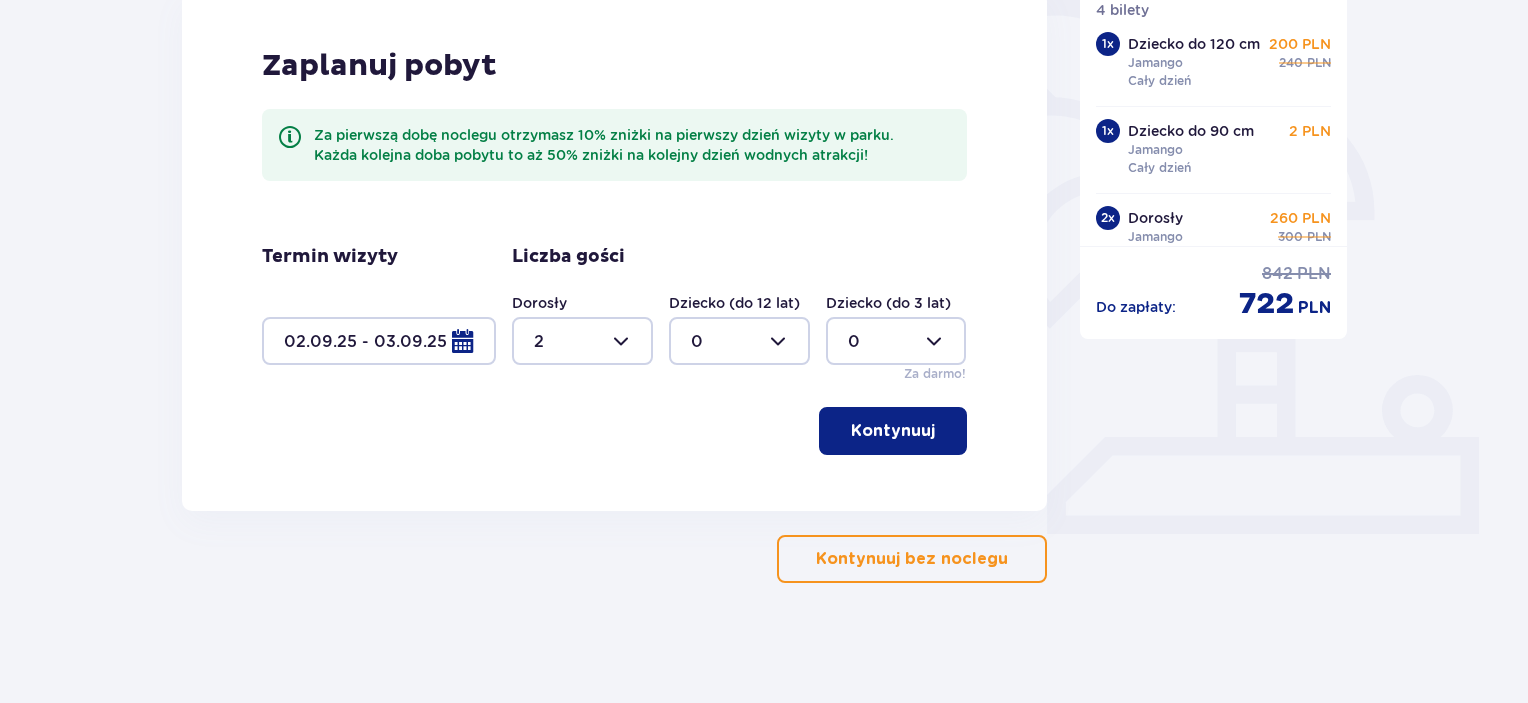 click at bounding box center (739, 341) 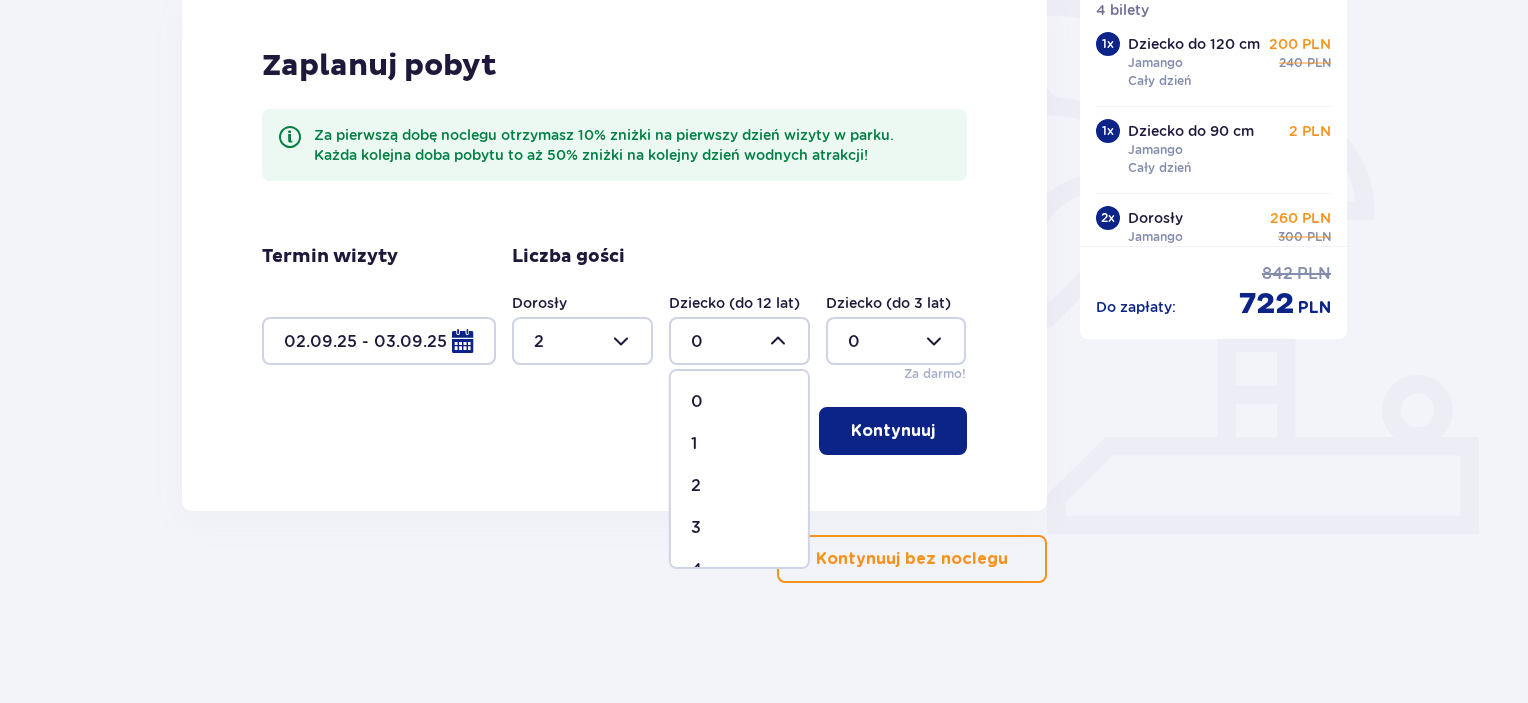 click on "1" at bounding box center [739, 444] 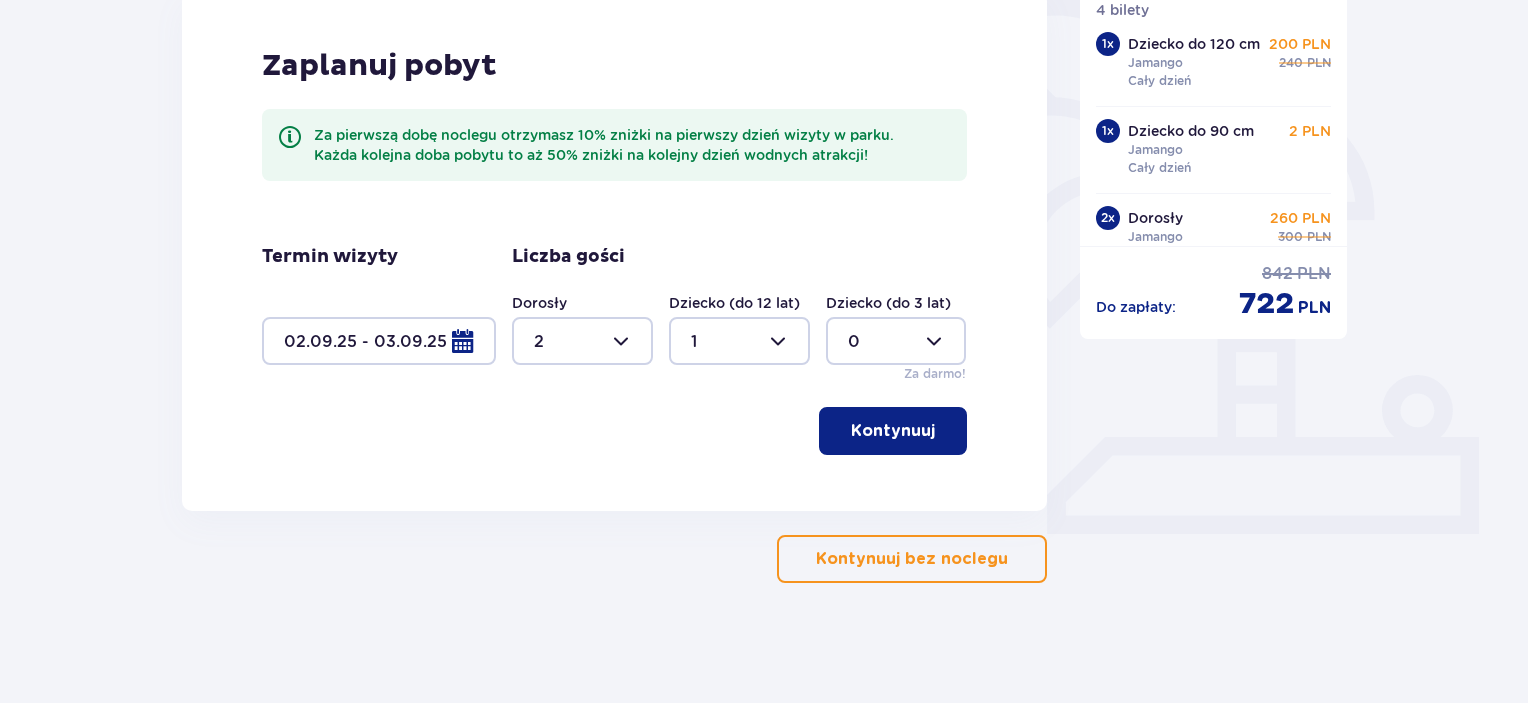 click at bounding box center [896, 341] 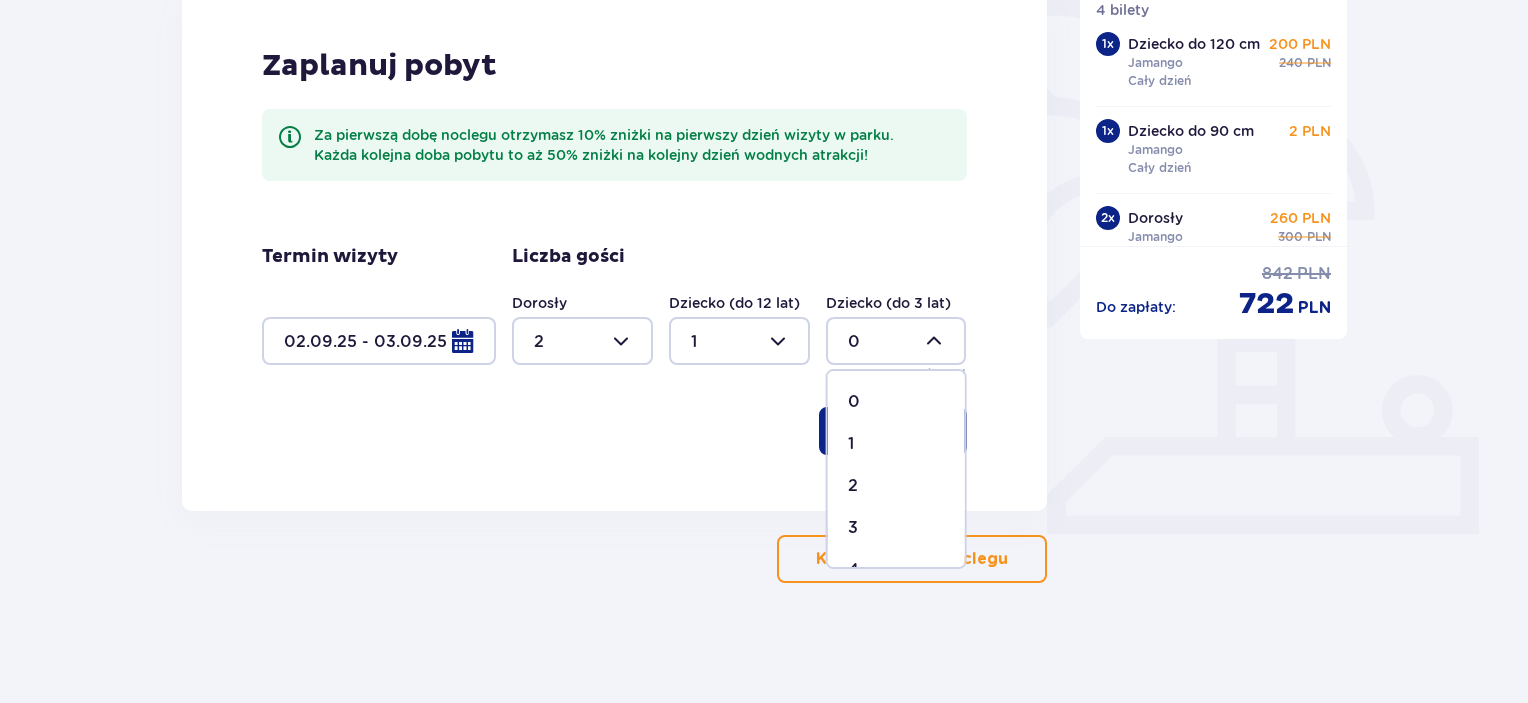 click on "1" at bounding box center [896, 444] 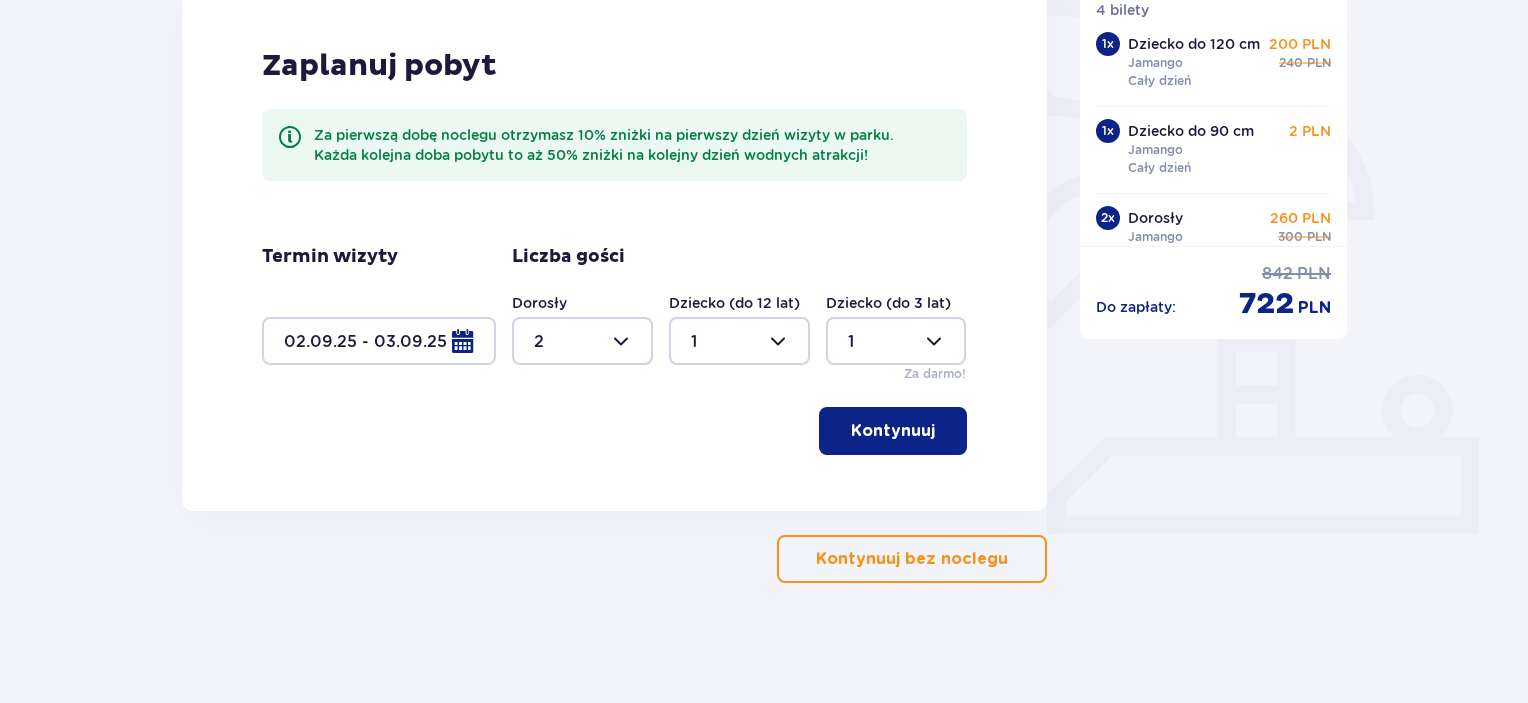 click on "Kontynuuj" at bounding box center [893, 431] 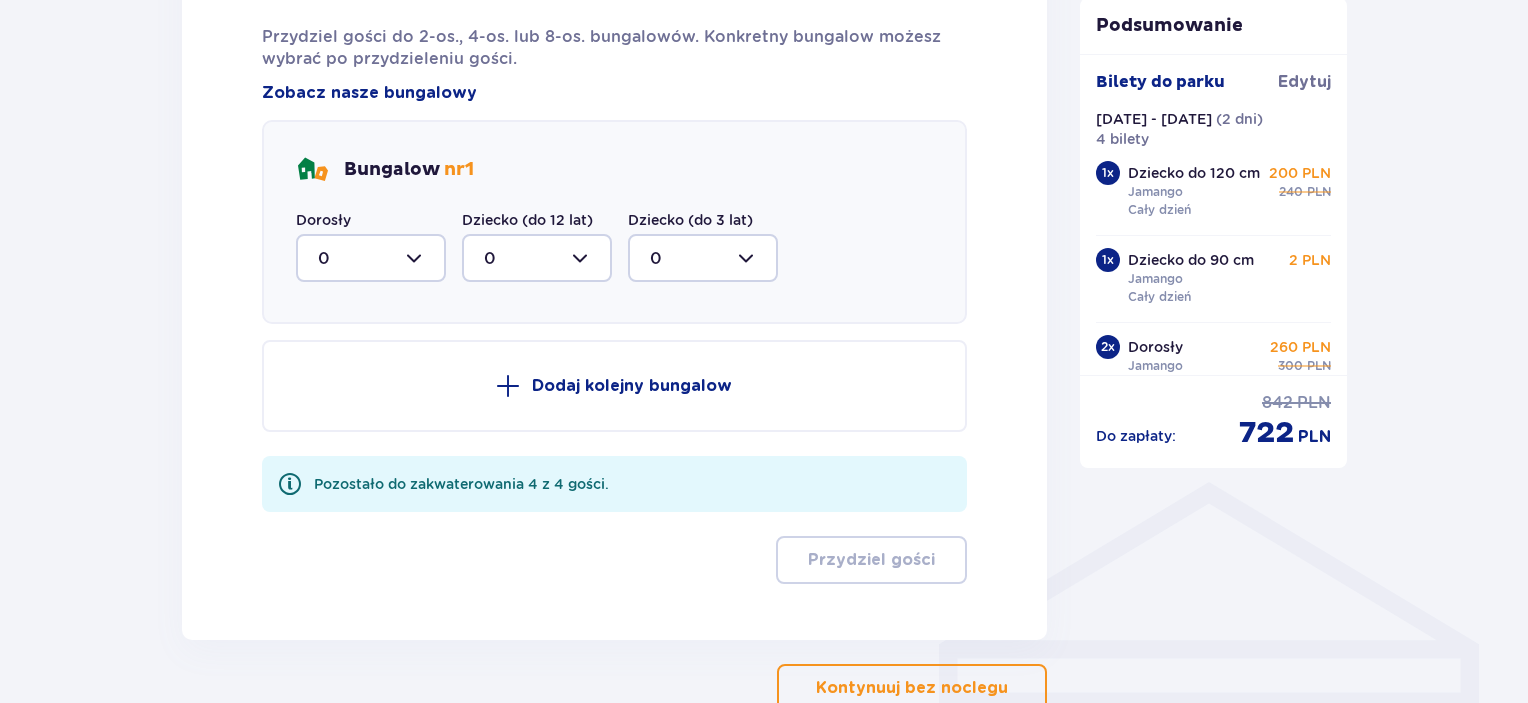 scroll, scrollTop: 1149, scrollLeft: 0, axis: vertical 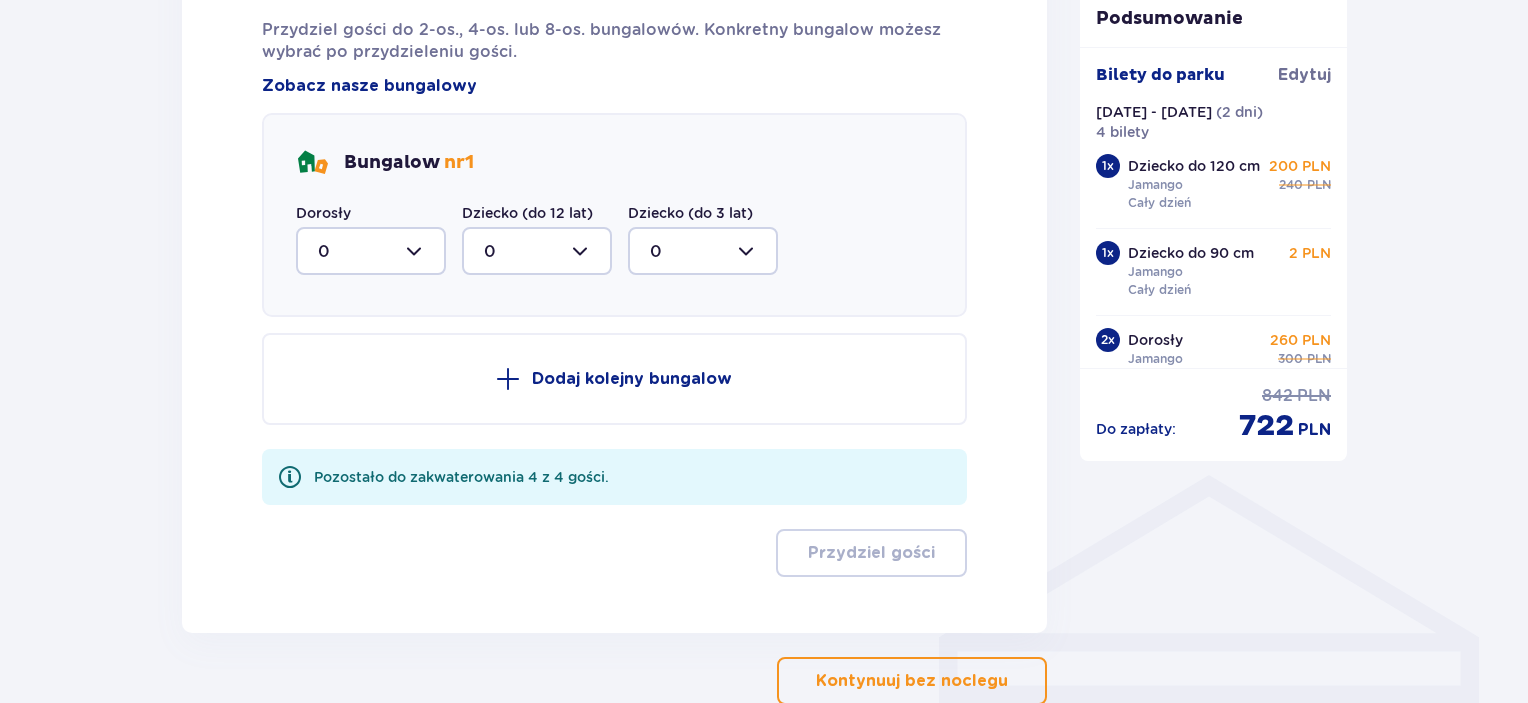 click at bounding box center [371, 251] 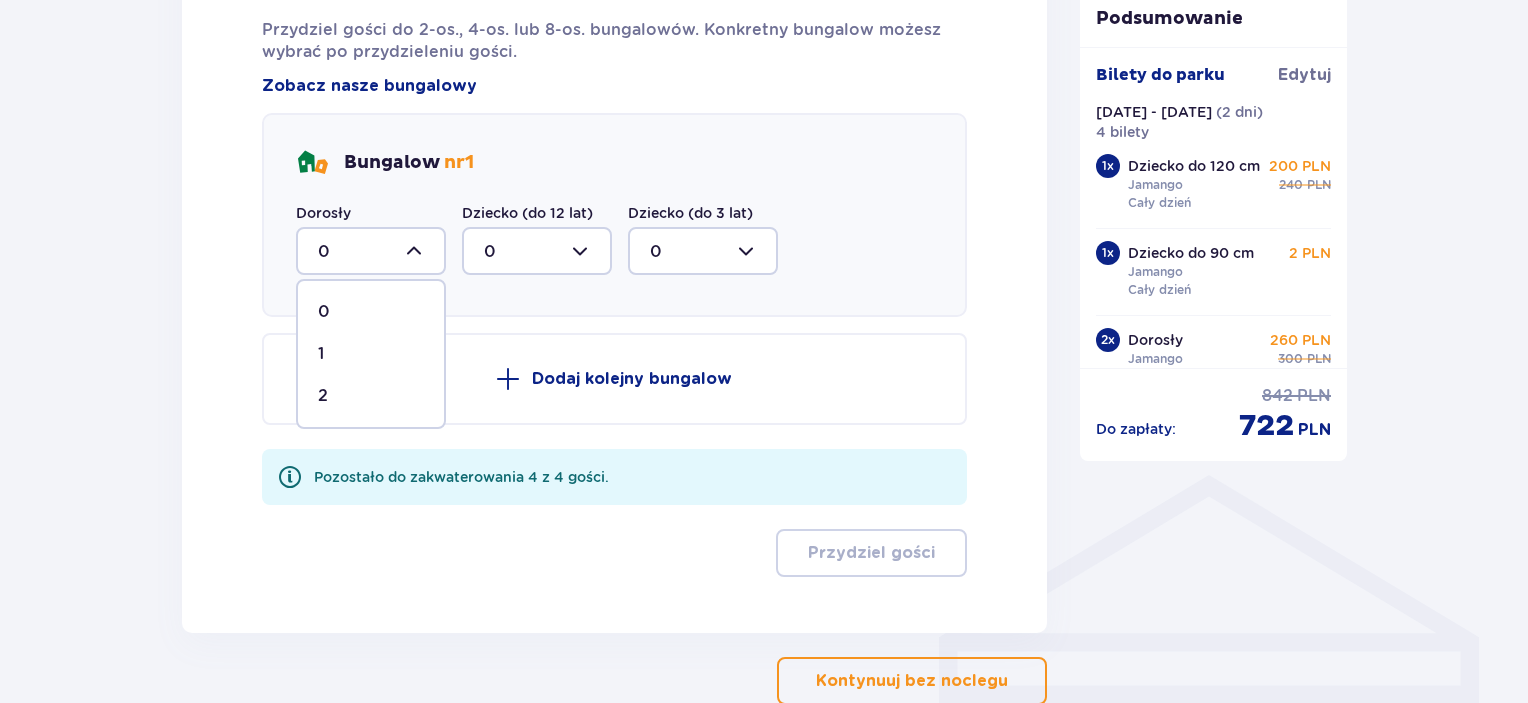 click on "2" at bounding box center [371, 396] 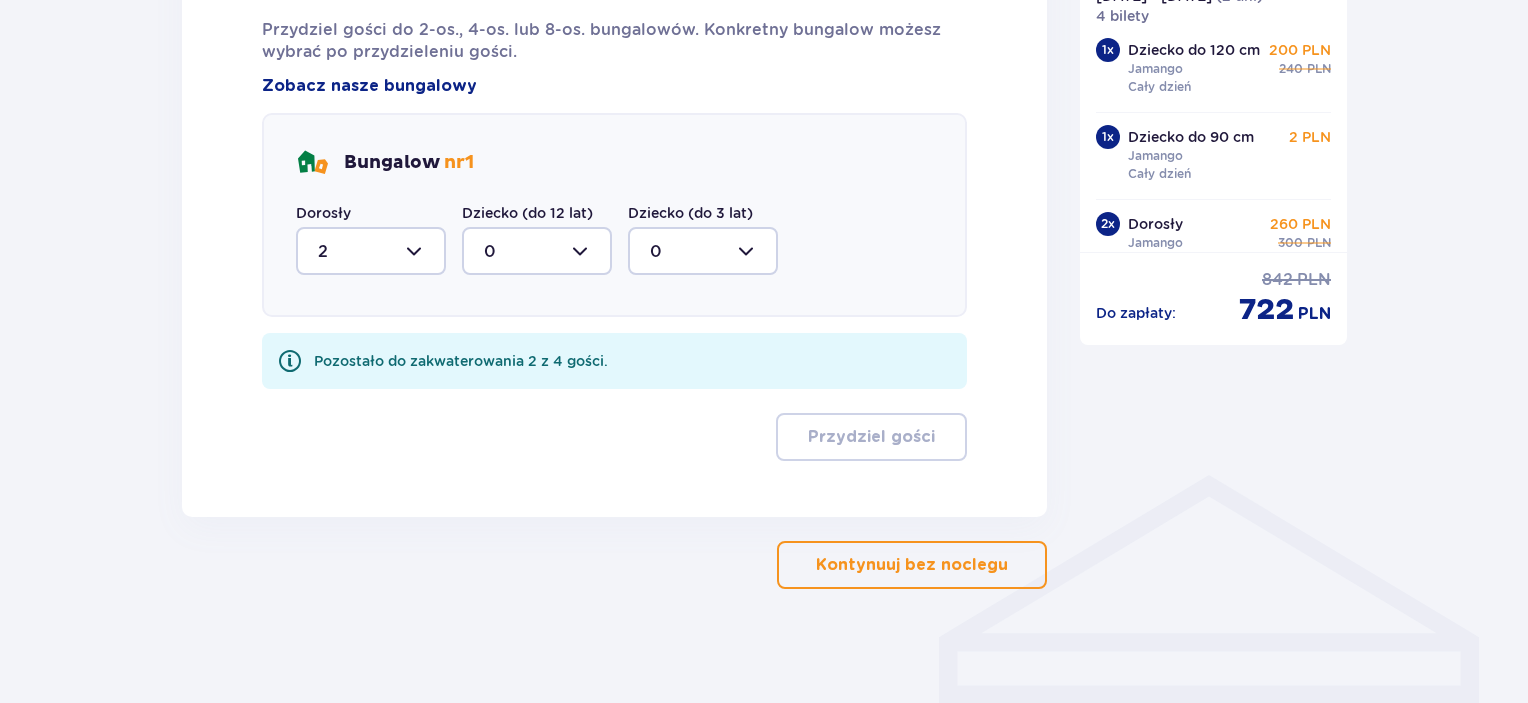 click at bounding box center [537, 251] 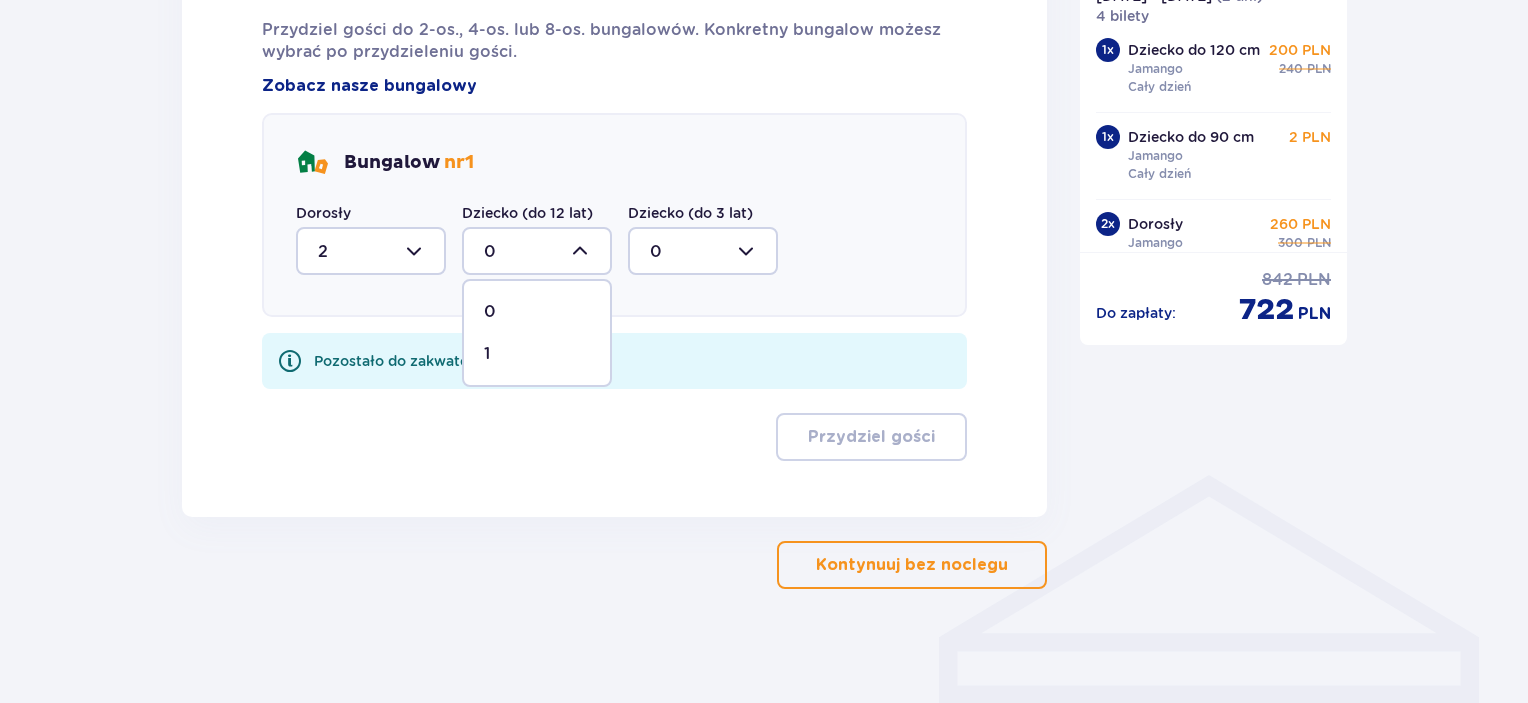 click on "1" at bounding box center (537, 354) 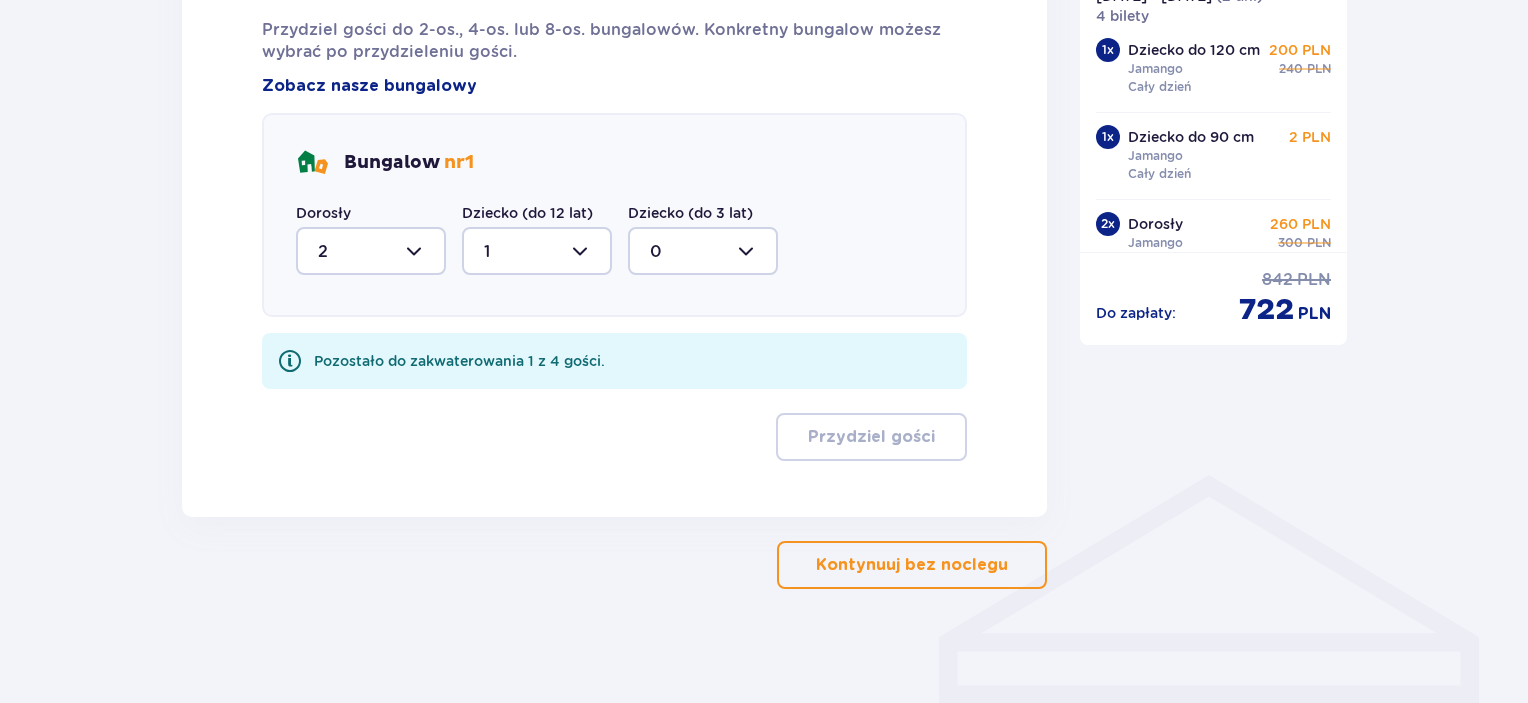 click at bounding box center [703, 251] 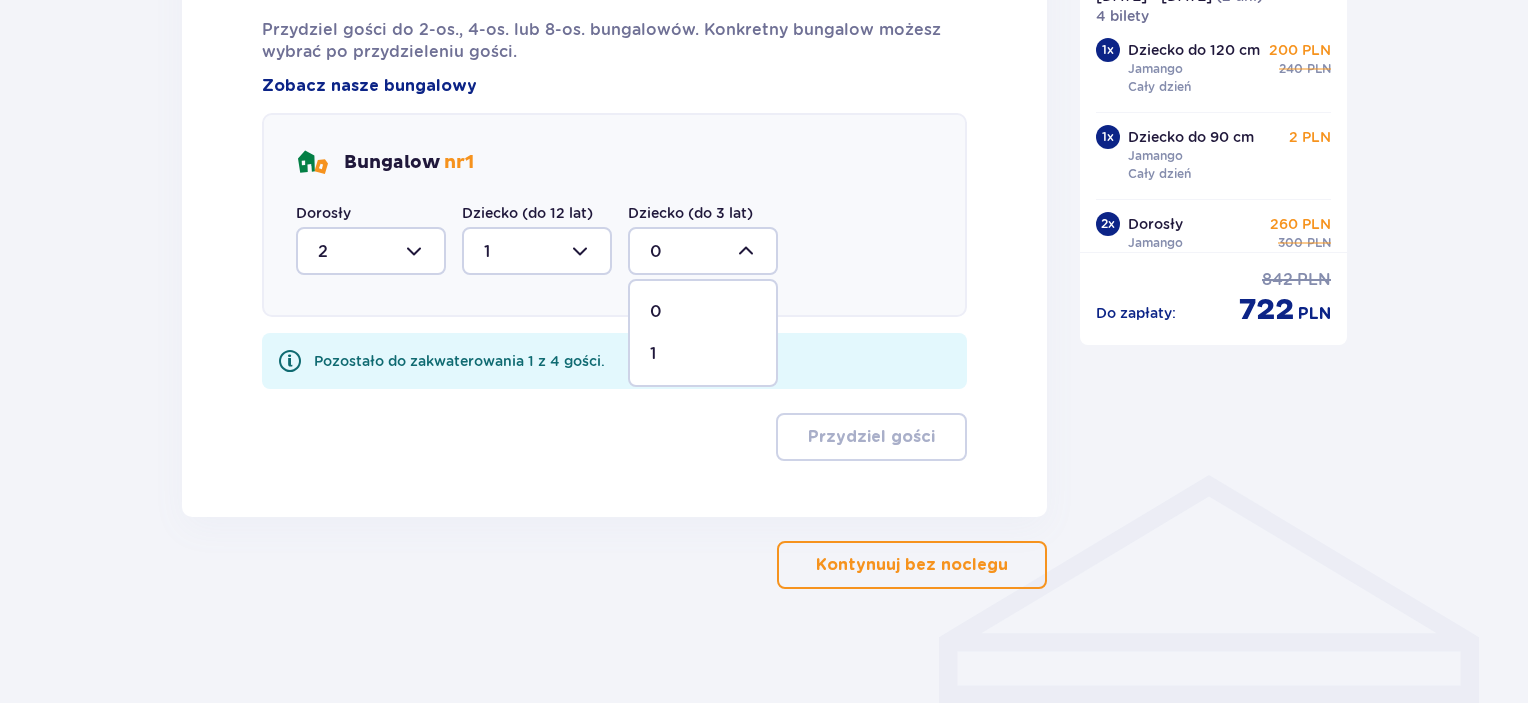click on "1" at bounding box center [703, 354] 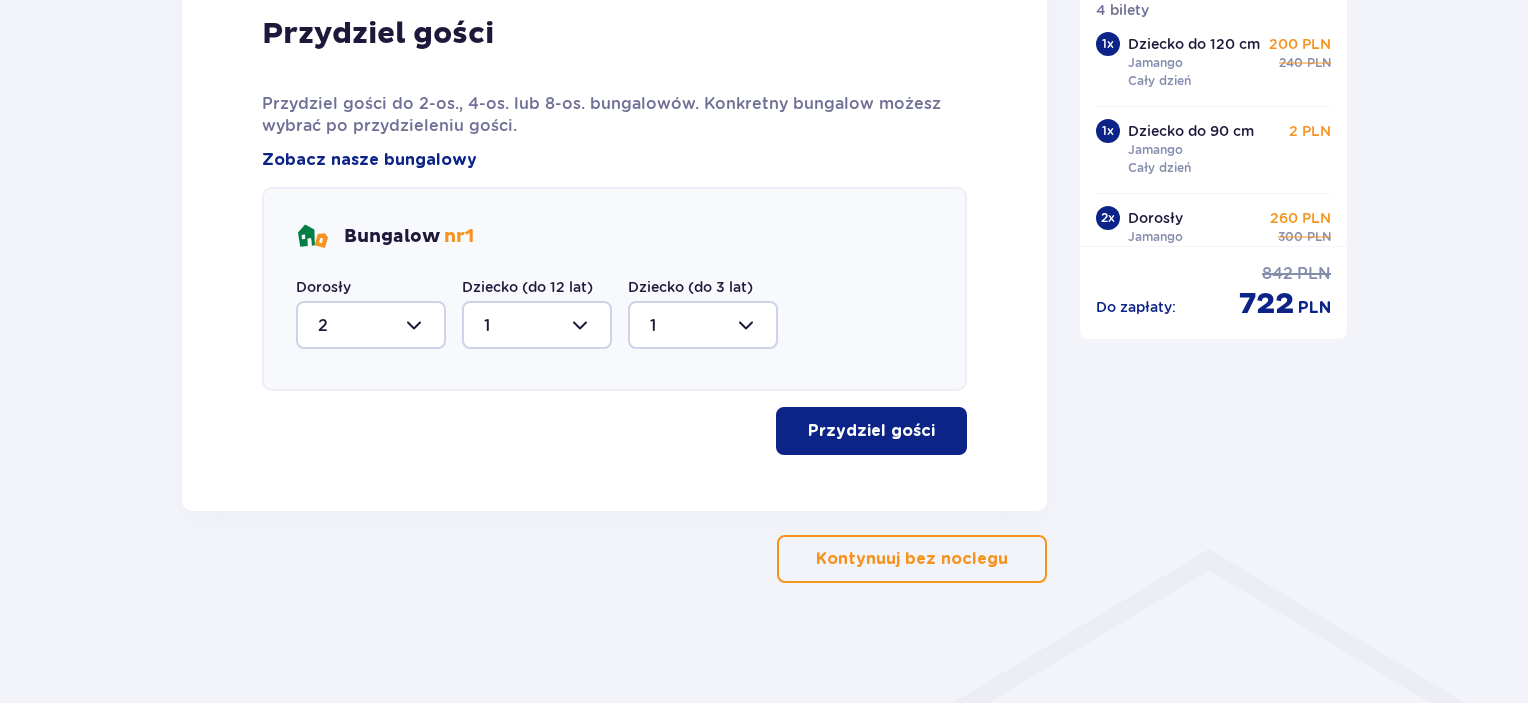 scroll, scrollTop: 1074, scrollLeft: 0, axis: vertical 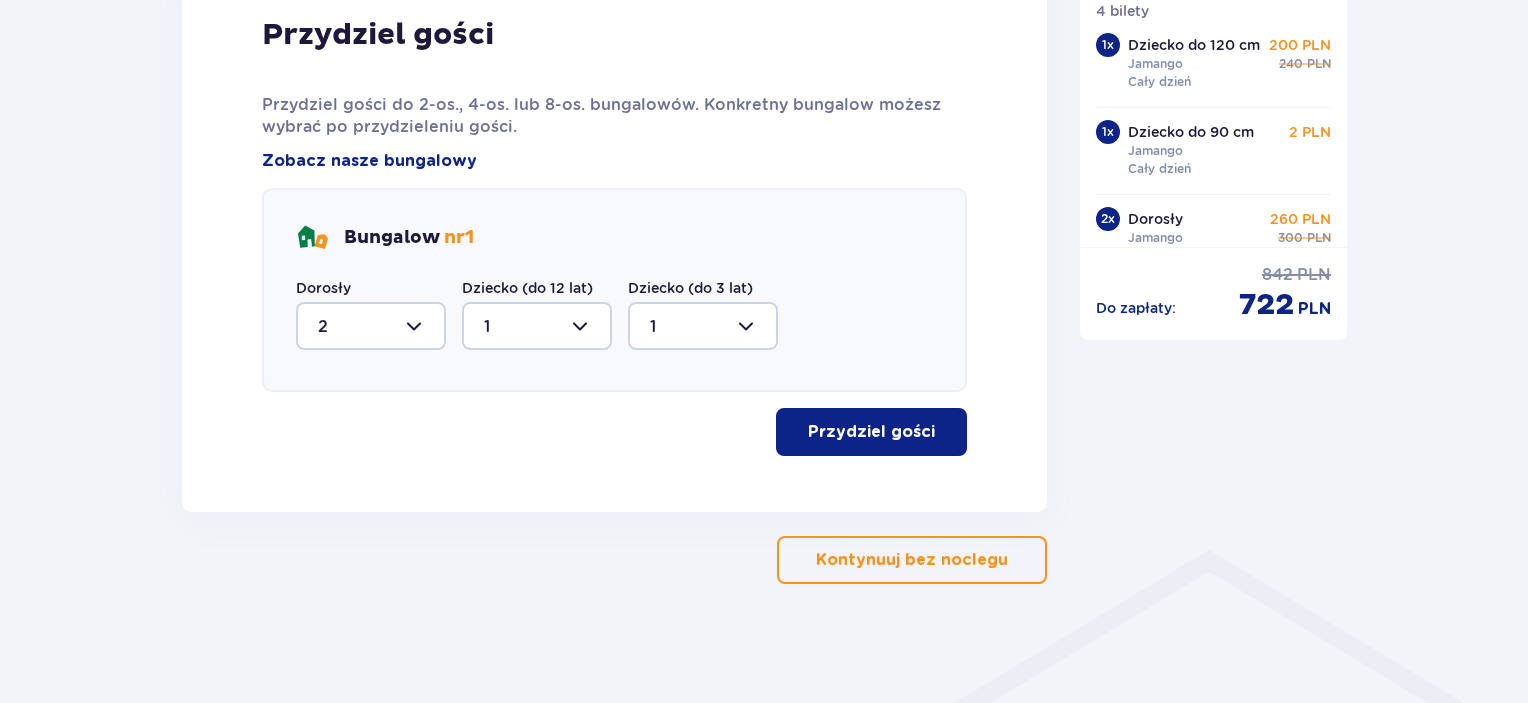 click on "Przydziel gości" at bounding box center [871, 432] 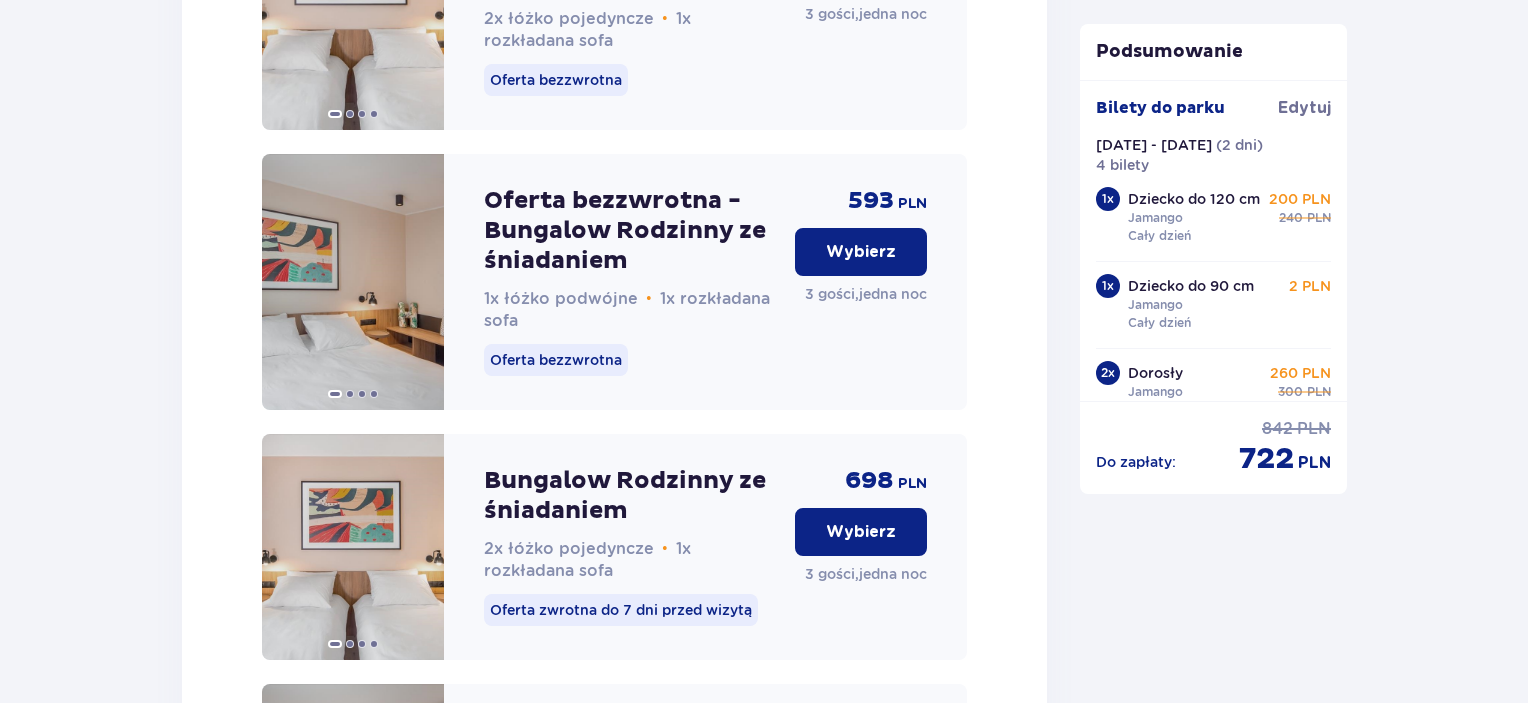 scroll, scrollTop: 2949, scrollLeft: 0, axis: vertical 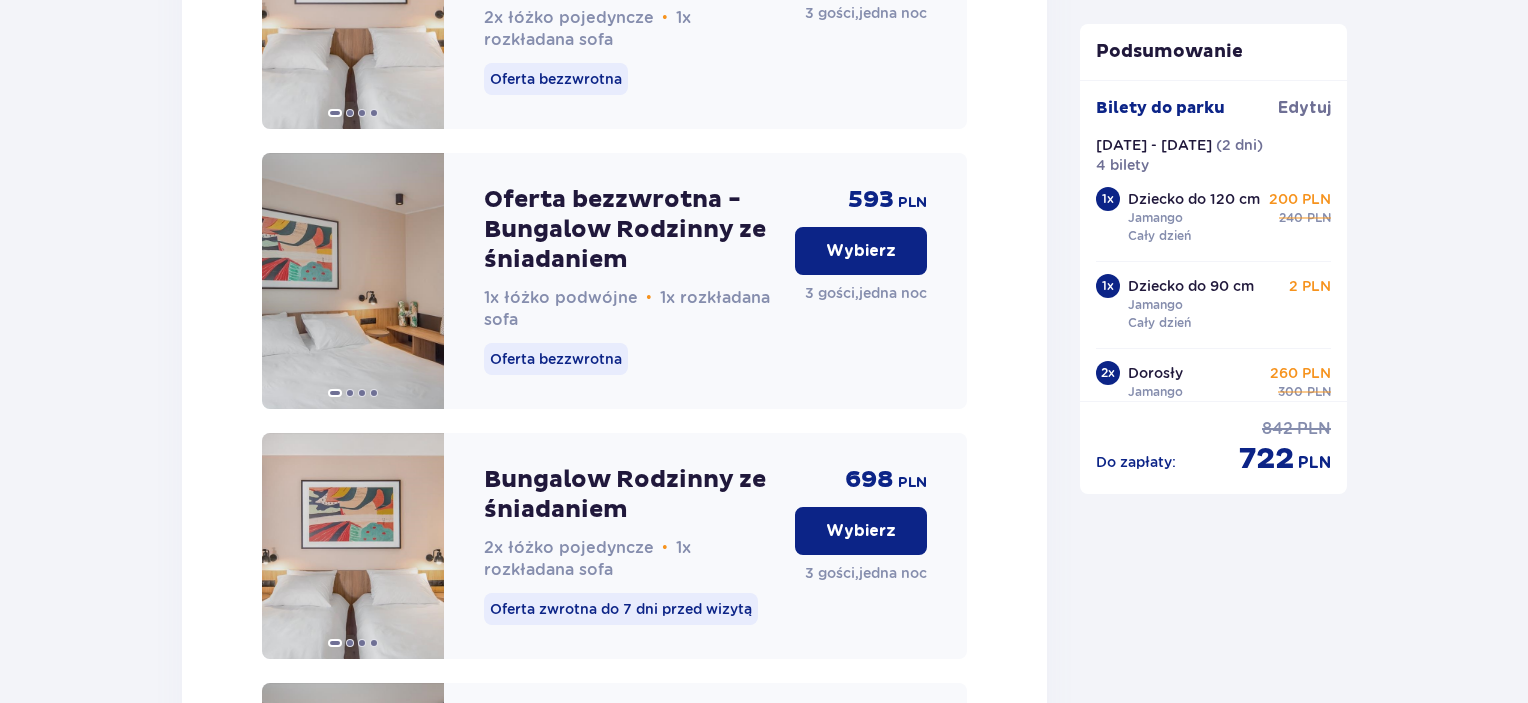click on "Wybierz" at bounding box center [861, 251] 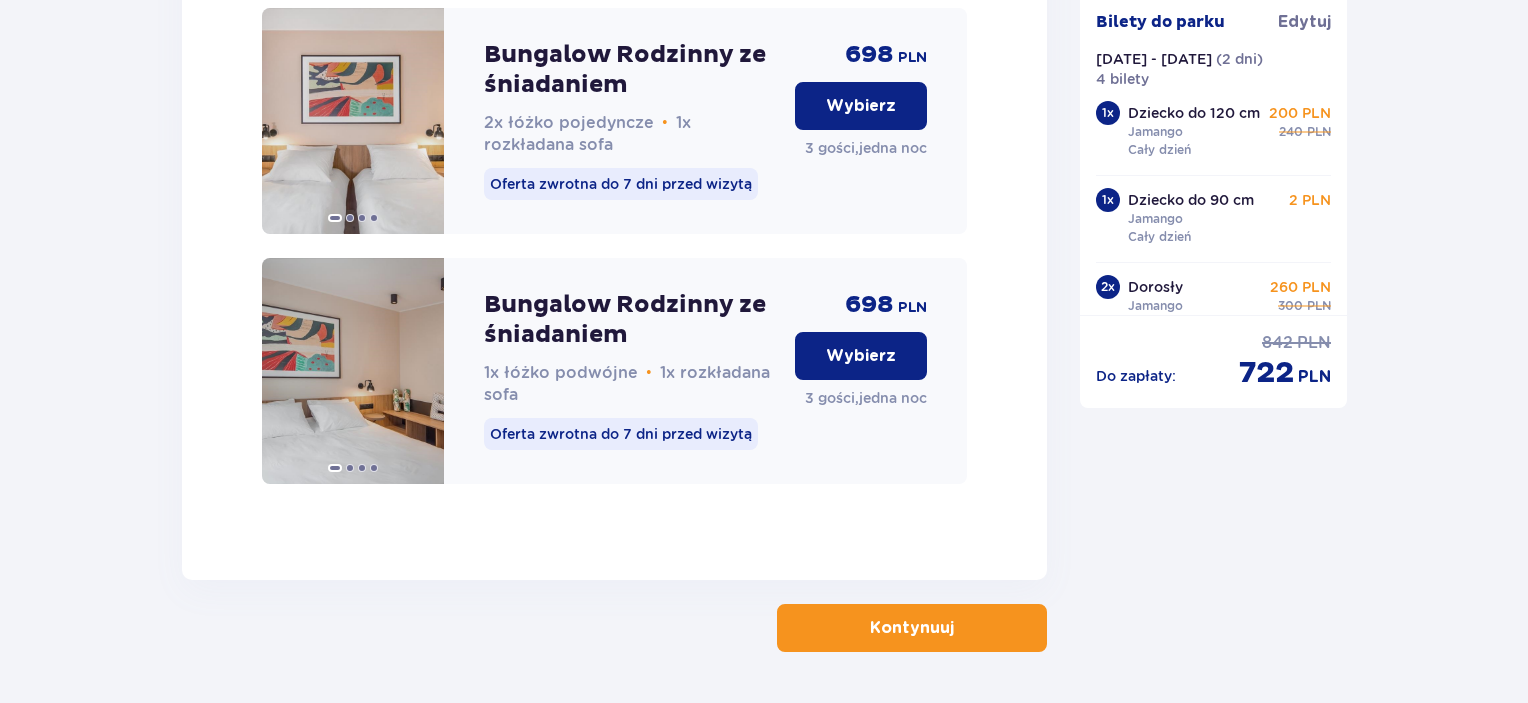 scroll, scrollTop: 3468, scrollLeft: 0, axis: vertical 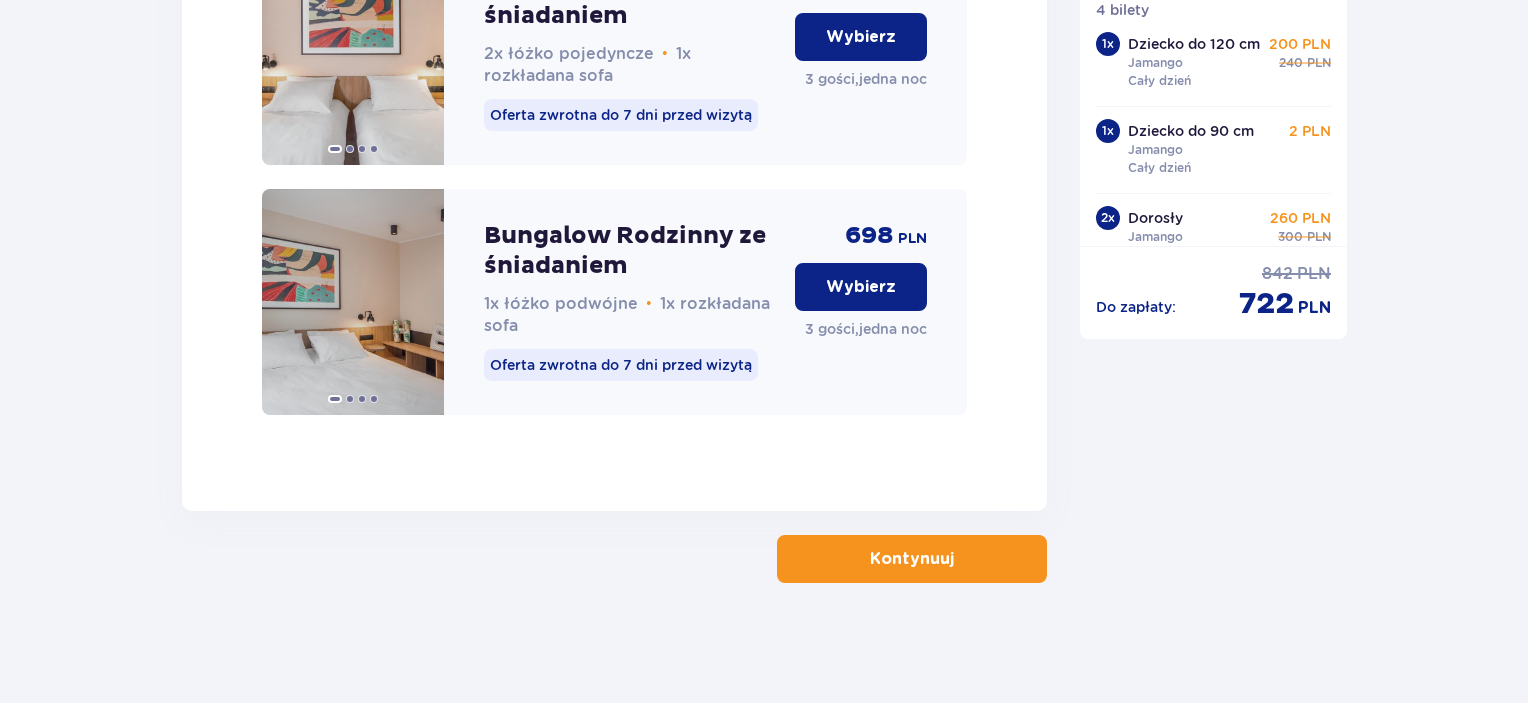 click at bounding box center (958, 559) 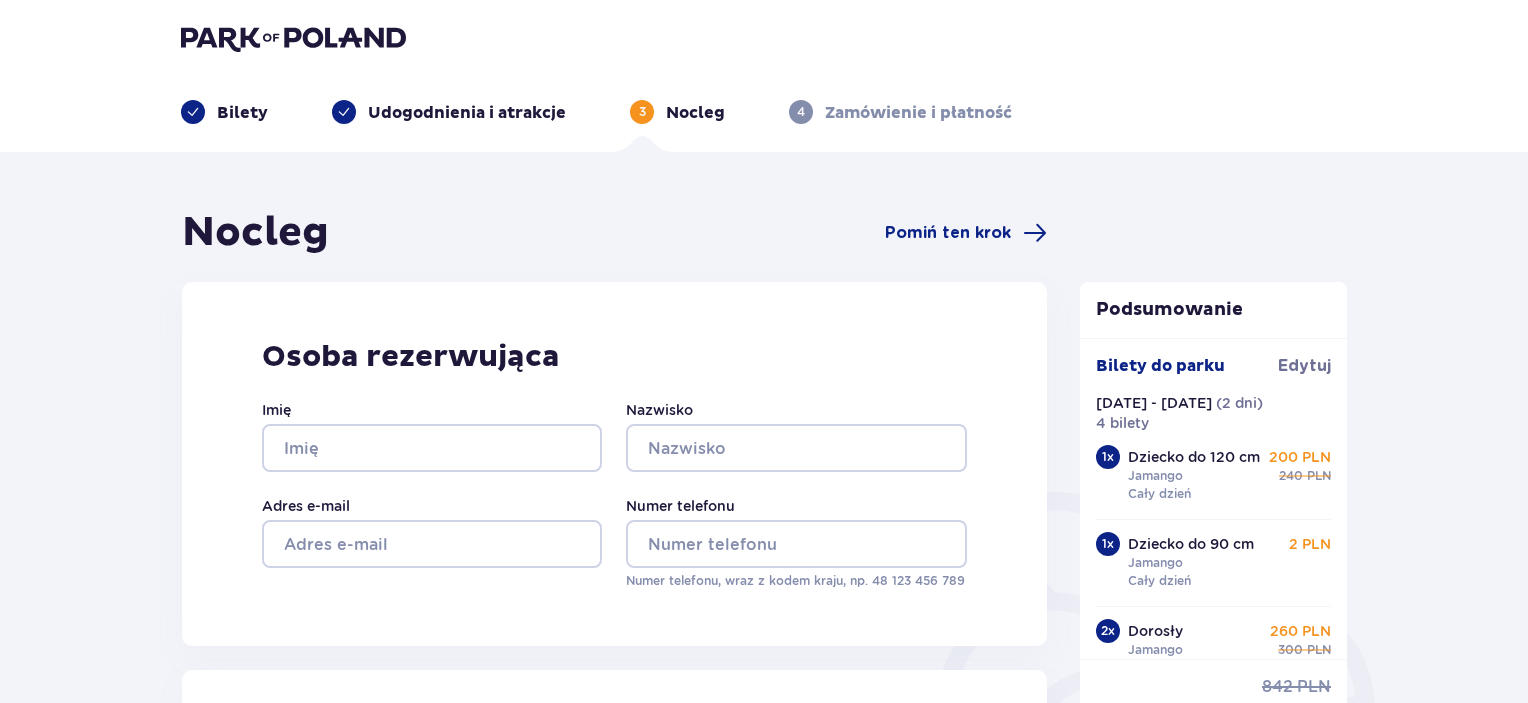 scroll, scrollTop: 0, scrollLeft: 0, axis: both 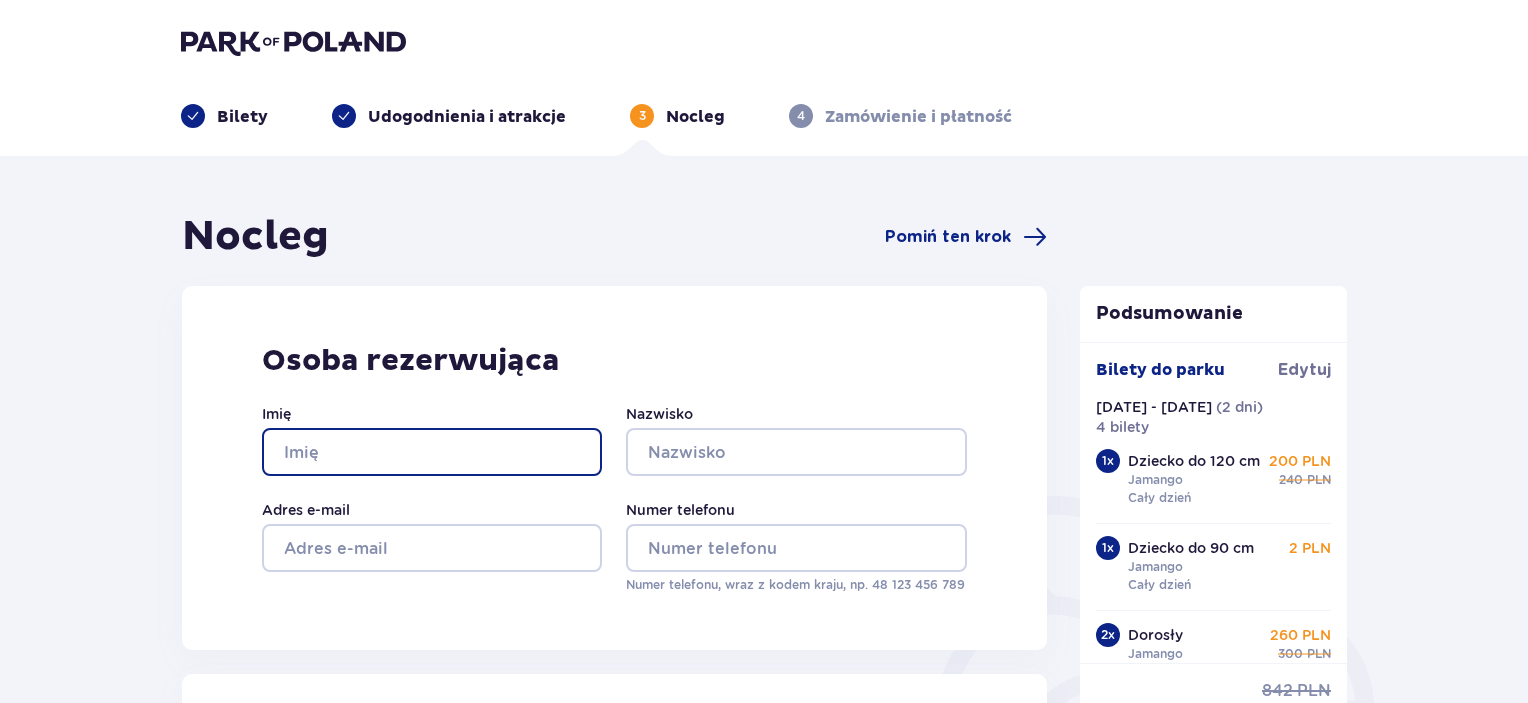 click on "Imię" at bounding box center [432, 452] 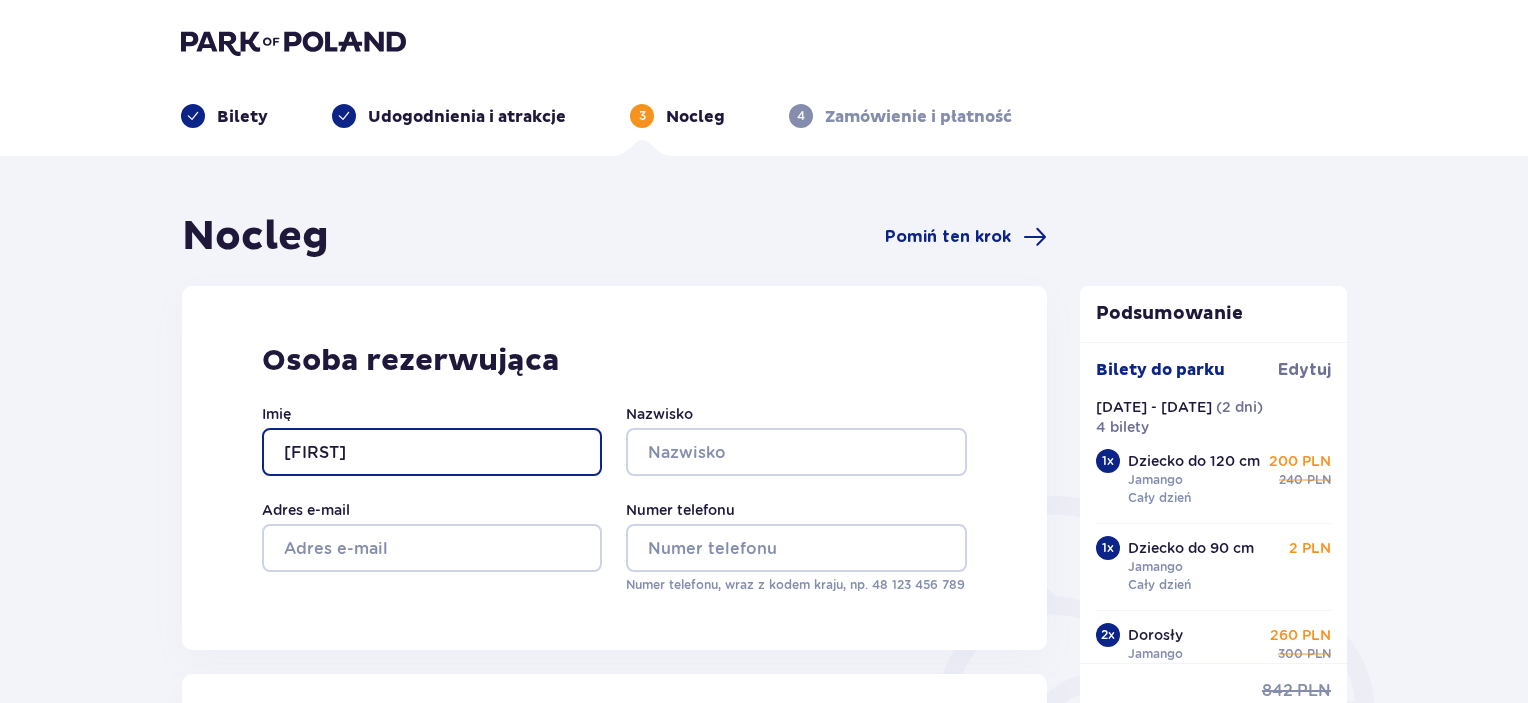 type on "[FIRST]" 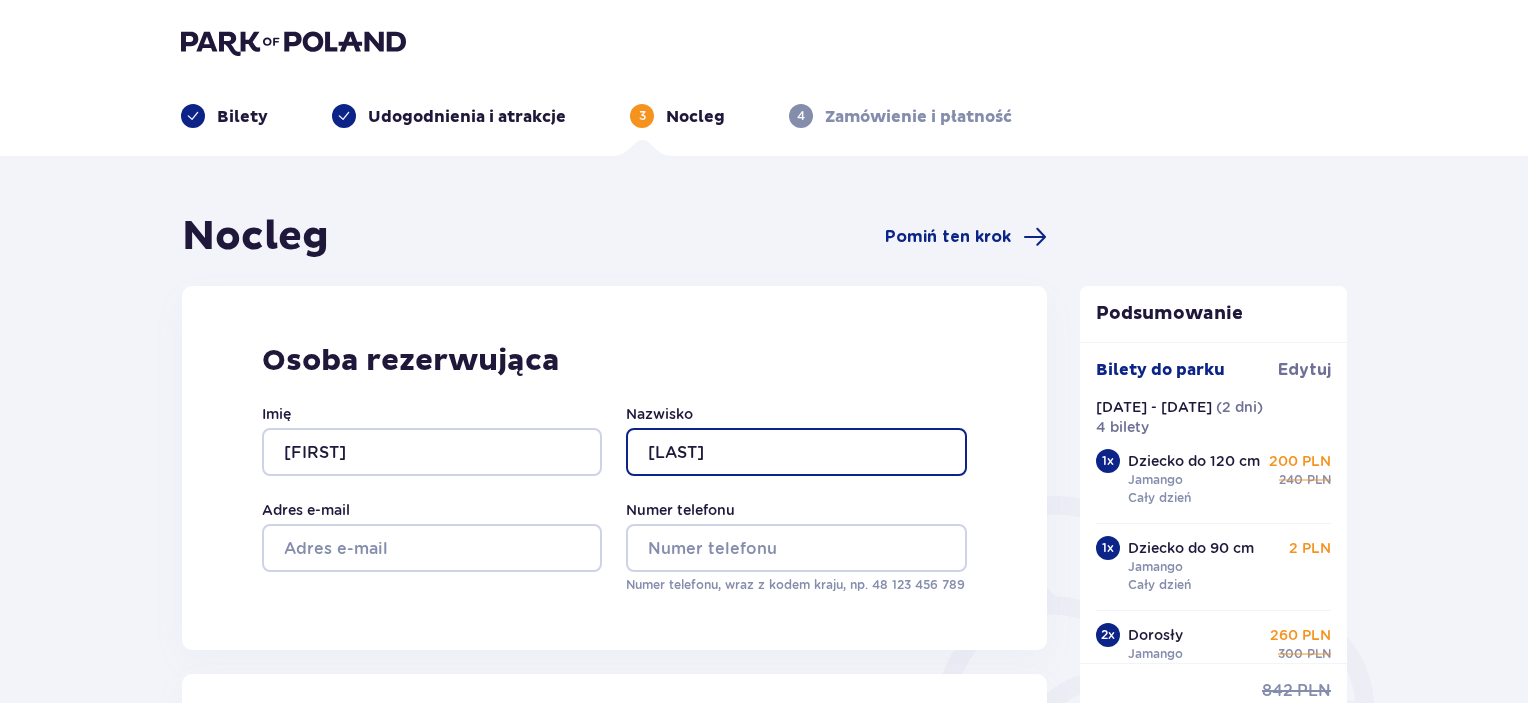 type on "[LAST]" 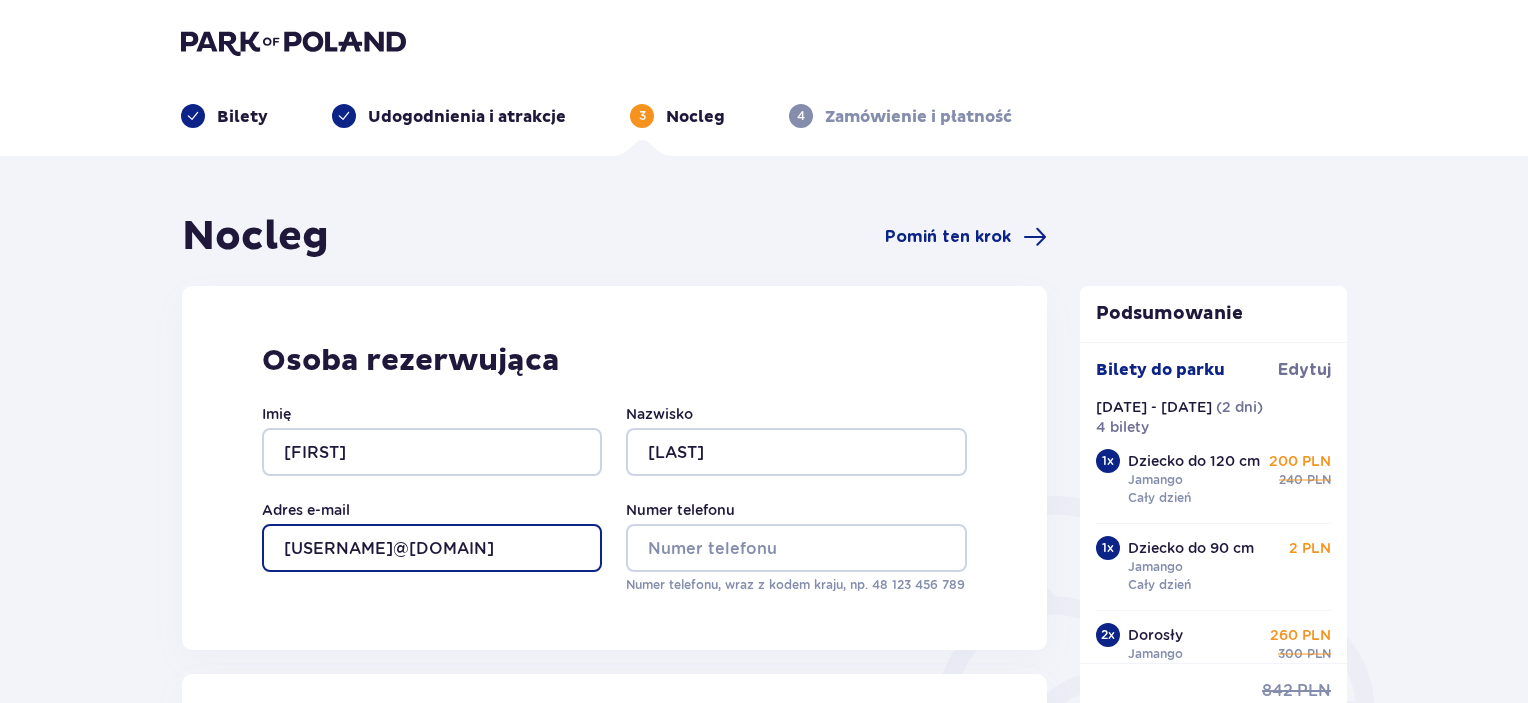 type on "[USERNAME]@[DOMAIN]" 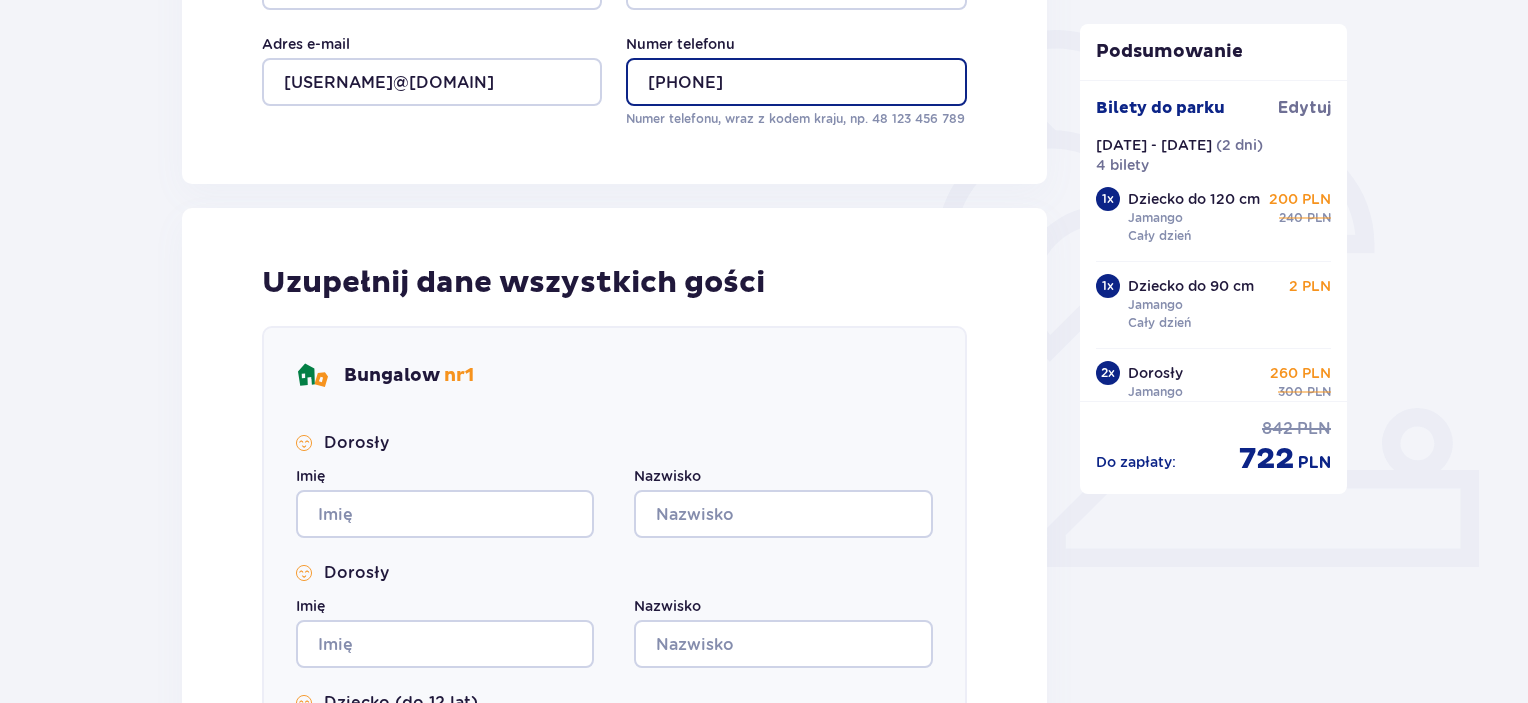 scroll, scrollTop: 508, scrollLeft: 0, axis: vertical 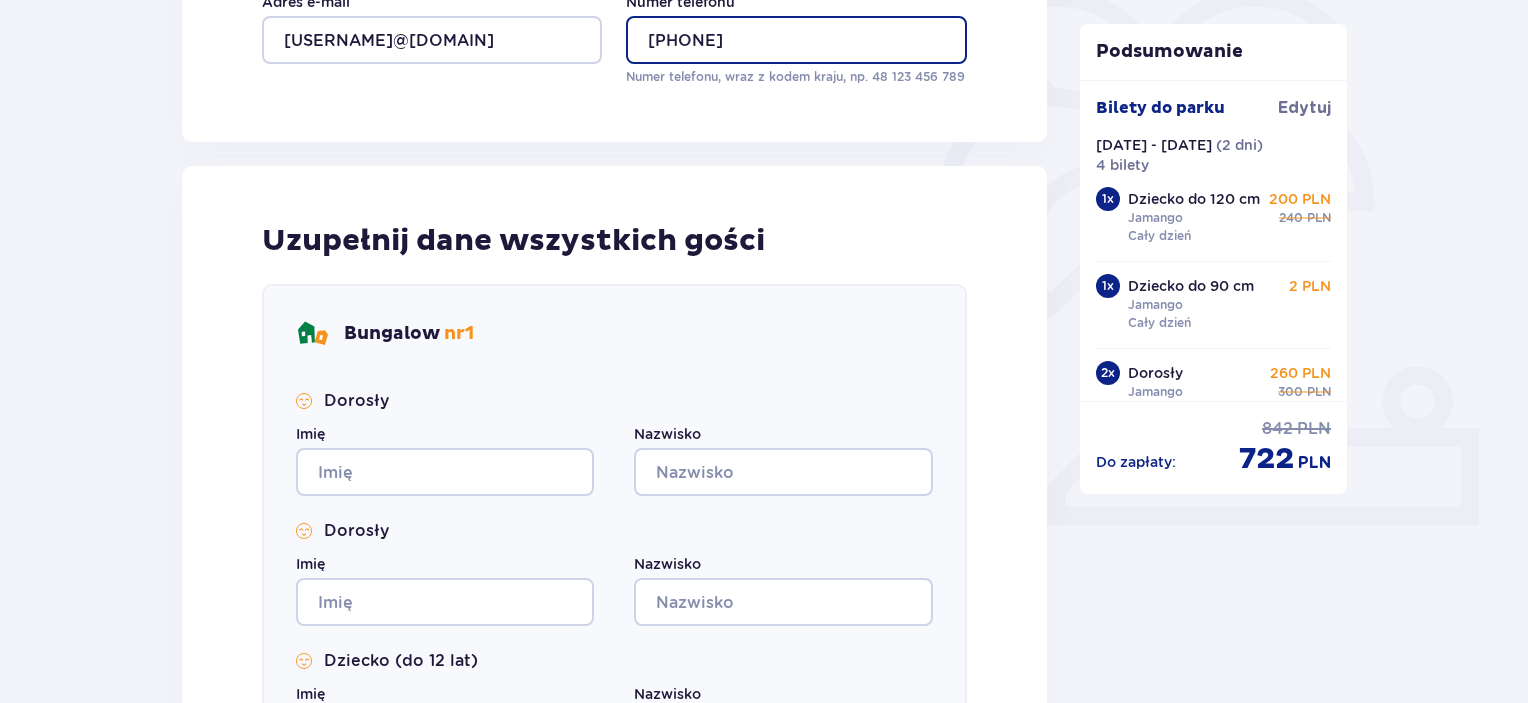 type on "[PHONE]" 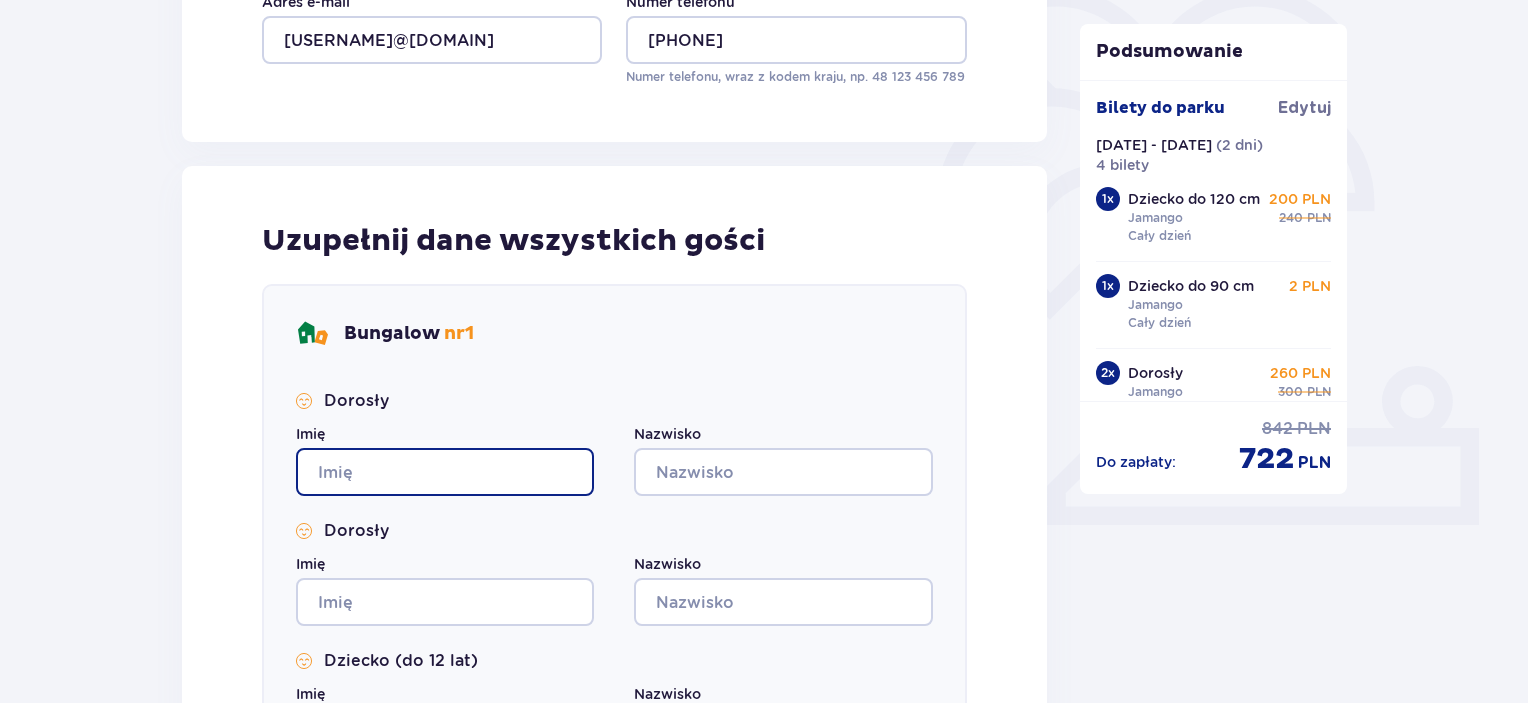 click on "Imię" at bounding box center (445, 472) 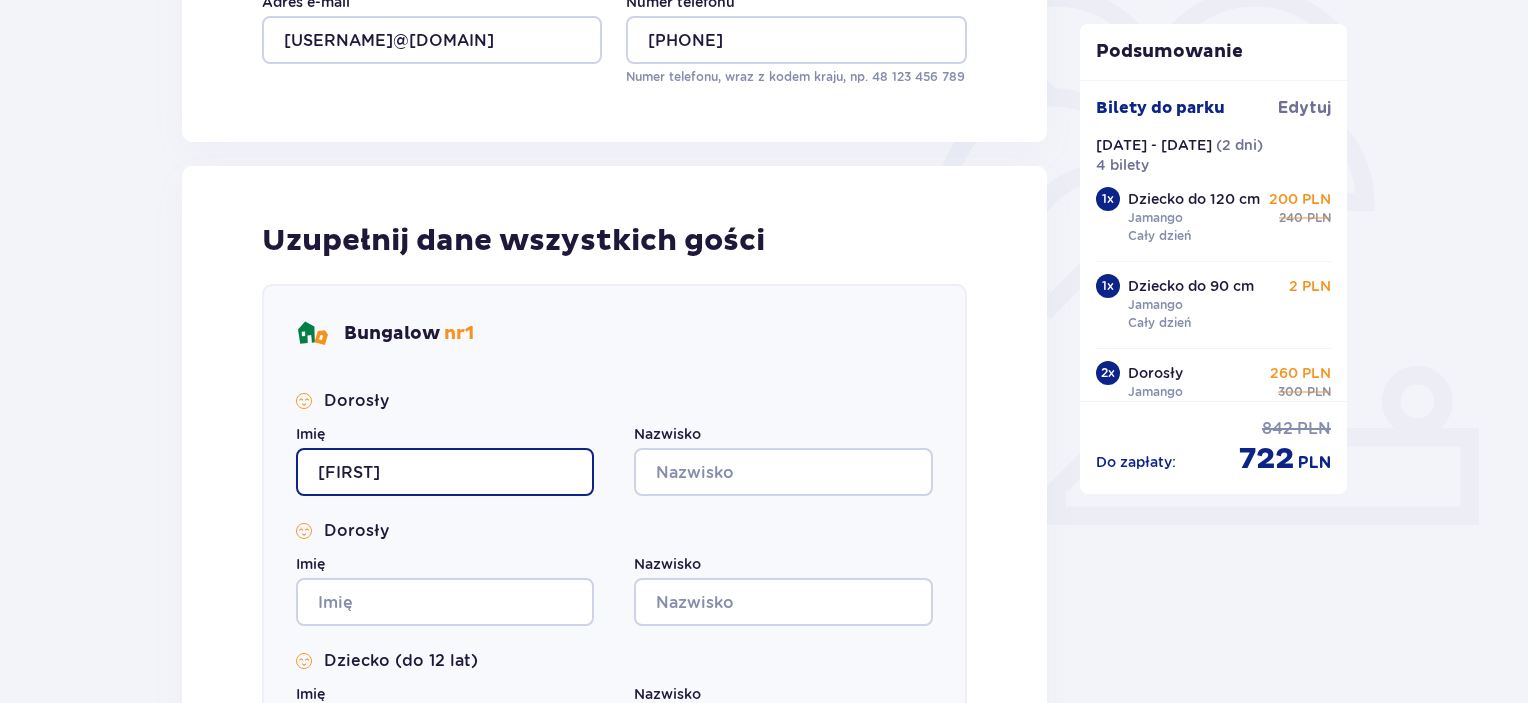 type on "[FIRST]" 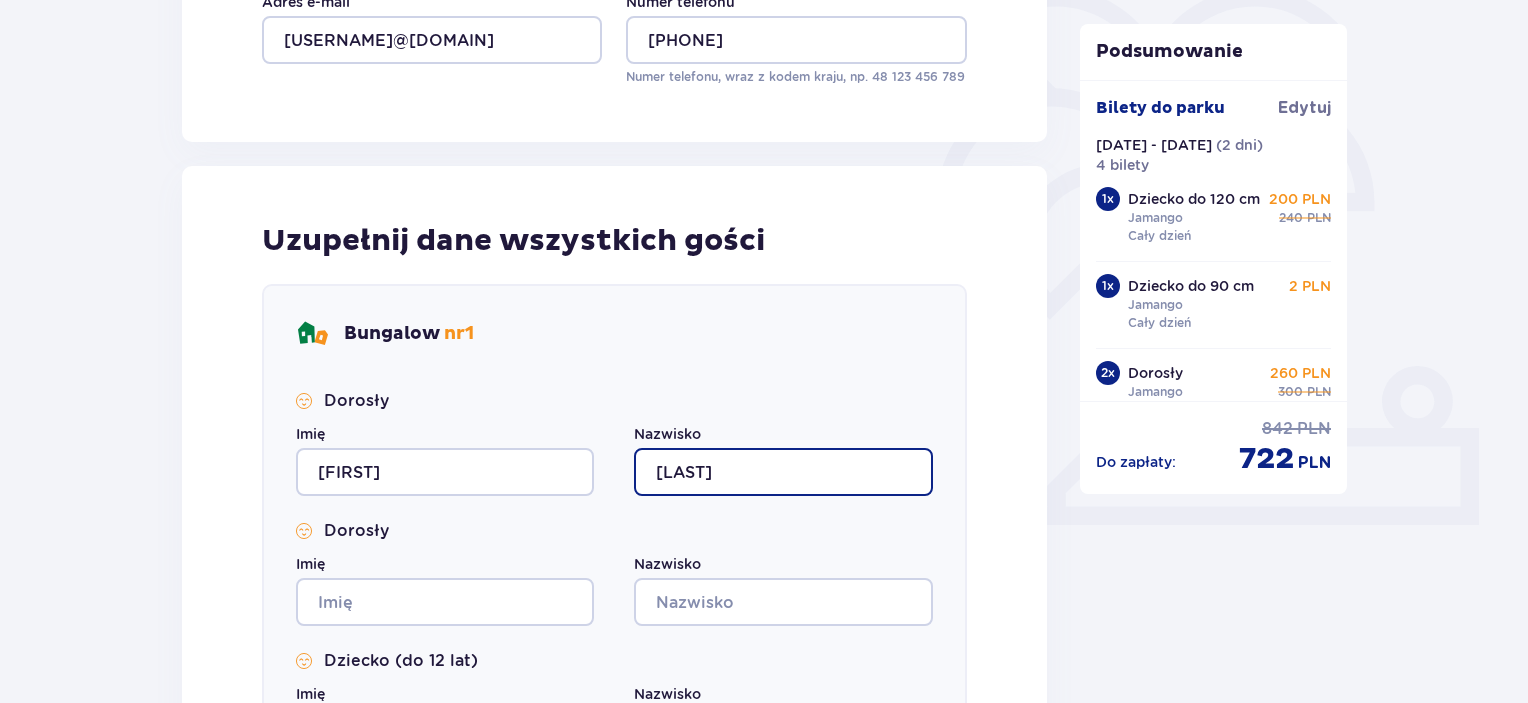 type on "[LAST]" 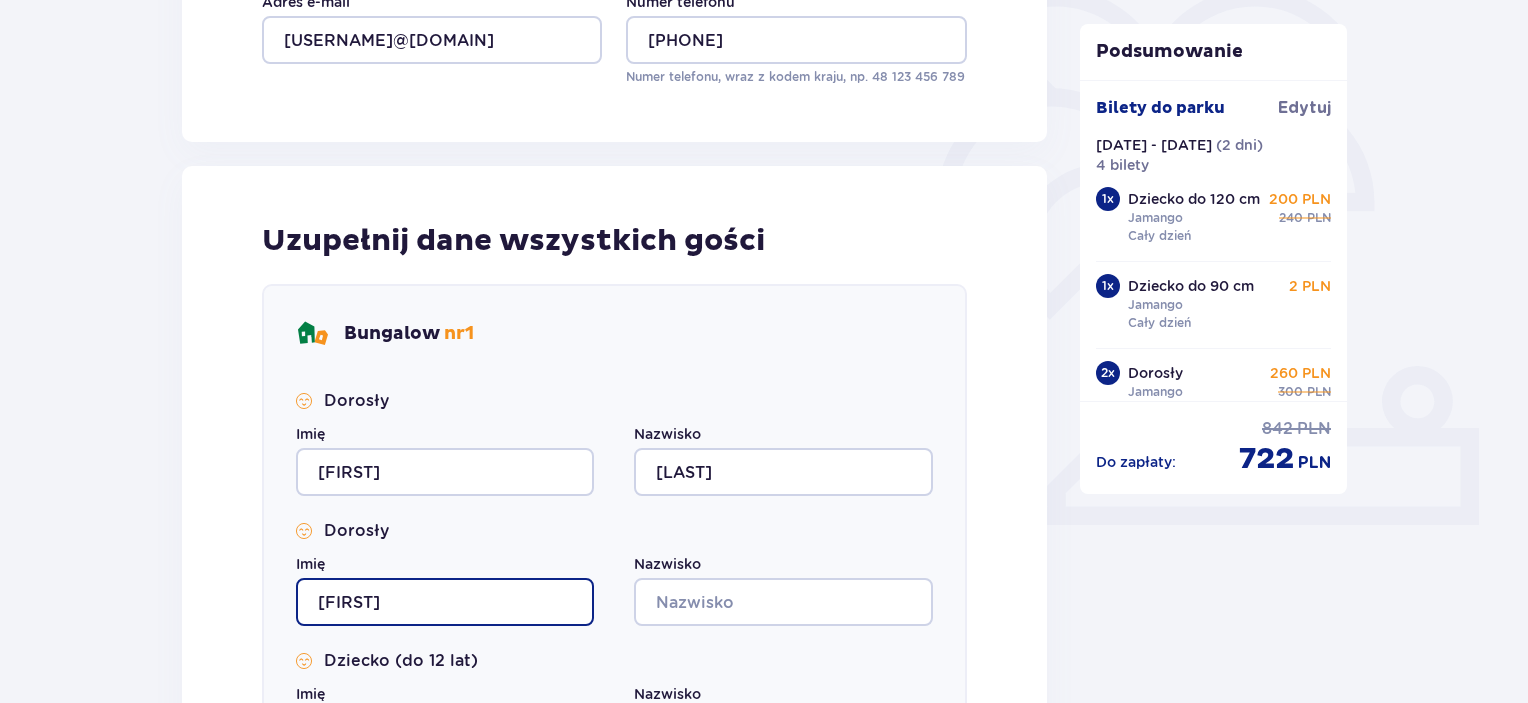 type on "[FIRST]" 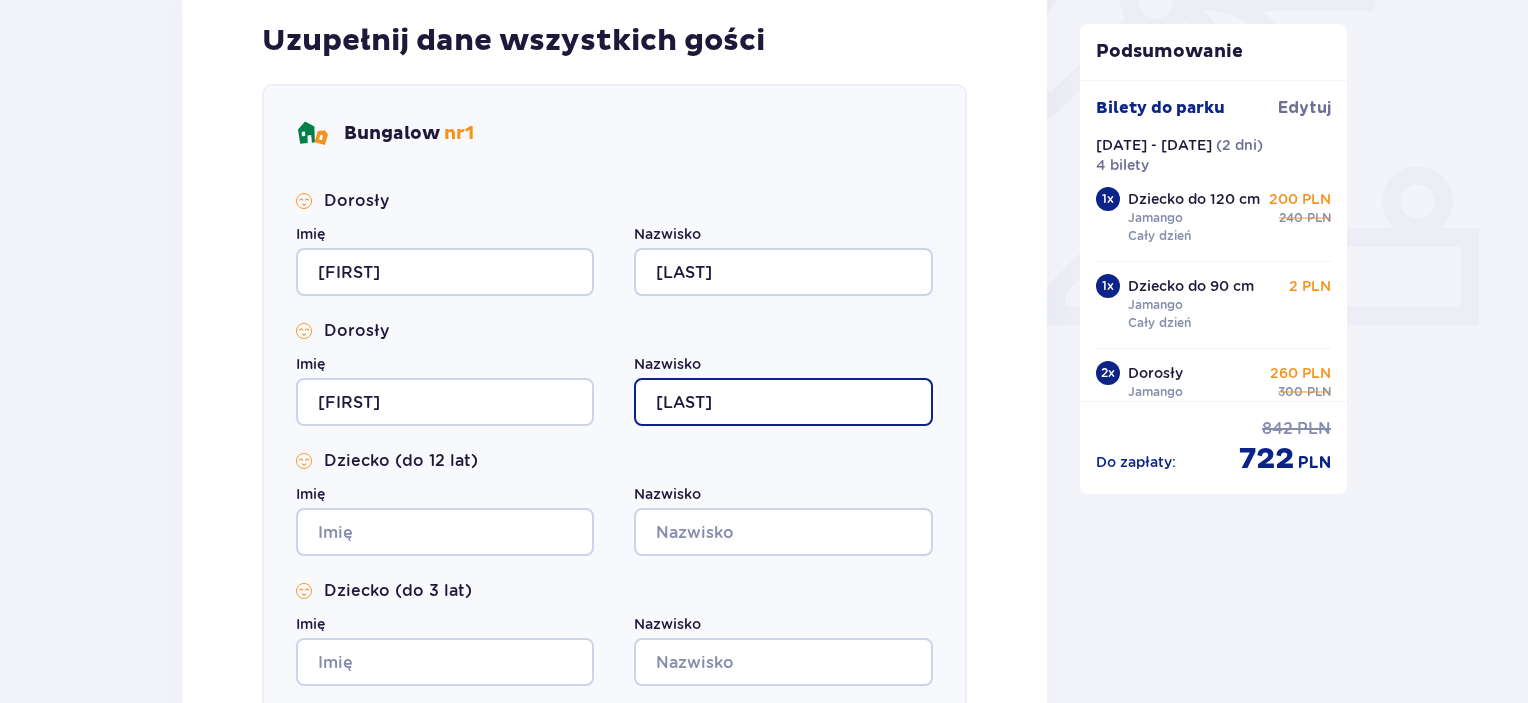 scroll, scrollTop: 711, scrollLeft: 0, axis: vertical 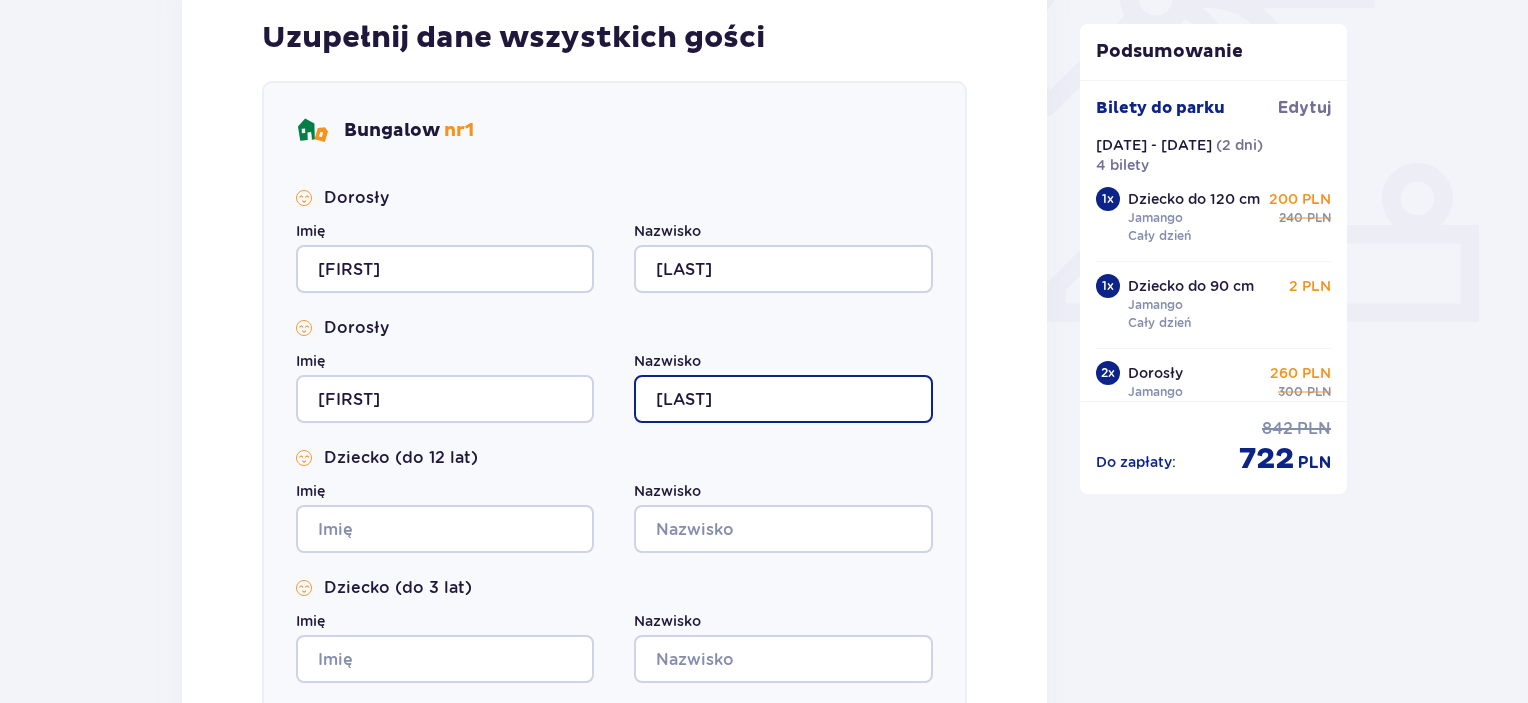 type on "[LAST]" 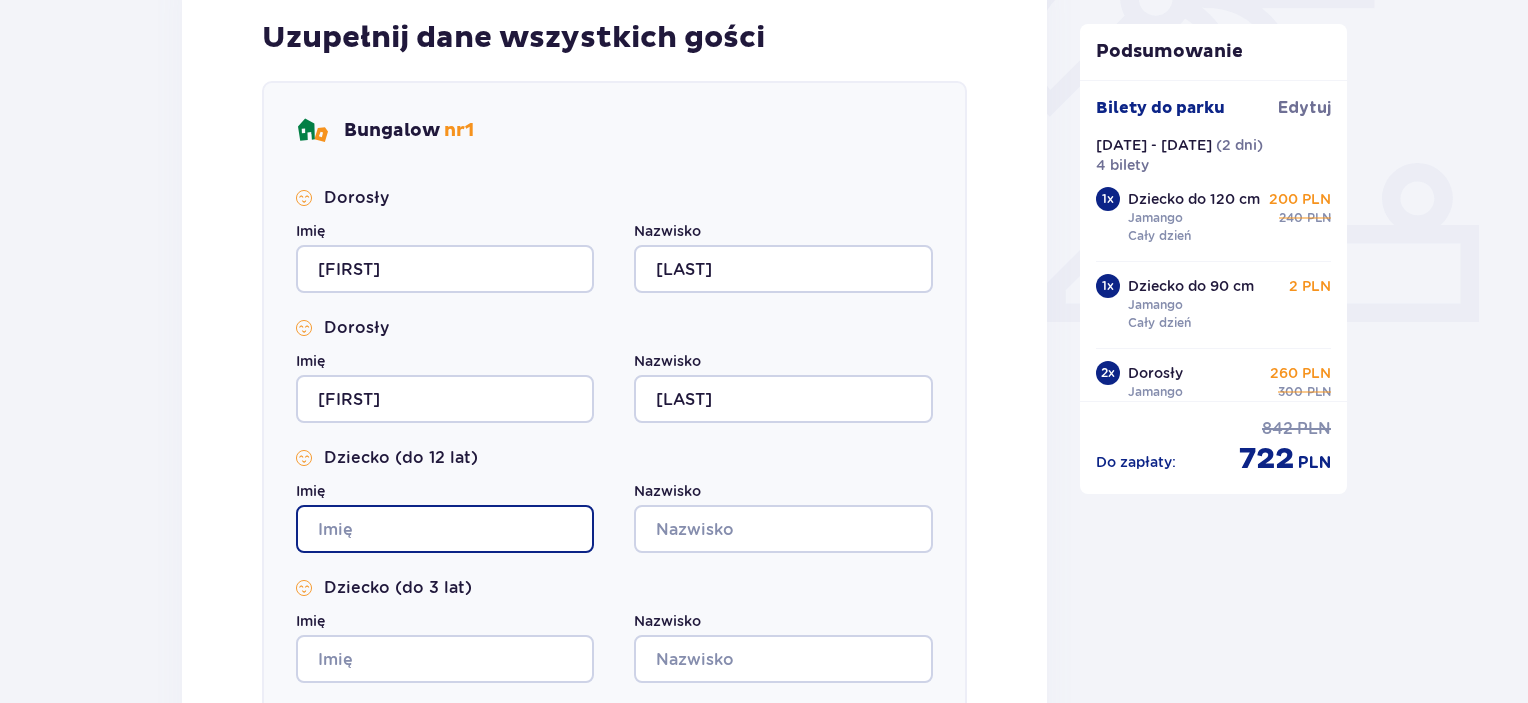 click on "Imię" at bounding box center [445, 529] 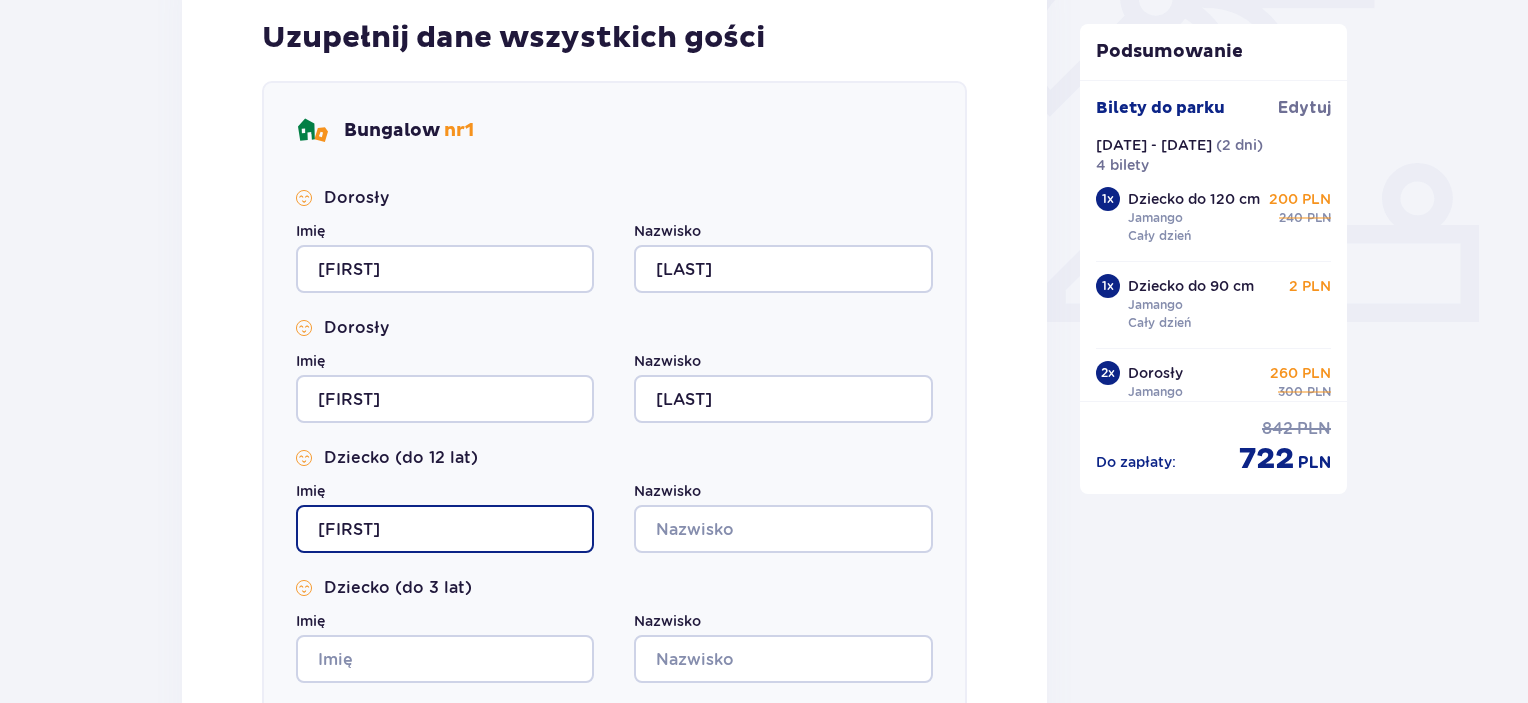 type on "[FIRST]" 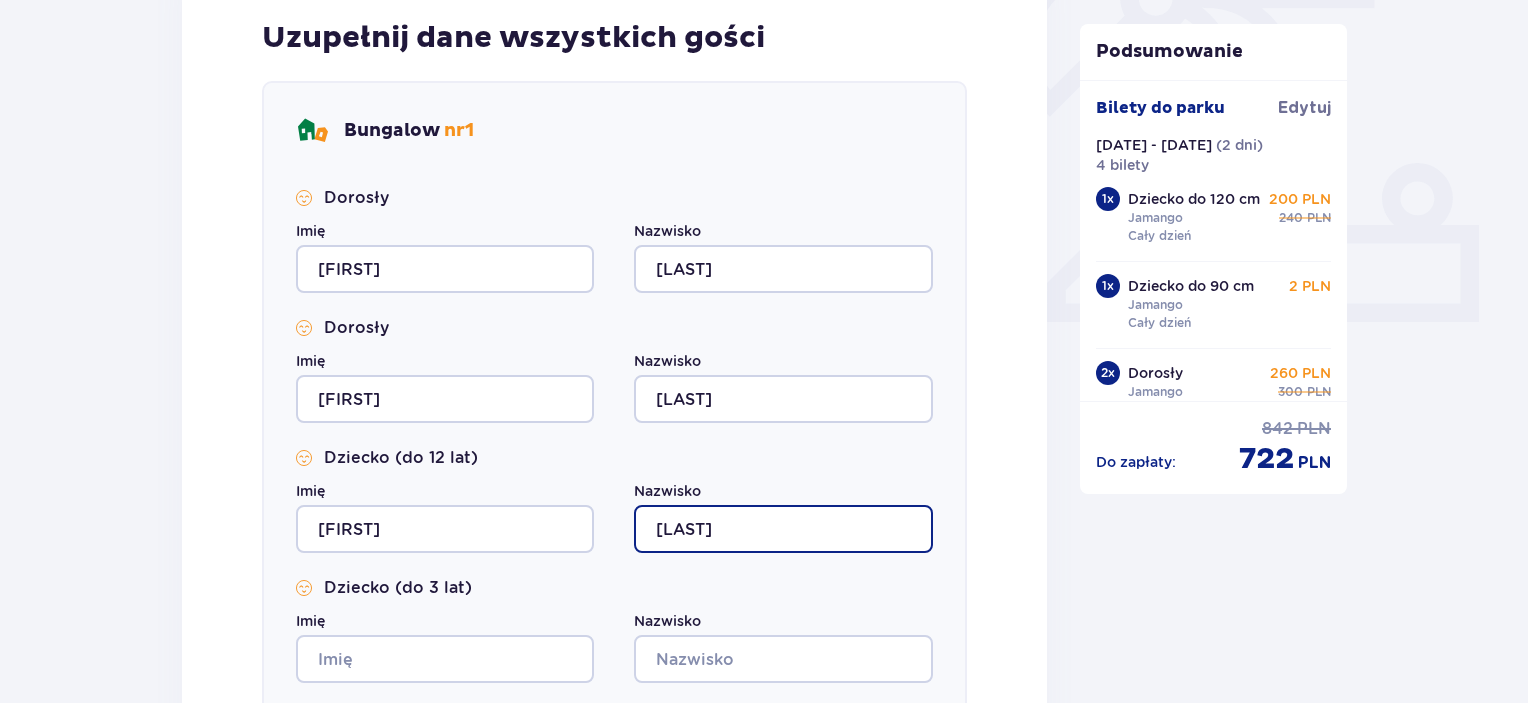 type on "[LAST]" 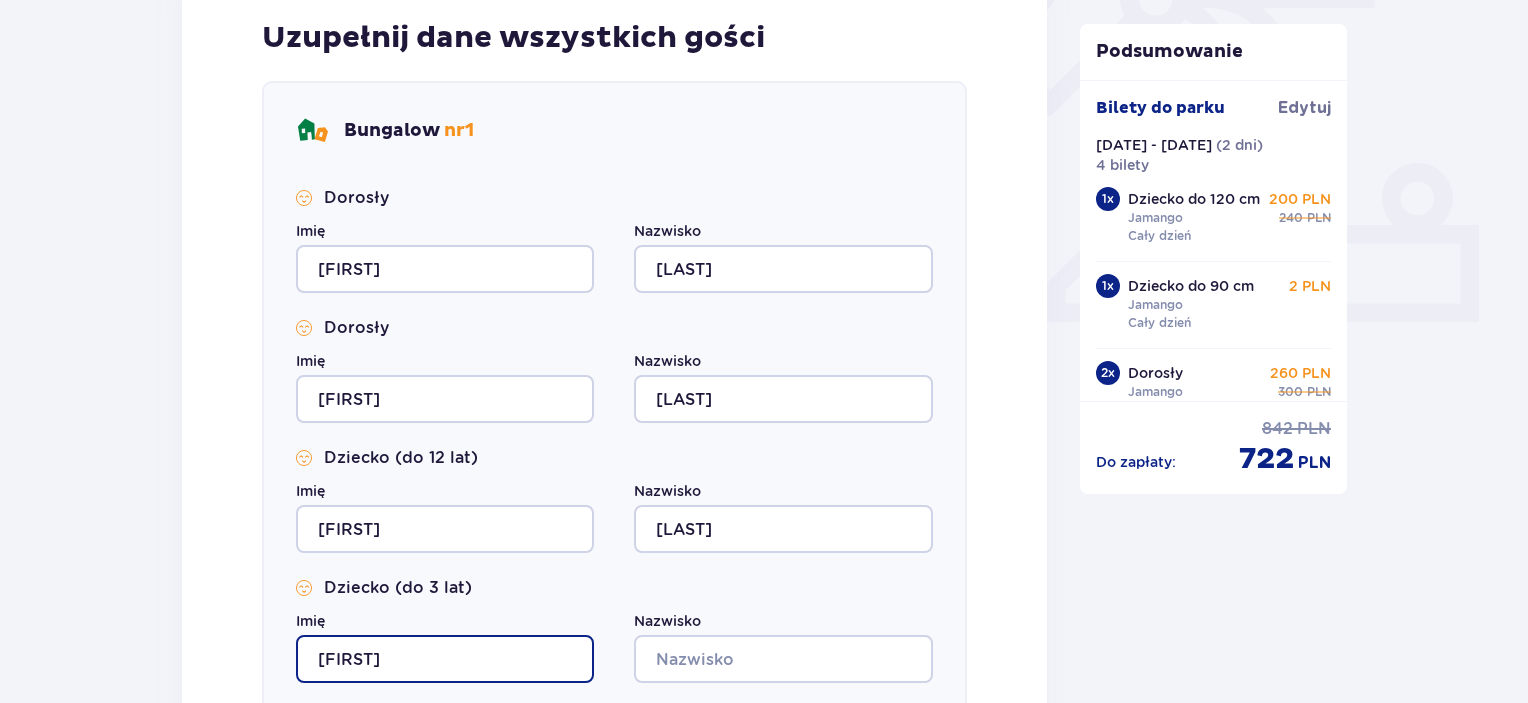 type on "[FIRST]" 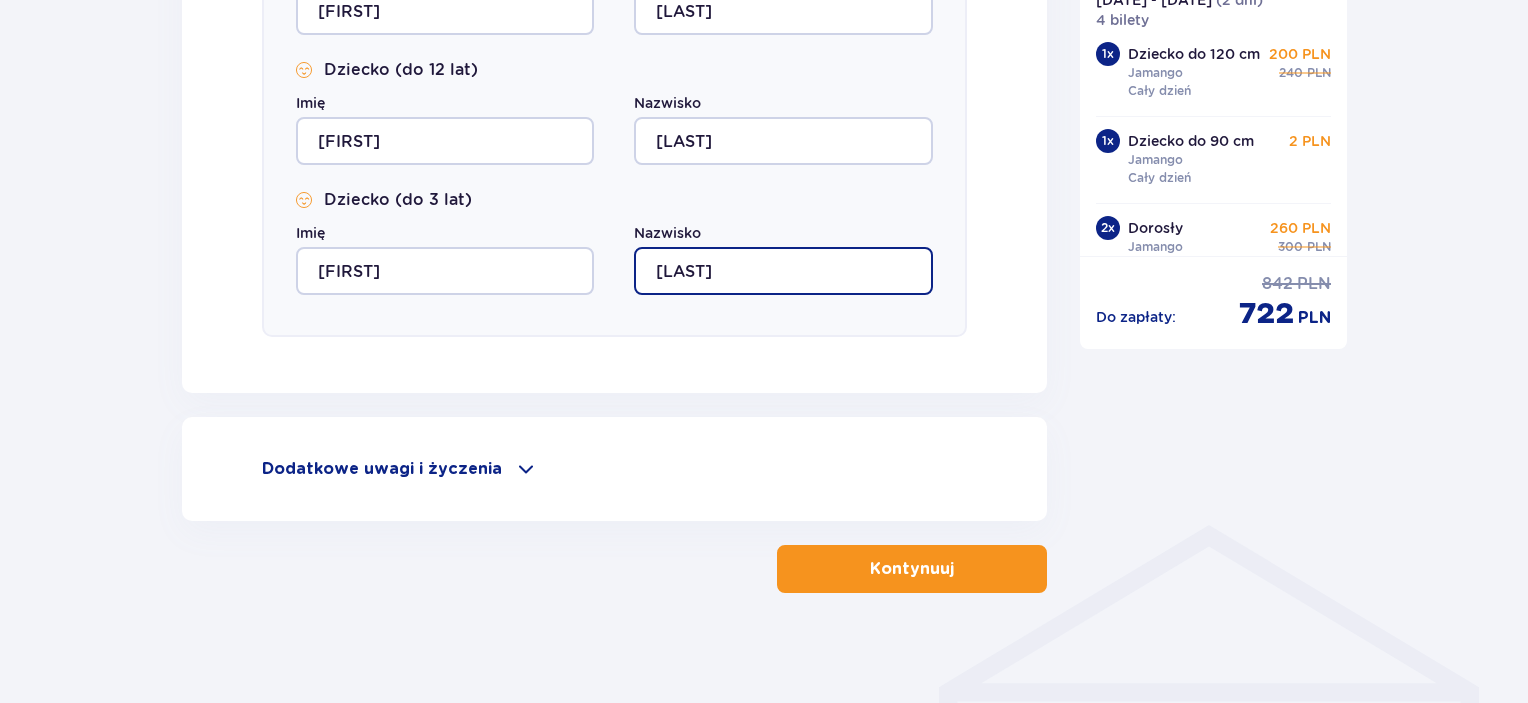 scroll, scrollTop: 1100, scrollLeft: 0, axis: vertical 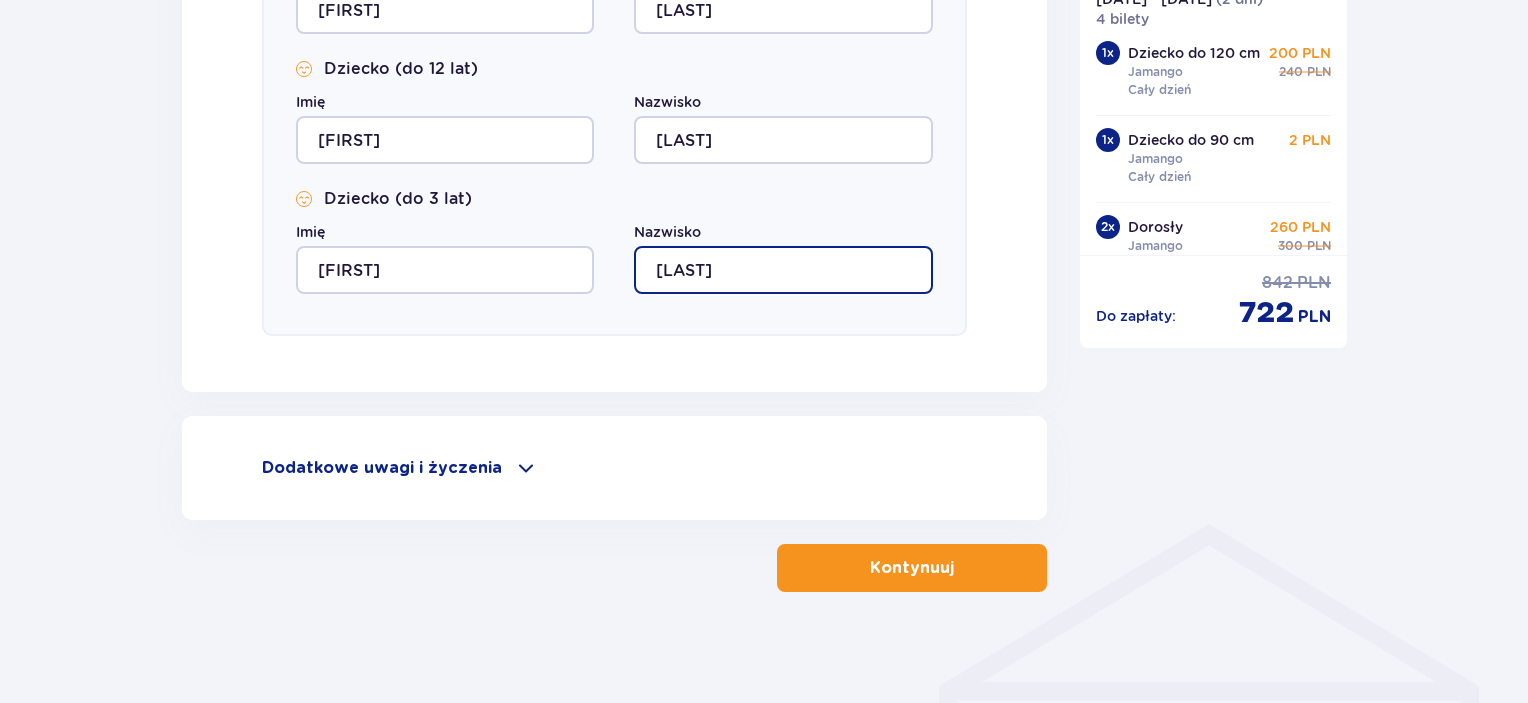 type on "[LAST]" 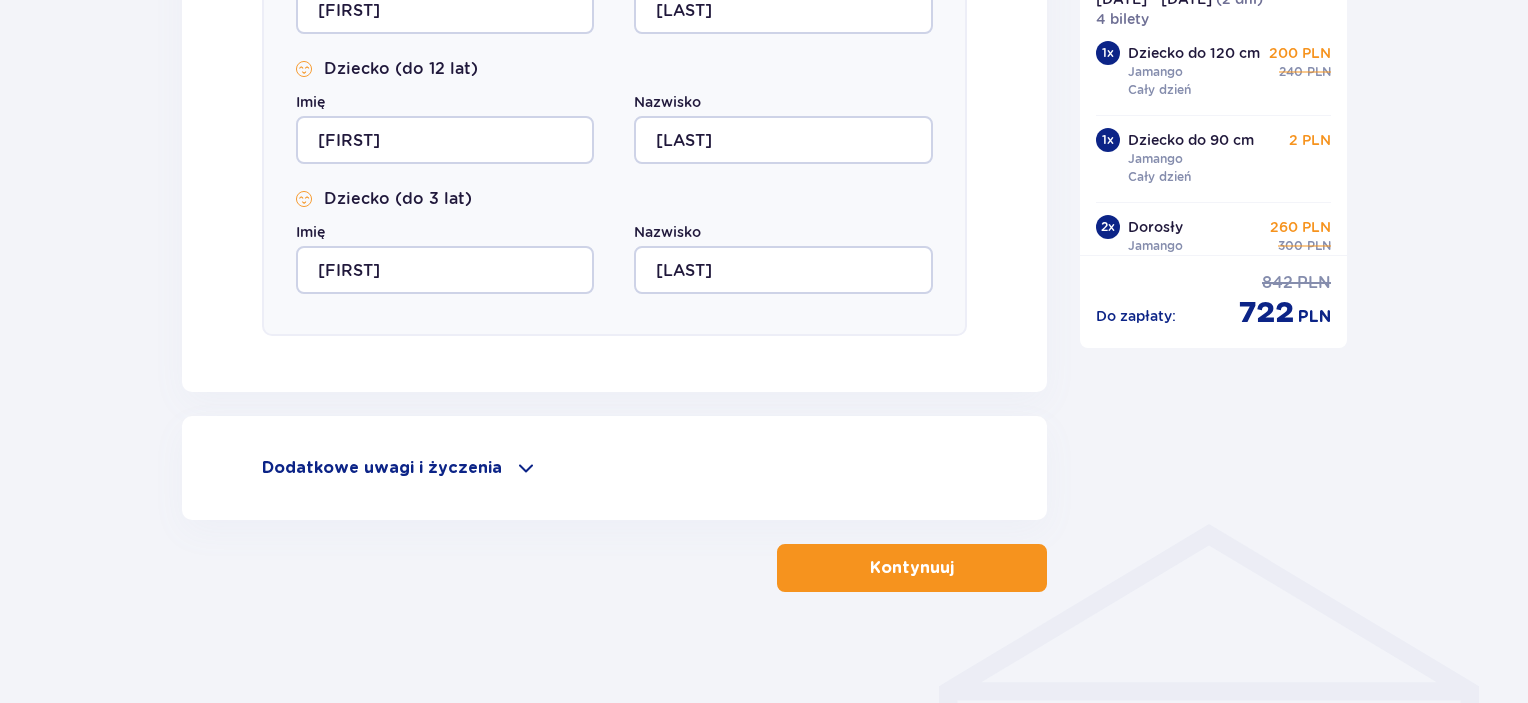 click at bounding box center (958, 568) 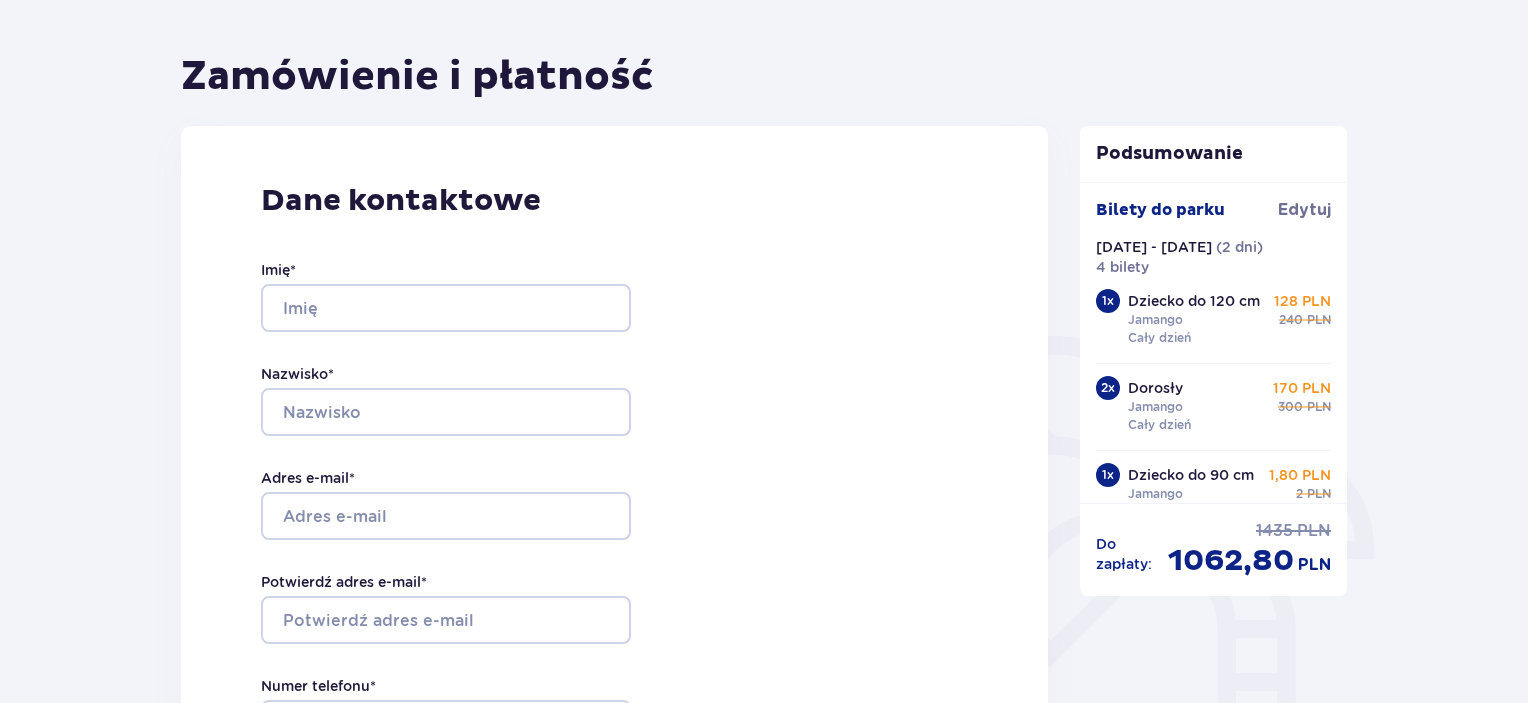 scroll, scrollTop: 0, scrollLeft: 0, axis: both 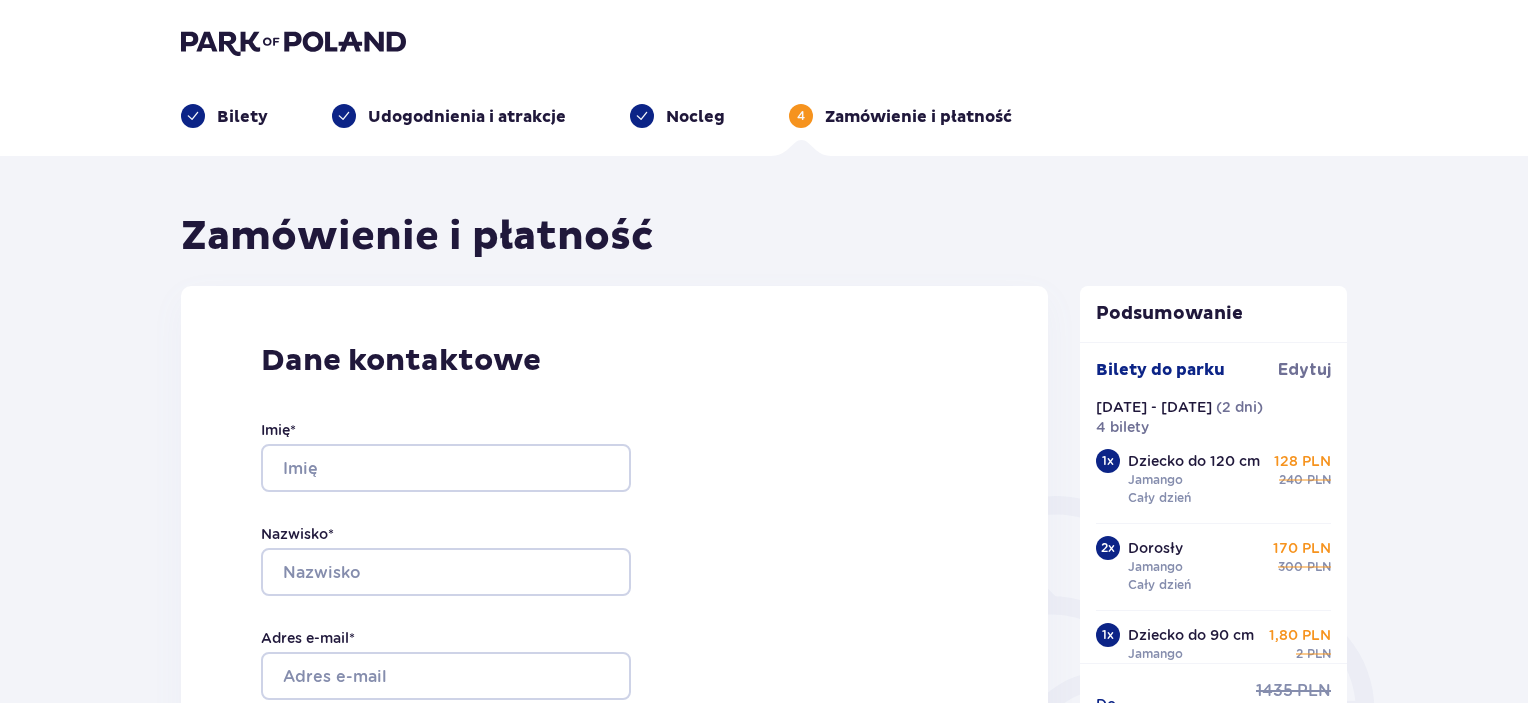 click on "Zamówienie i płatność Dane kontaktowe Imię * Nazwisko * Adres e-mail * Potwierdź adres e-mail * Numer telefonu * Numer telefonu, wraz z kodem kraju, np. 48 ​123 ​456 ​789 Chcę fakturę na firmę Jeśli nie prowadzisz działalności gospodarczej lub innej spółki, automatycznie wystawimy Ci fakturę imienną. Dodaj adres do faktury imiennej Utwórz konto Tak, chcę założyć konto *Zapoznałem/am się i akceptuję   Regulamin sprzedaży biletów online,   Regulamin korzystania z parku wodnego Suntago,   Regulamin Sprzedaży Suntago Village,   Regulamin Pobytu w Suntago Village ,  Regulamin strefy VIP ,  Specjalne warunki zakupu Pakietu Rodzinnego ,  Zasady promocji Pakiet dla Seniora ,  Regulamin promocji “Online taniej 10/20 zł”   i   Politykę prywatności Akceptuję inne zgody Rozwiń Chcę otrzymywać od Global Parks Poland Sp. z o.o., informacje o ofertach tej Spółki drogą telefoniczną, dlatego w tym celu zgadzam się na przetwarzanie przez tę Spółkę moich danych osobowych 1 x" at bounding box center [764, 1512] 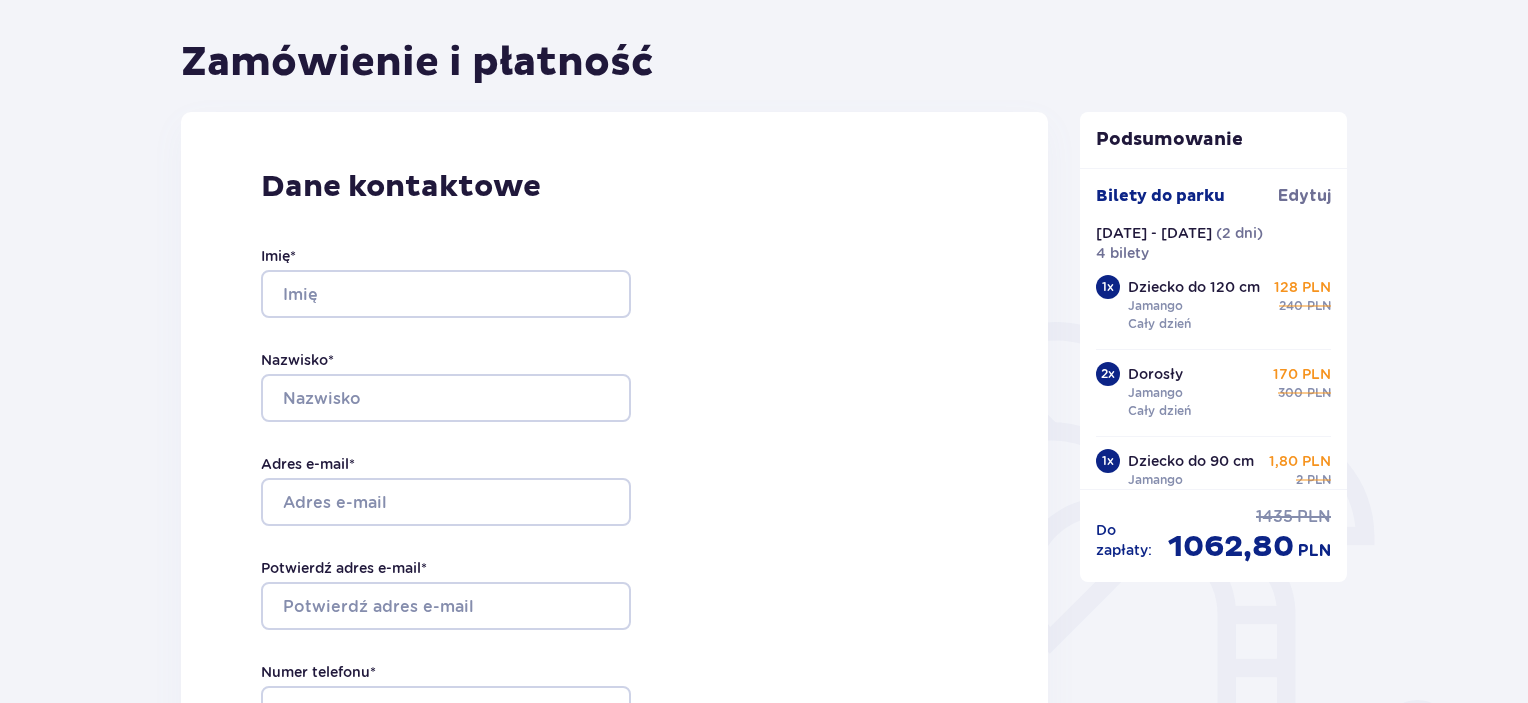 scroll, scrollTop: 184, scrollLeft: 0, axis: vertical 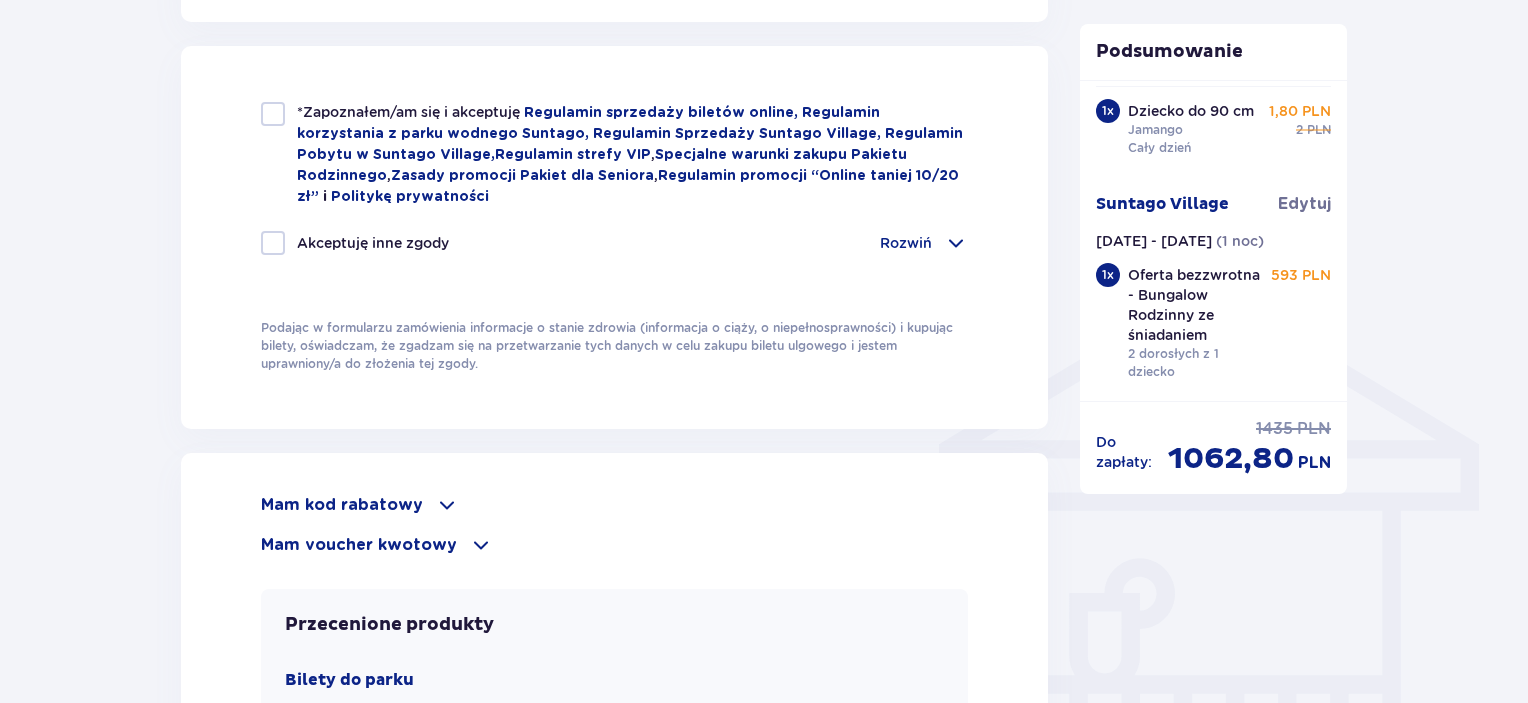 click on "Zamówienie i płatność Dane kontaktowe Imię * Nazwisko * Adres e-mail * Potwierdź adres e-mail * Numer telefonu * Numer telefonu, wraz z kodem kraju, np. 48 ​123 ​456 ​789 Chcę fakturę na firmę Jeśli nie prowadzisz działalności gospodarczej lub innej spółki, automatycznie wystawimy Ci fakturę imienną. Dodaj adres do faktury imiennej Utwórz konto Tak, chcę założyć konto *Zapoznałem/am się i akceptuję   Regulamin sprzedaży biletów online,   Regulamin korzystania z parku wodnego Suntago,   Regulamin Sprzedaży Suntago Village,   Regulamin Pobytu w Suntago Village ,  Regulamin strefy VIP ,  Specjalne warunki zakupu Pakietu Rodzinnego ,  Zasady promocji Pakiet dla Seniora ,  Regulamin promocji “Online taniej 10/20 zł”   i   Politykę prywatności Akceptuję inne zgody Rozwiń Chcę otrzymywać od Global Parks Poland Sp. z o.o., informacje o ofertach tej Spółki drogą telefoniczną, dlatego w tym celu zgadzam się na przetwarzanie przez tę Spółkę moich danych osobowych 1 x" at bounding box center (764, 170) 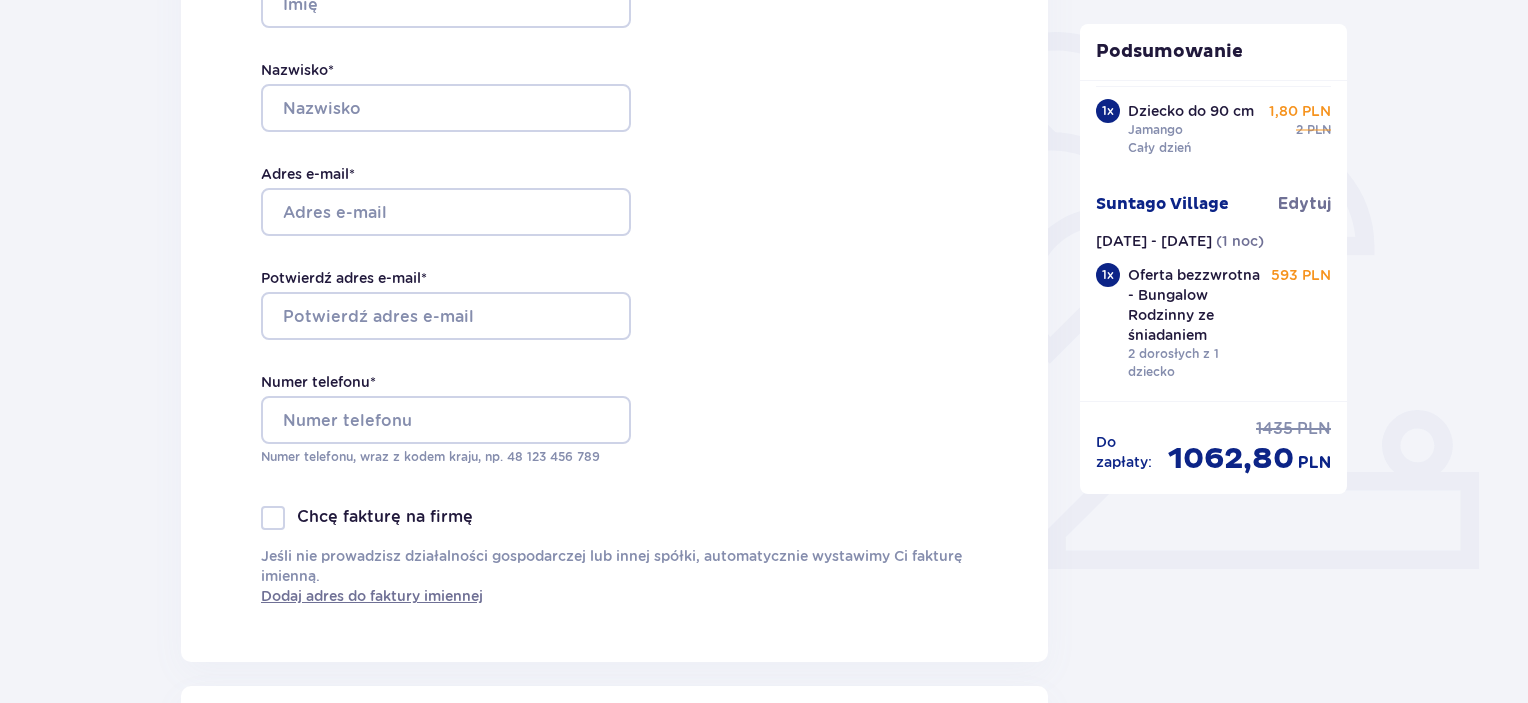 scroll, scrollTop: 0, scrollLeft: 0, axis: both 